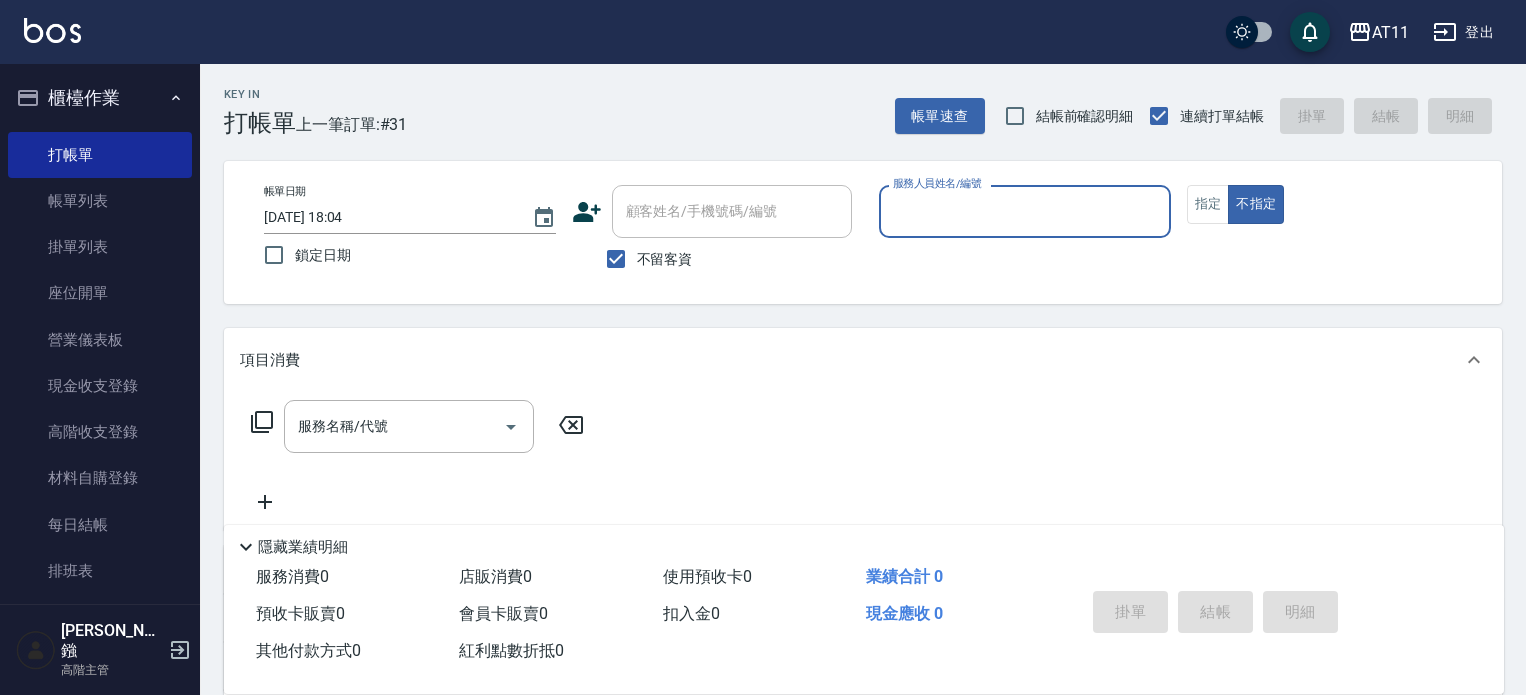 scroll, scrollTop: 0, scrollLeft: 0, axis: both 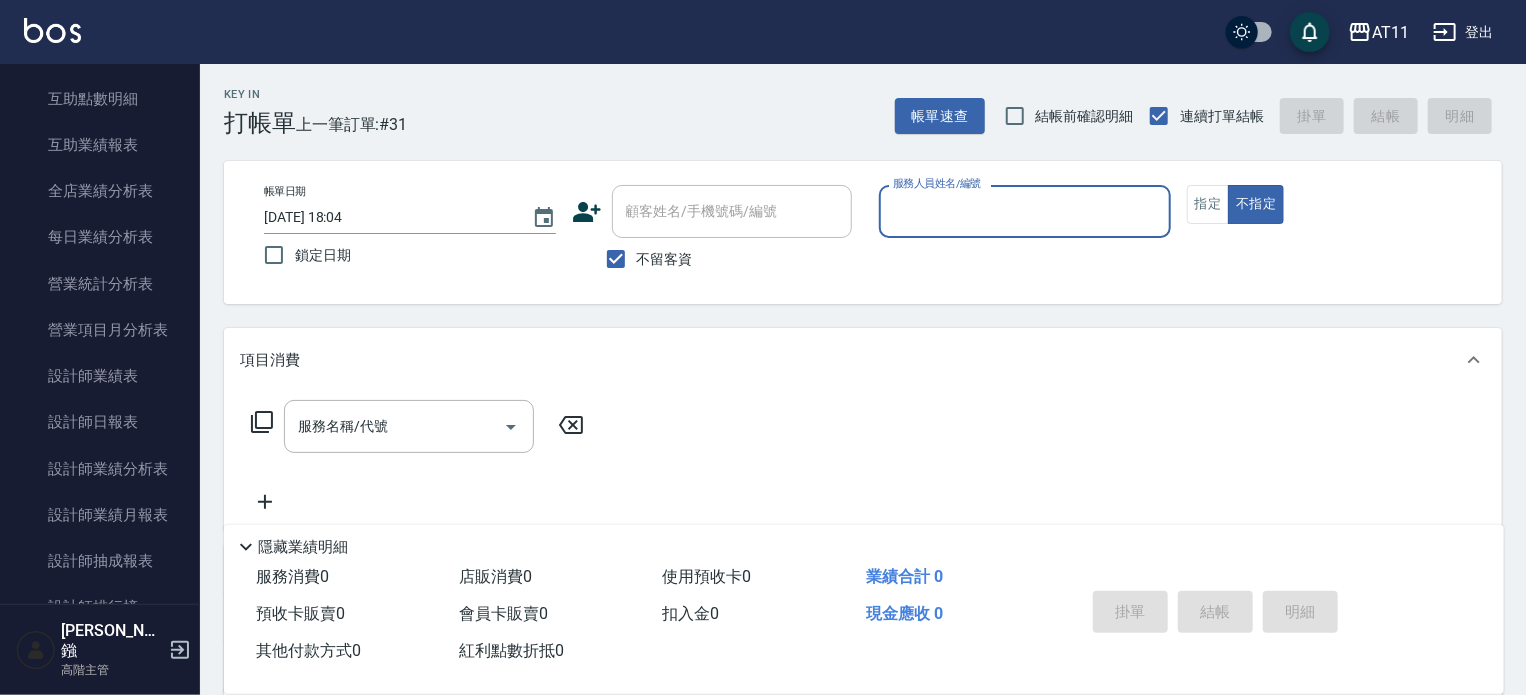 type on "ㄍ" 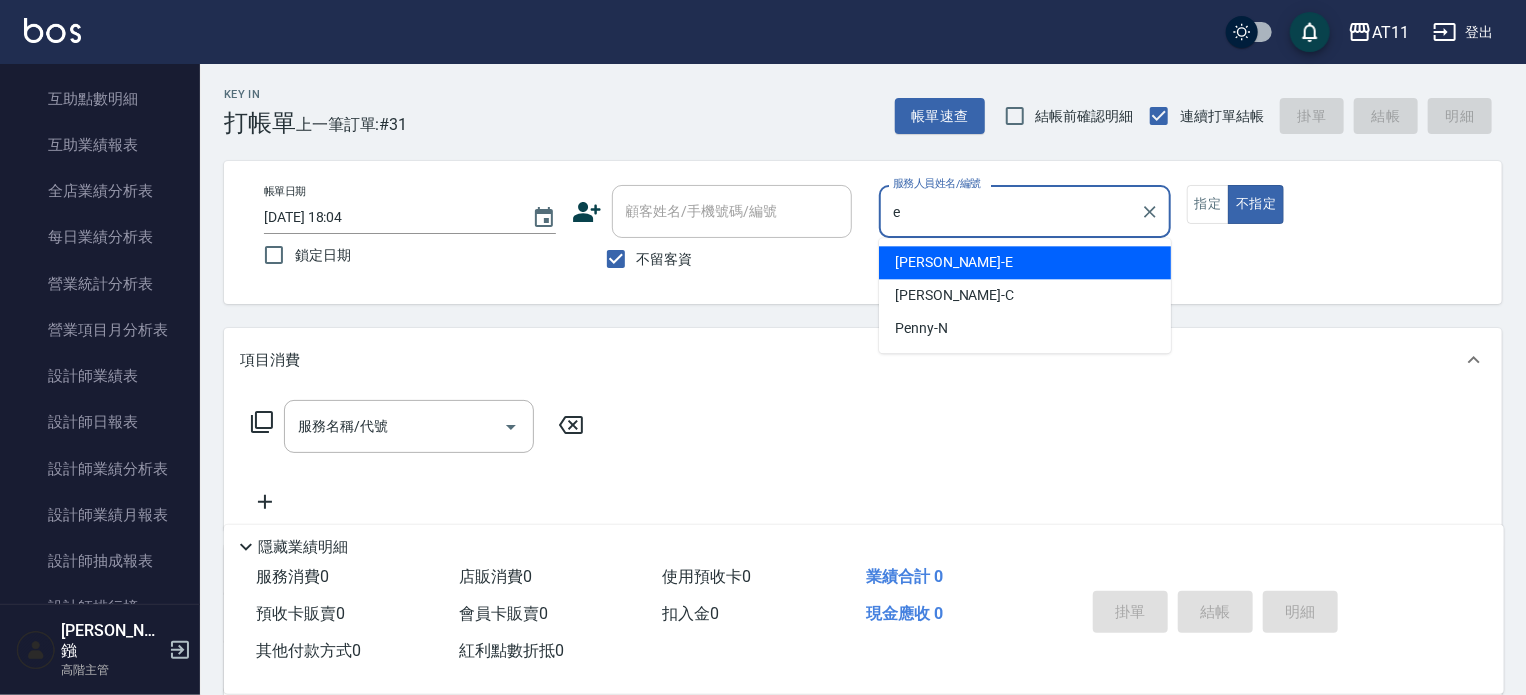 type on "[PERSON_NAME]-E" 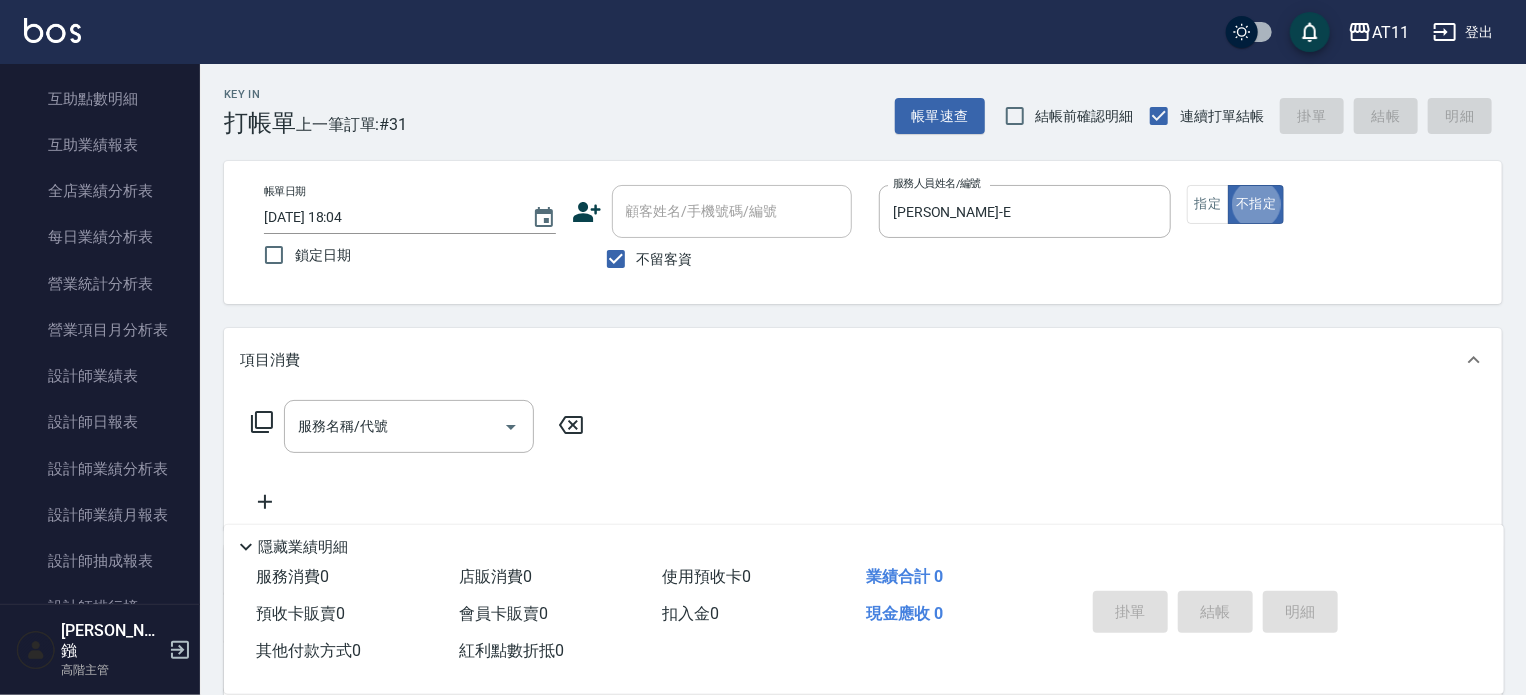 type on "false" 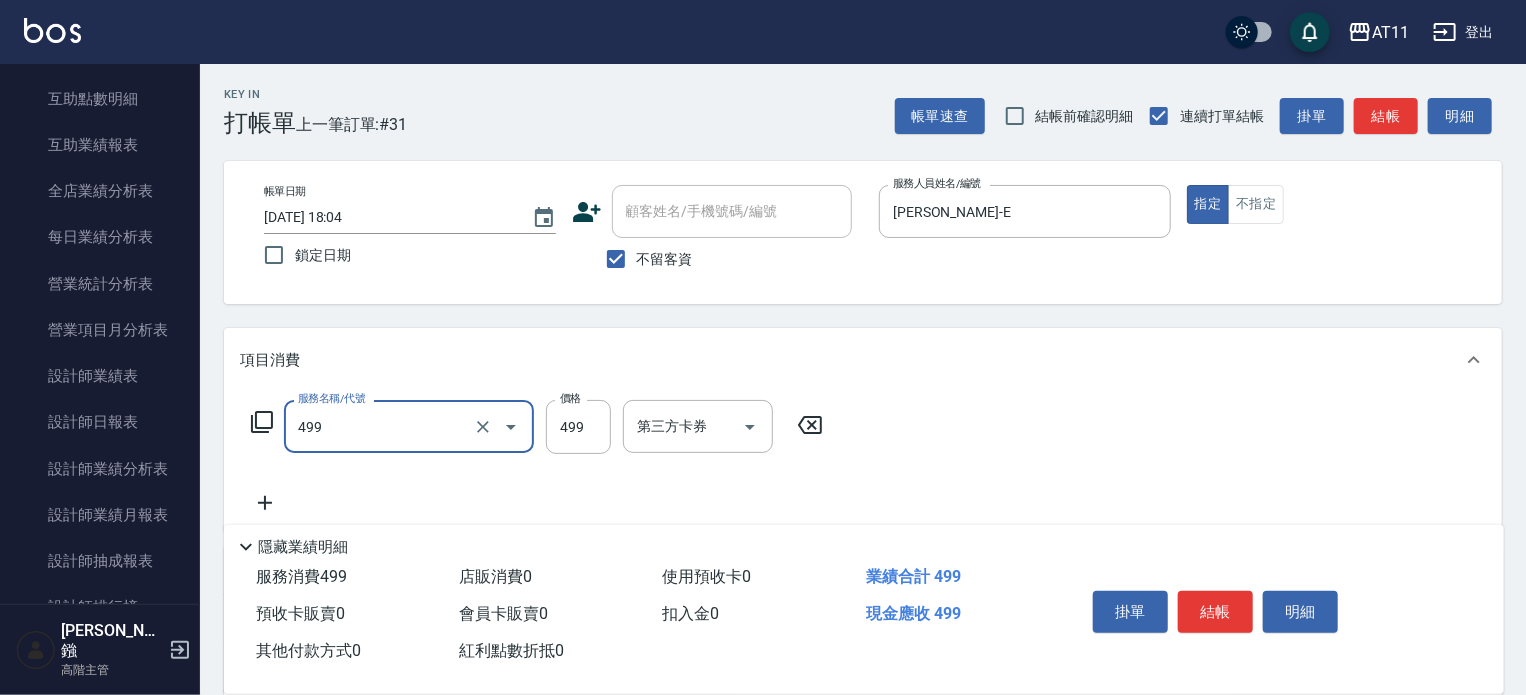 type on "SPA499(499)" 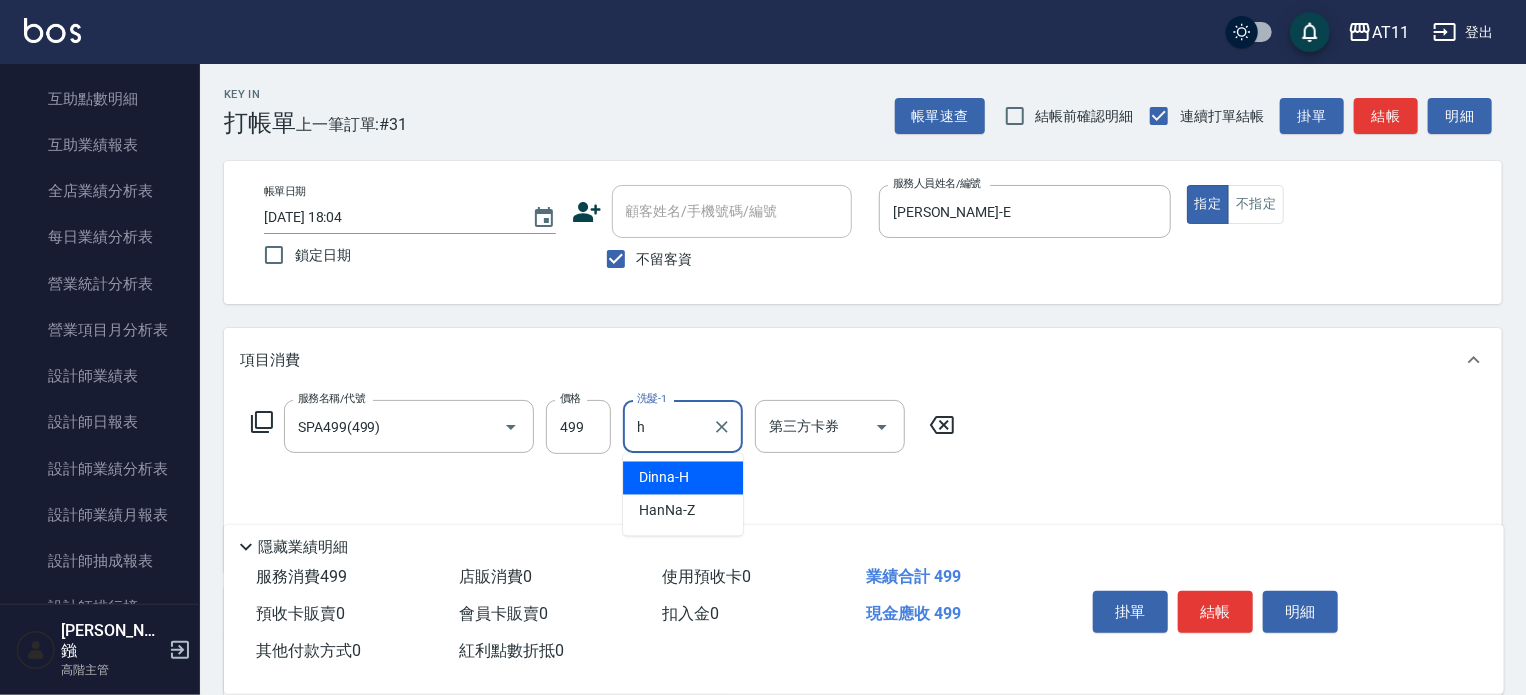 type on "Dinna-H" 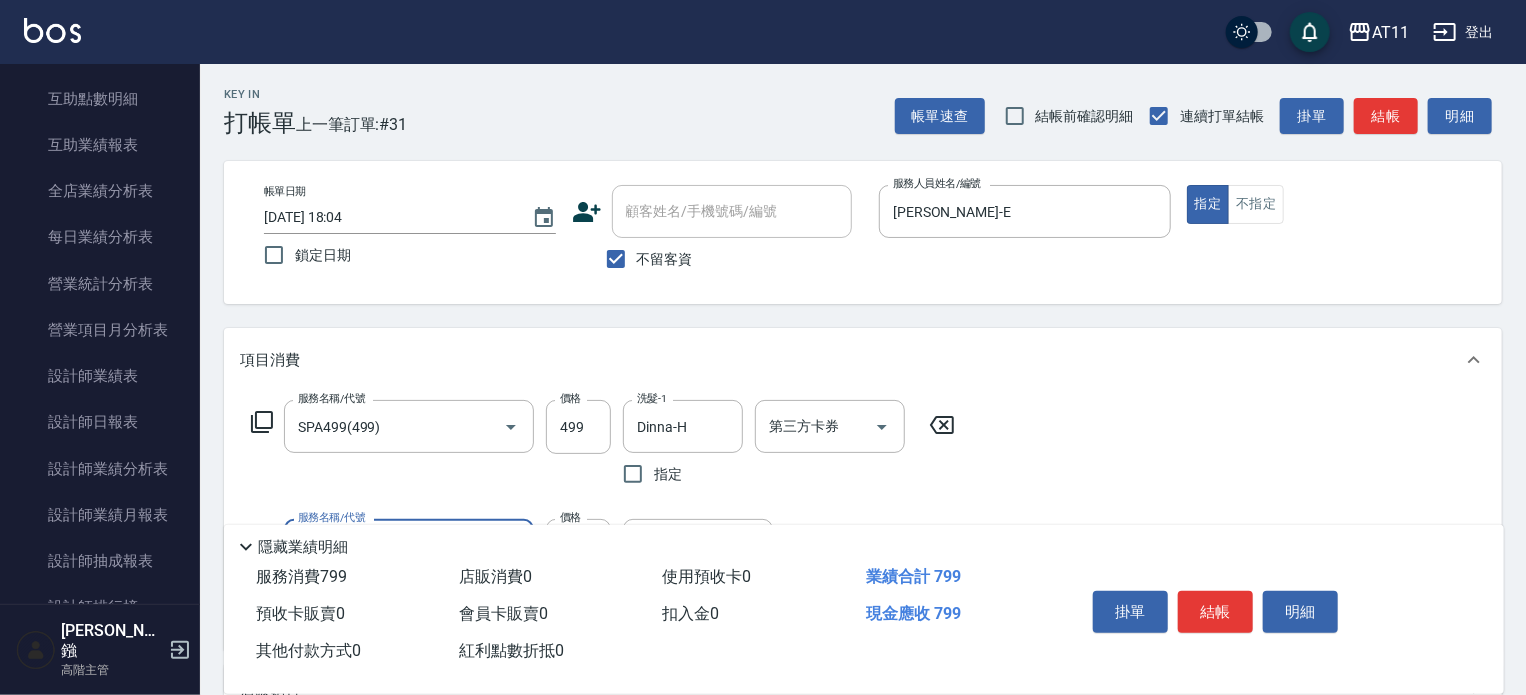 type on "A級剪髮(300)" 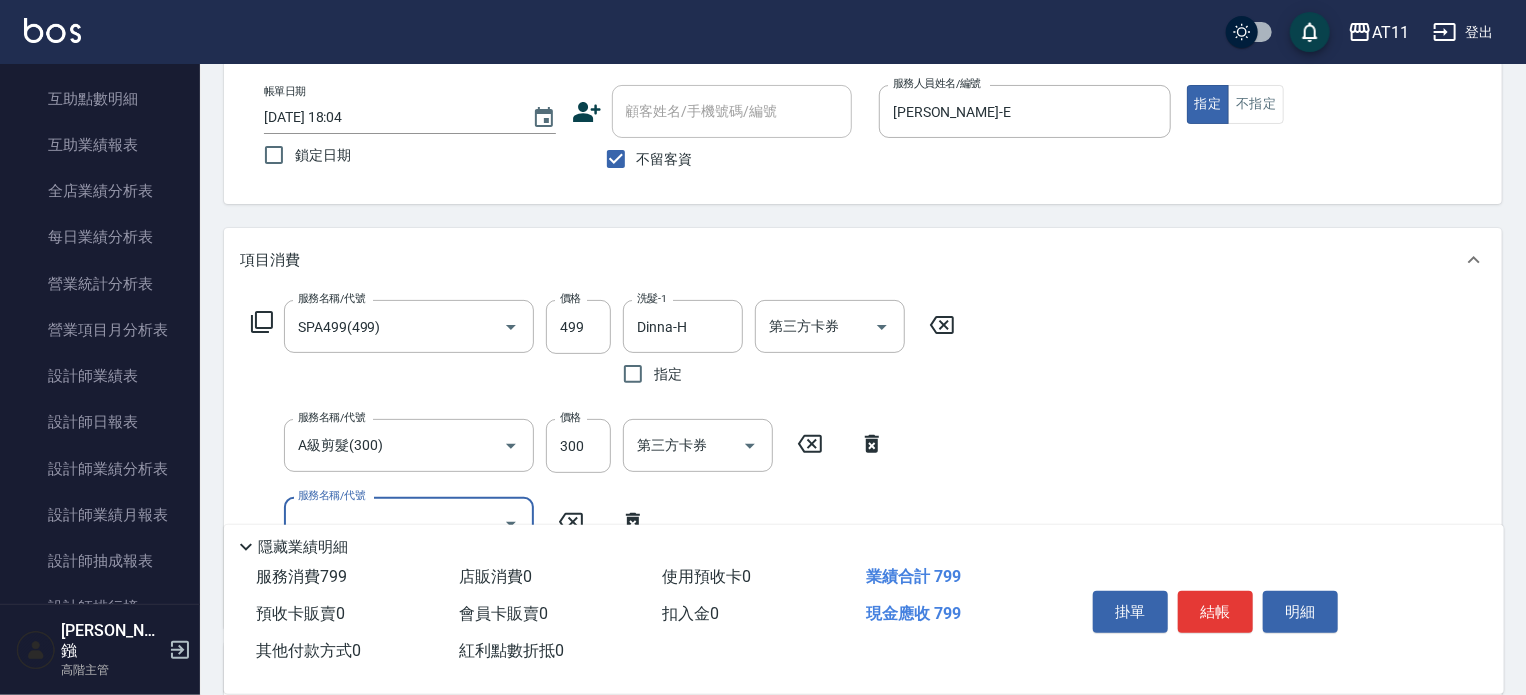 scroll, scrollTop: 0, scrollLeft: 0, axis: both 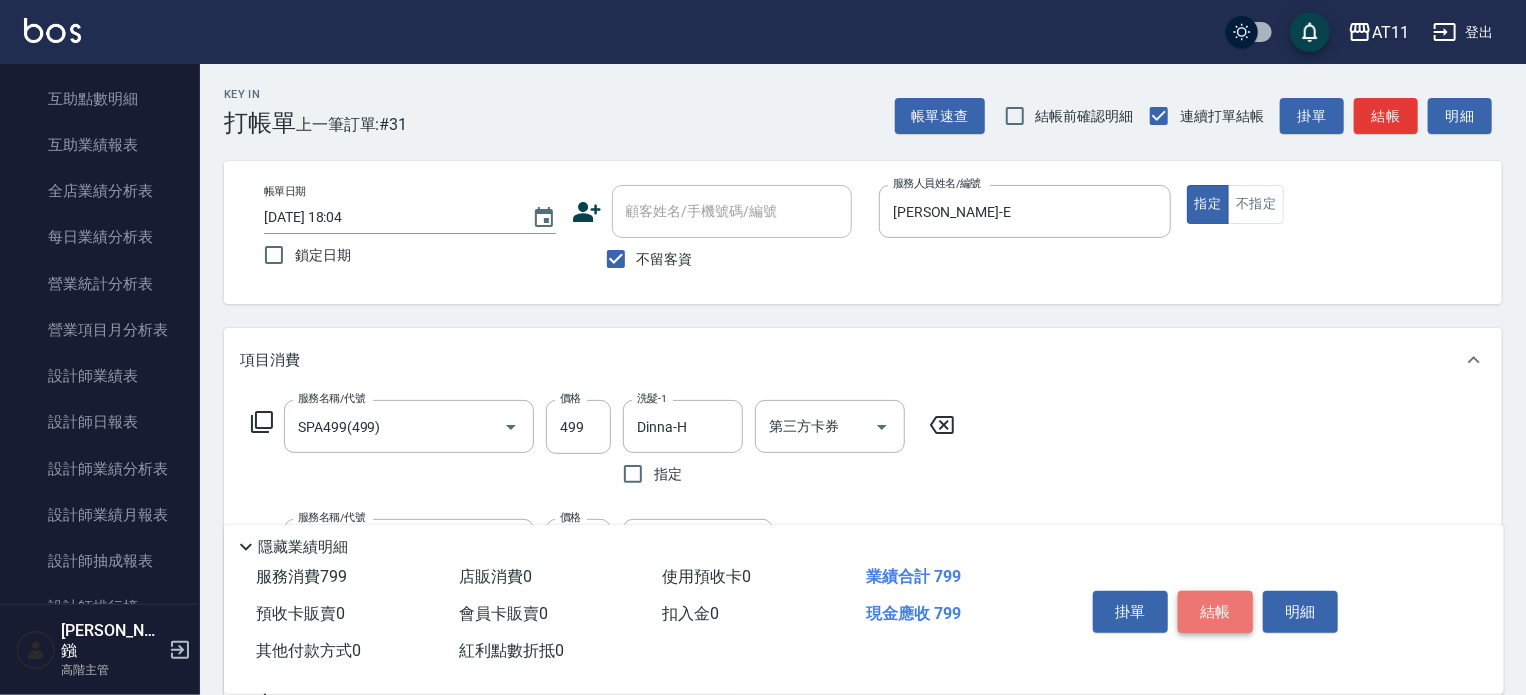 click on "結帳" at bounding box center [1215, 612] 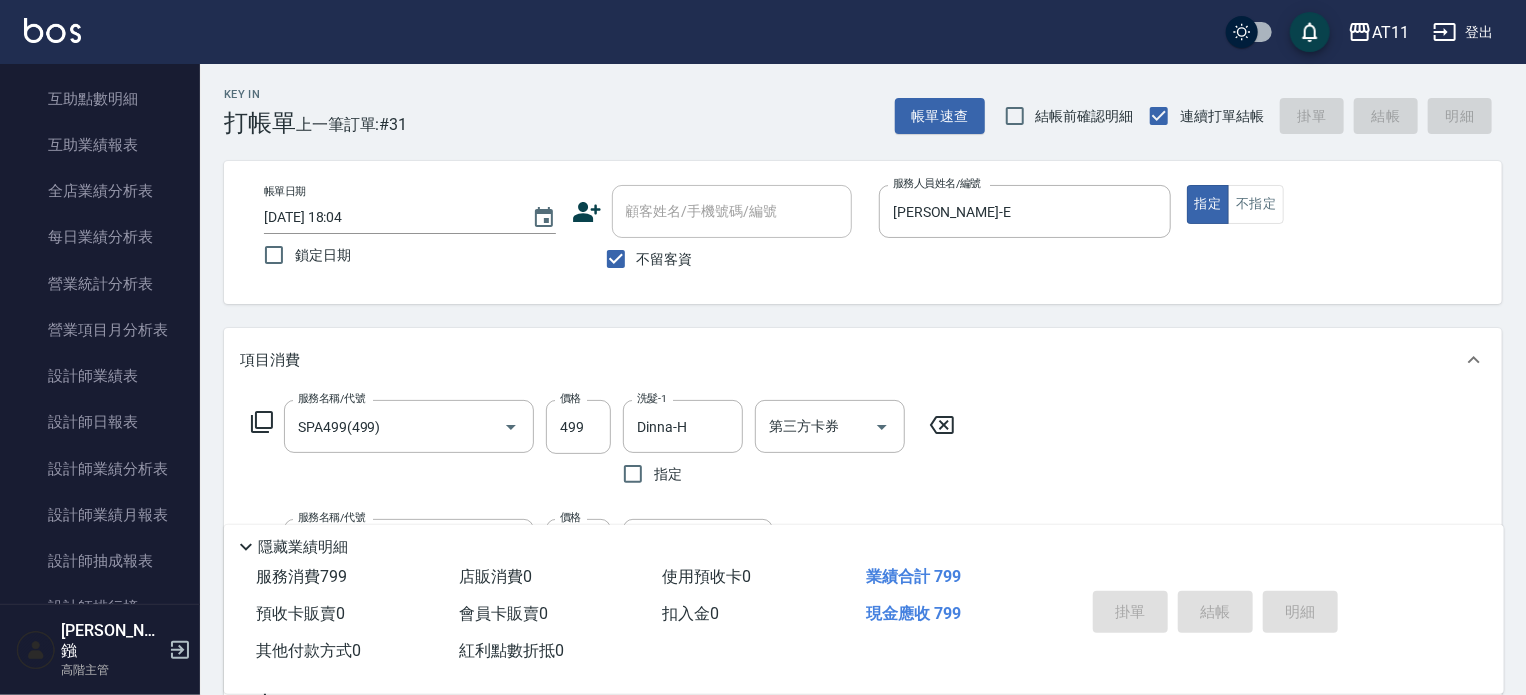 type on "[DATE] 19:50" 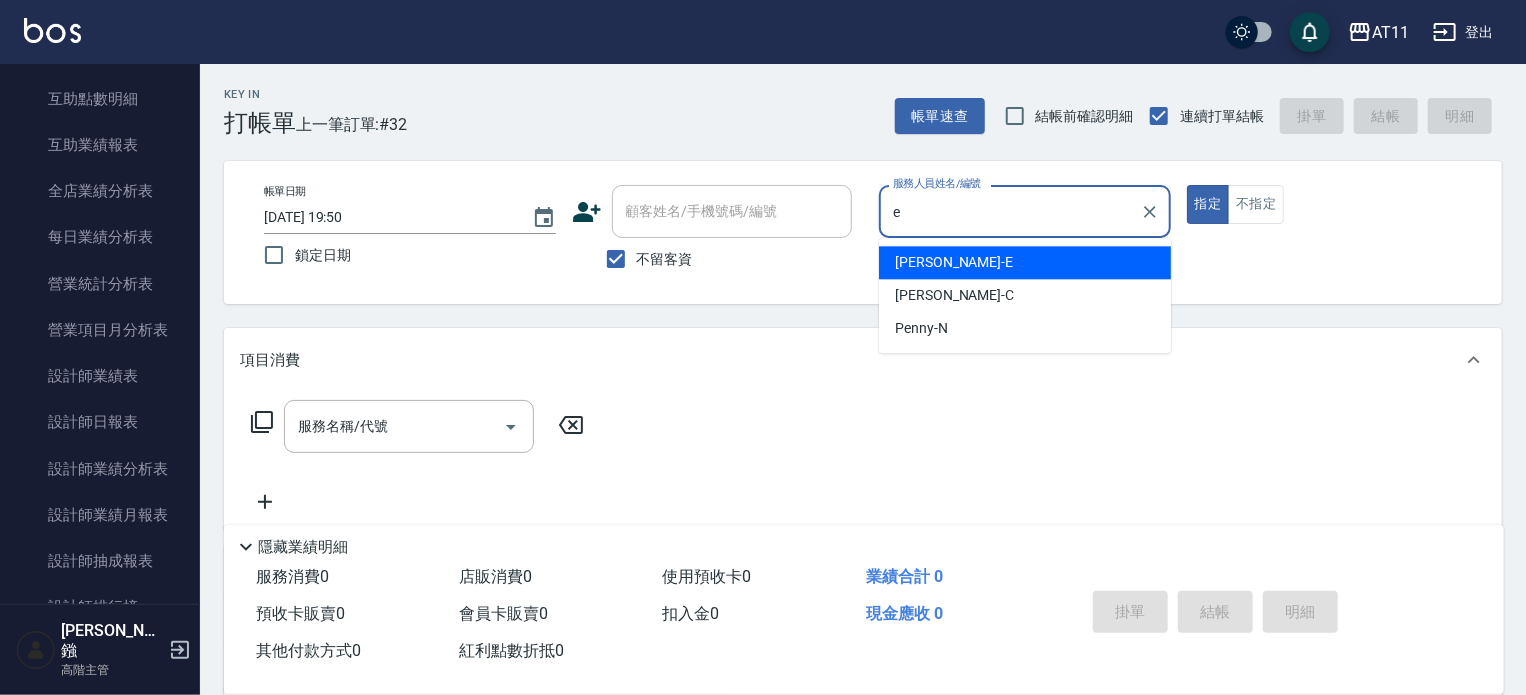 type on "[PERSON_NAME]-E" 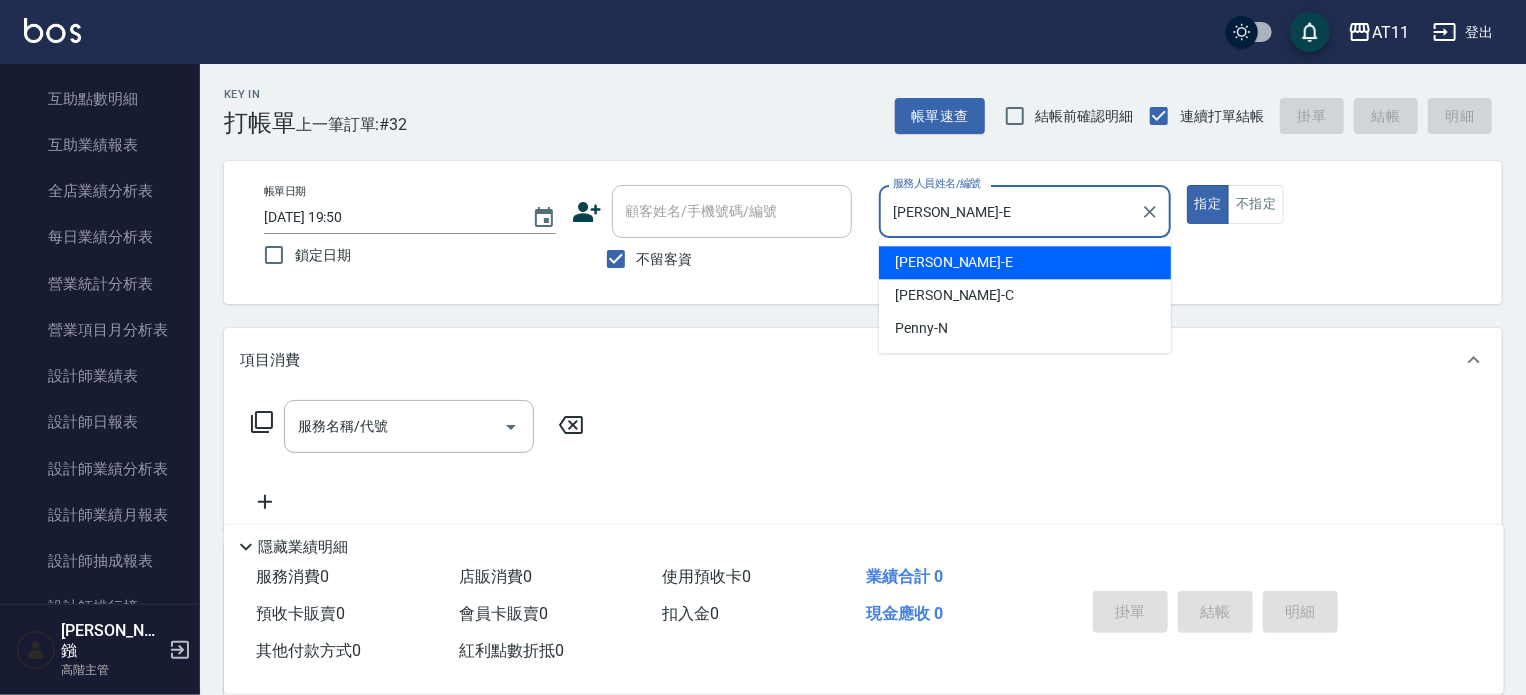 type on "true" 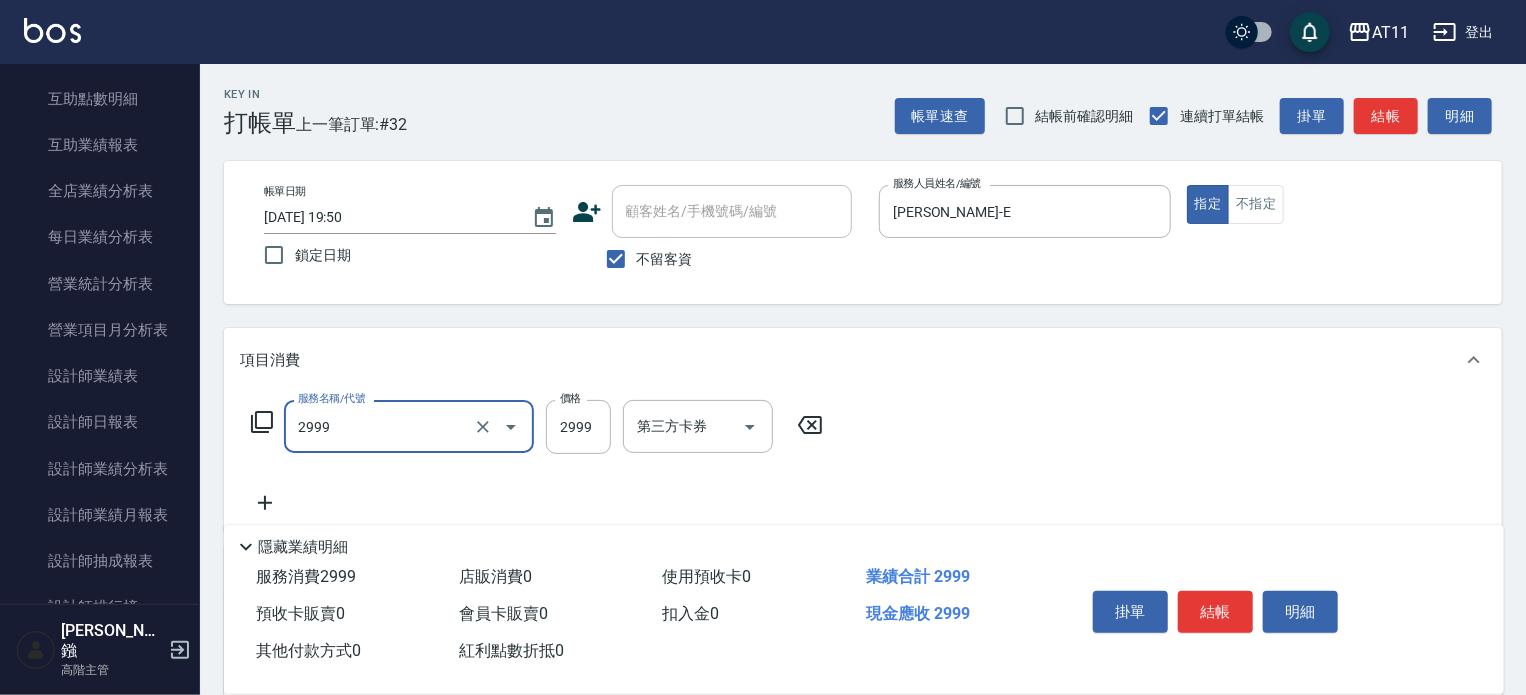 type on "染髮套餐(2999)" 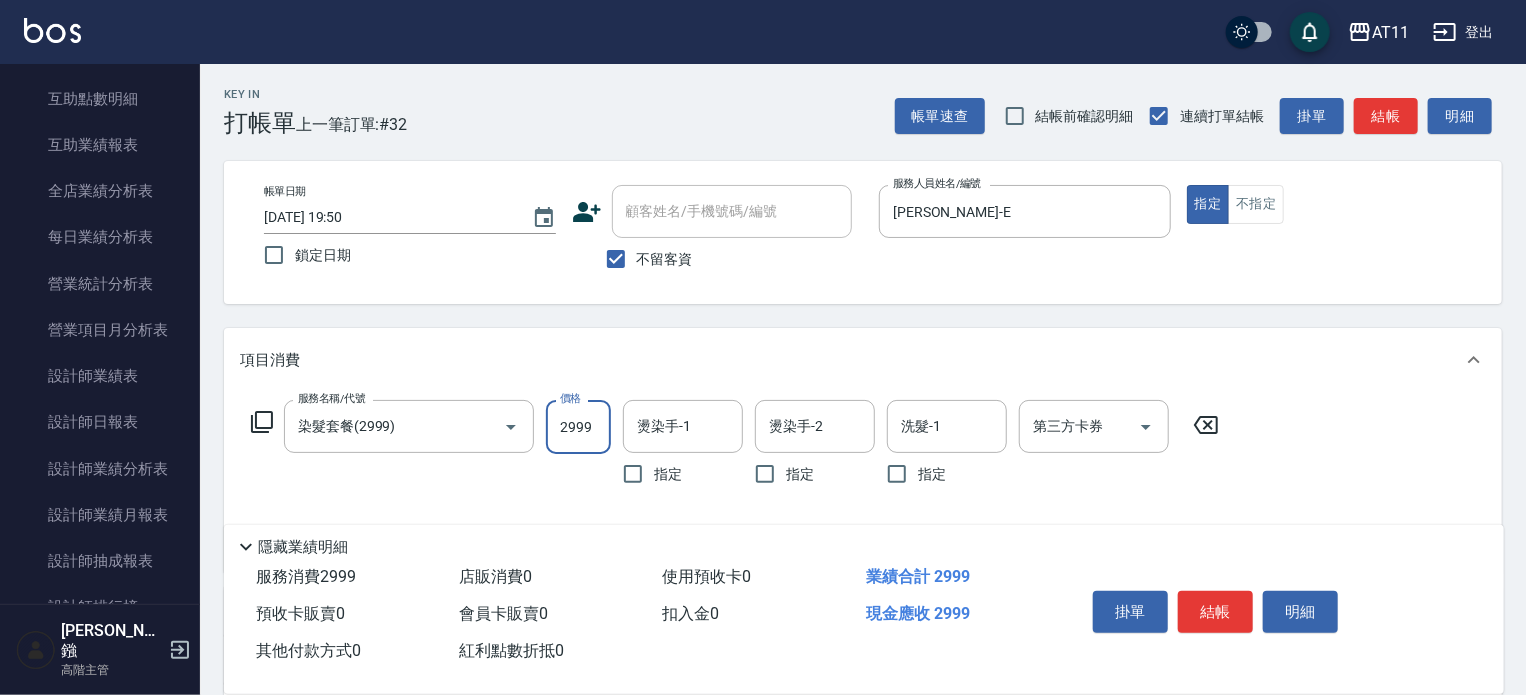 click on "2999" at bounding box center (578, 427) 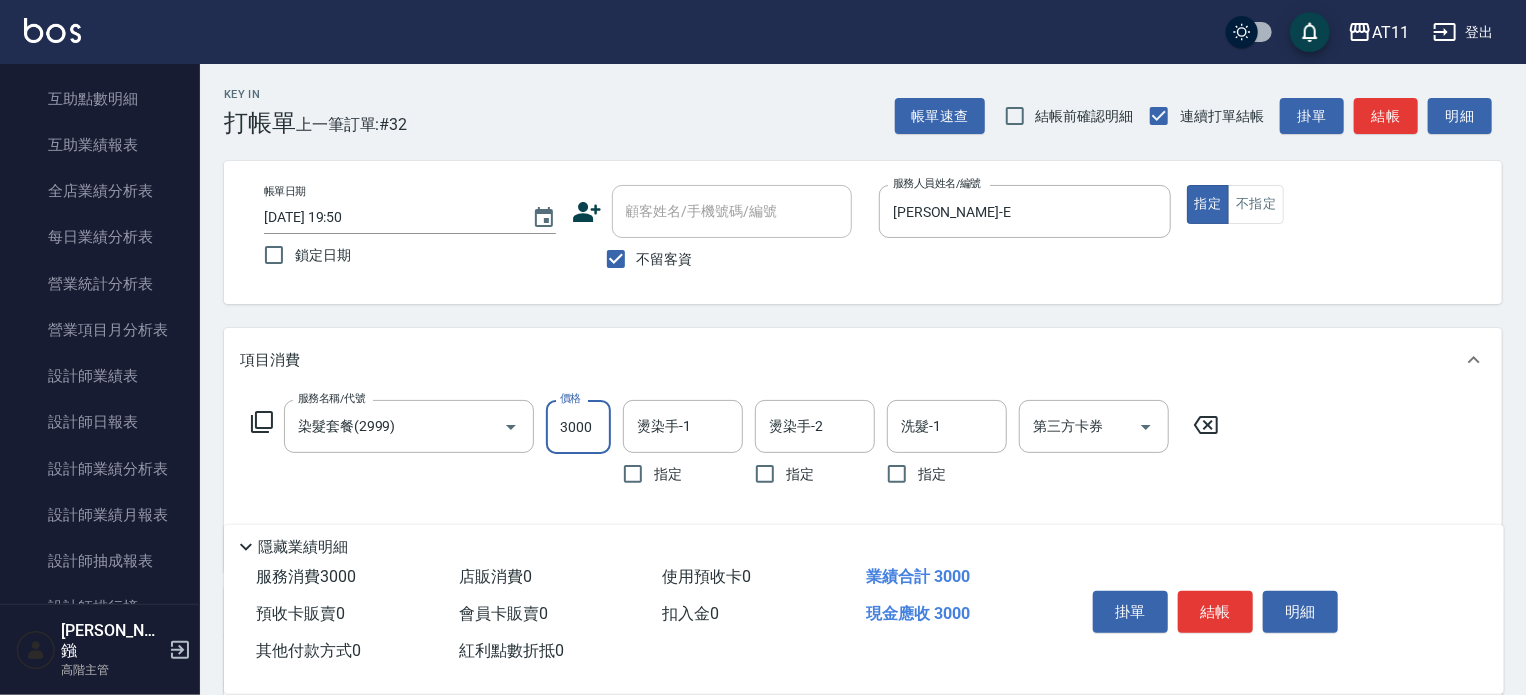 type on "3000" 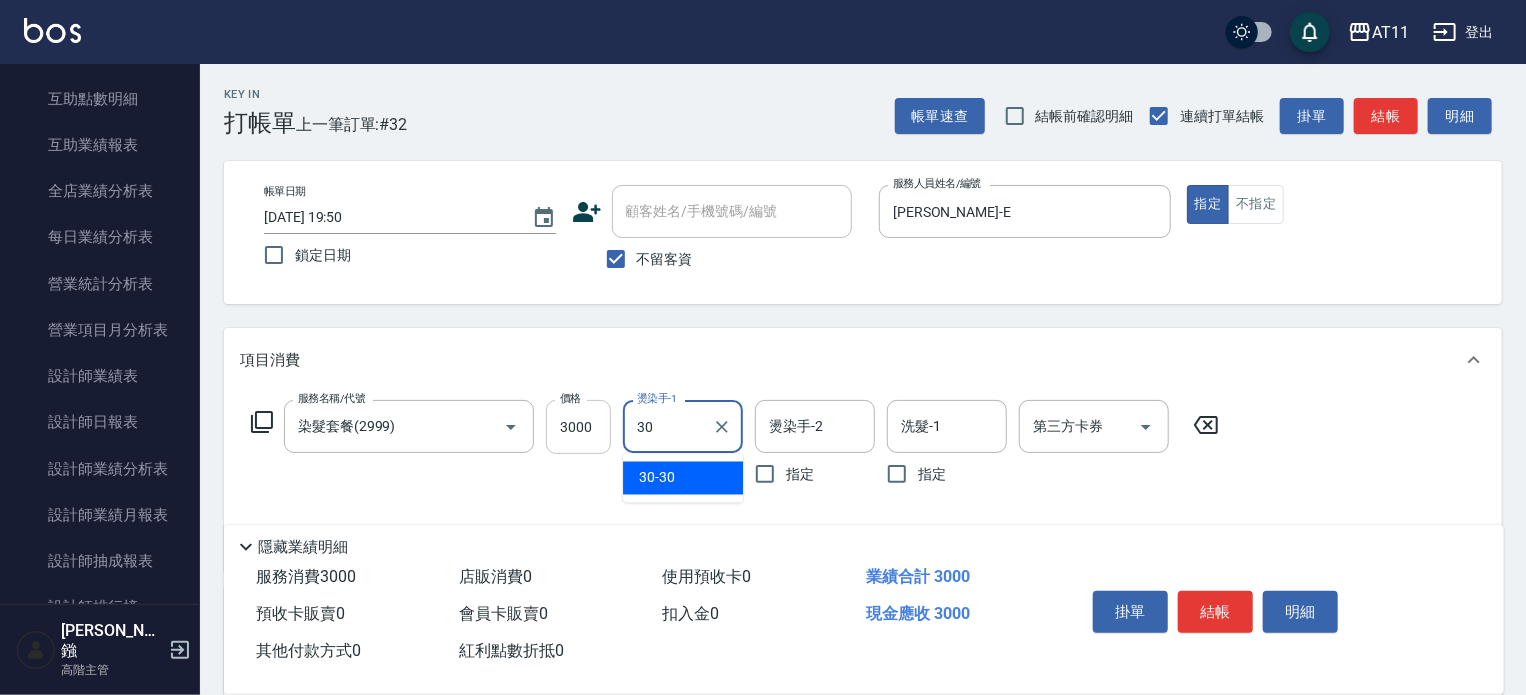 type on "30-30" 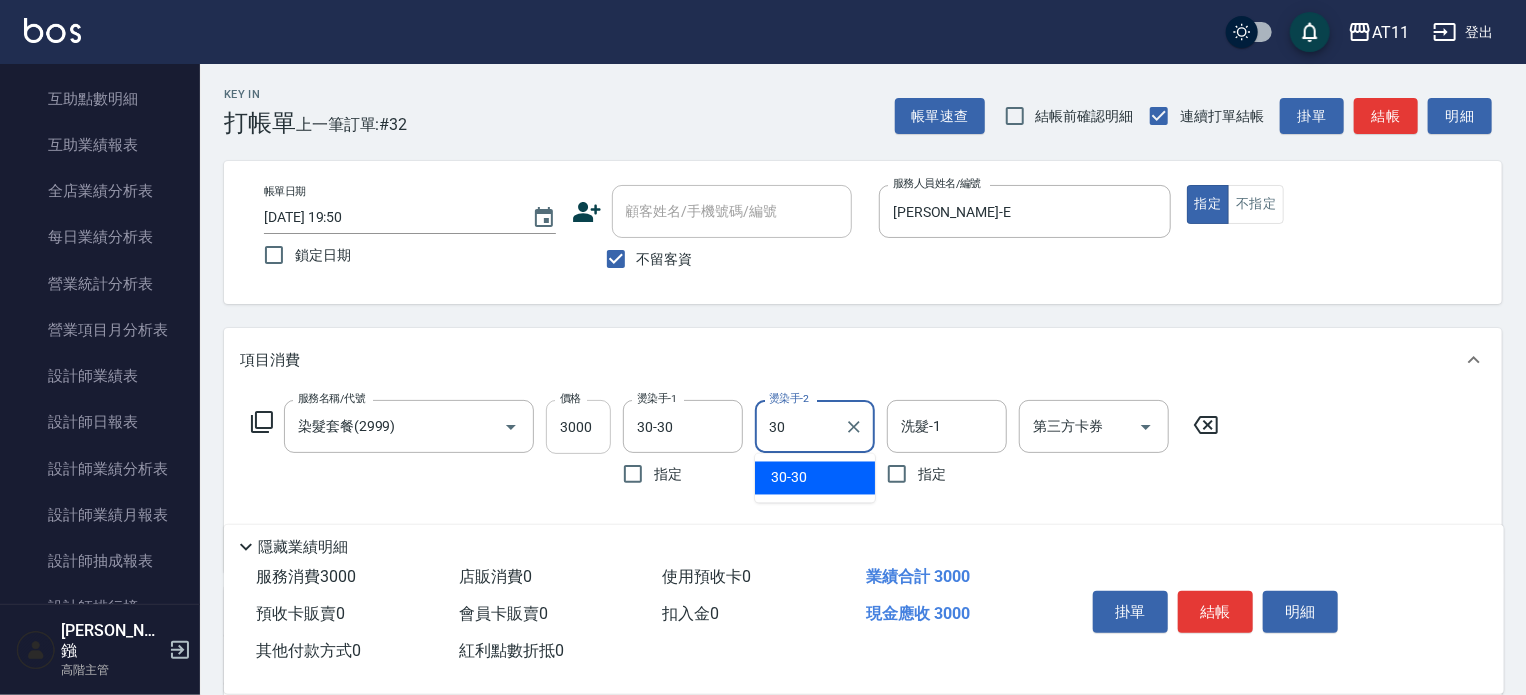 type on "30-30" 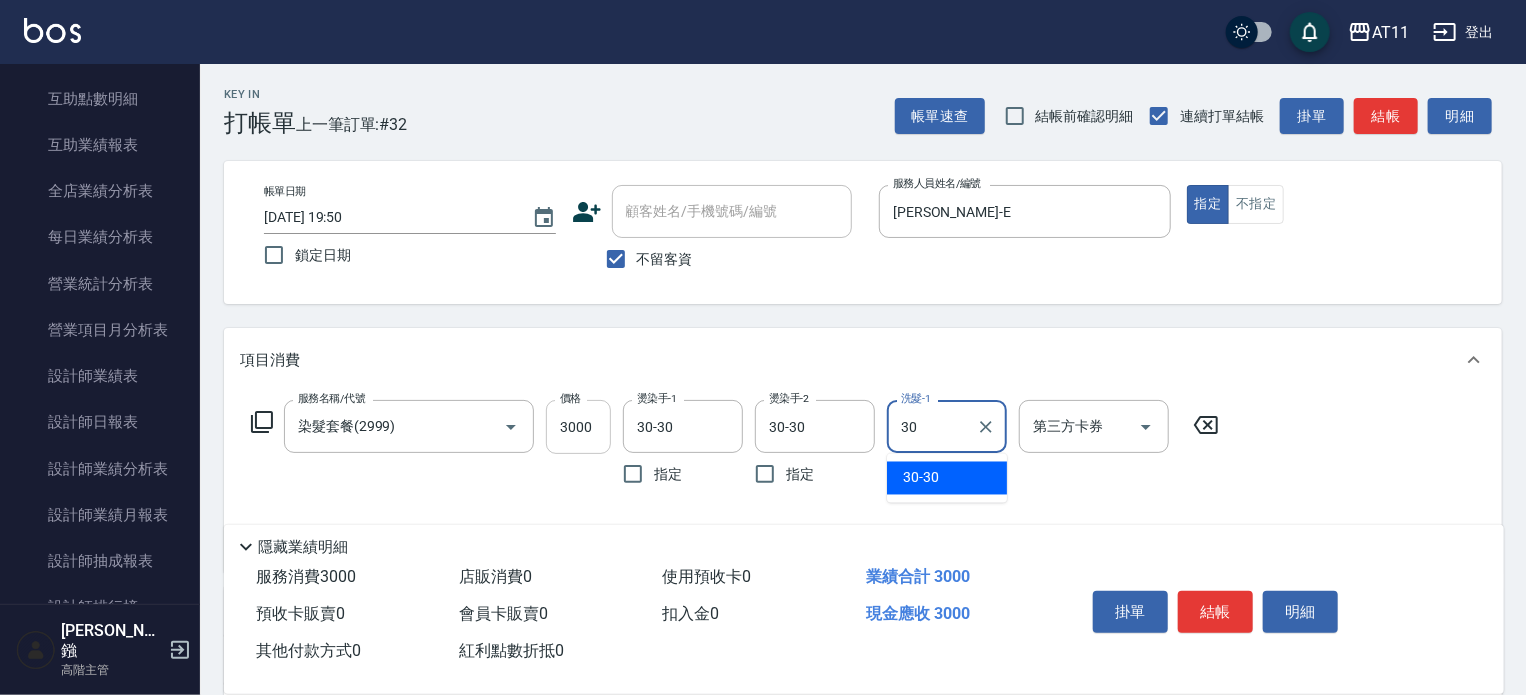 type on "30-30" 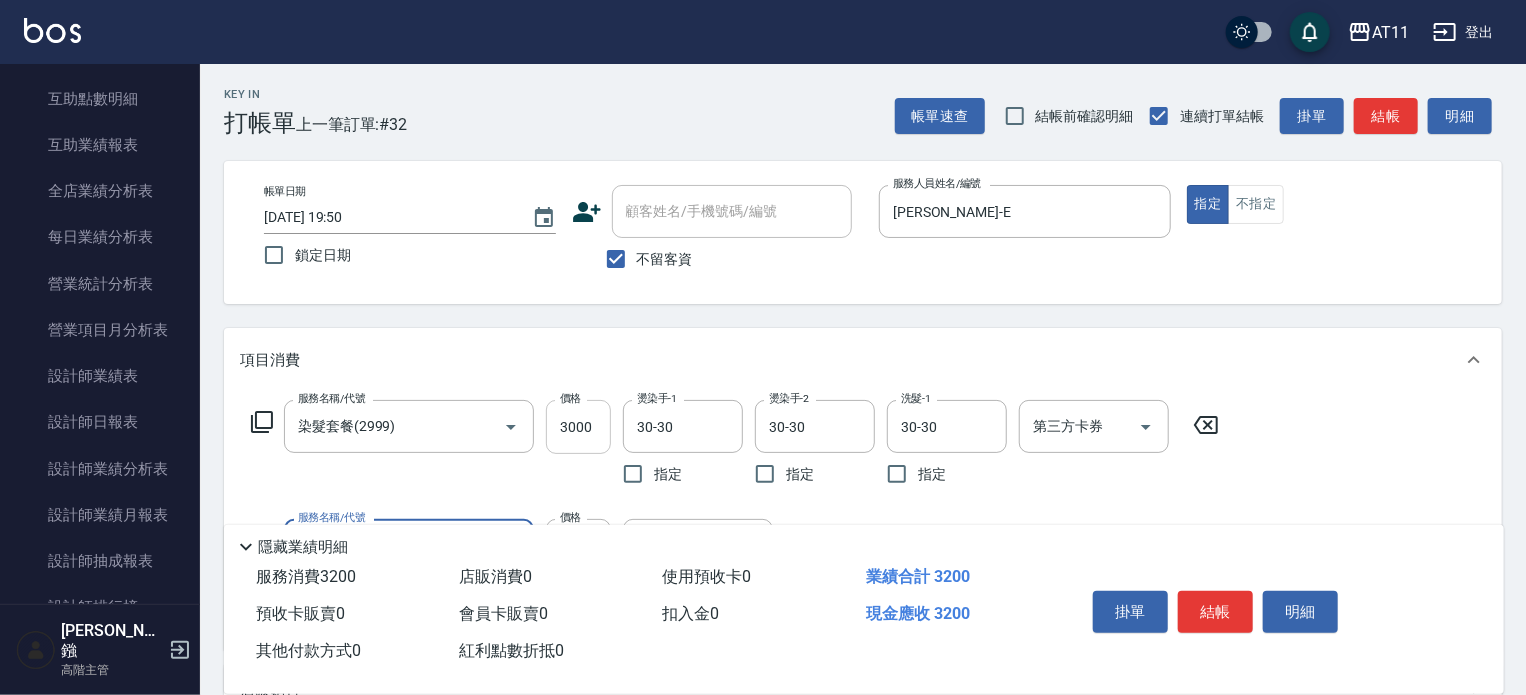 type on "染髮加長度(1200)" 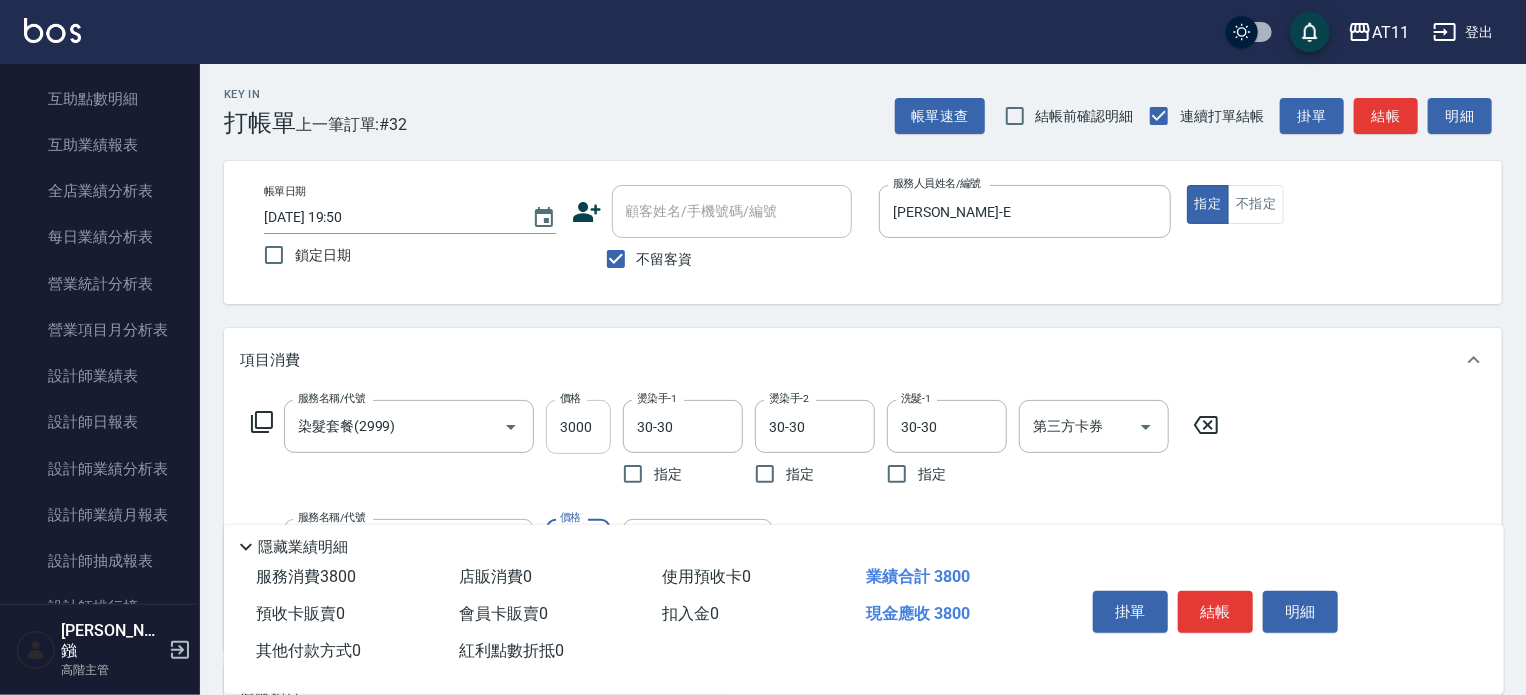 type on "800" 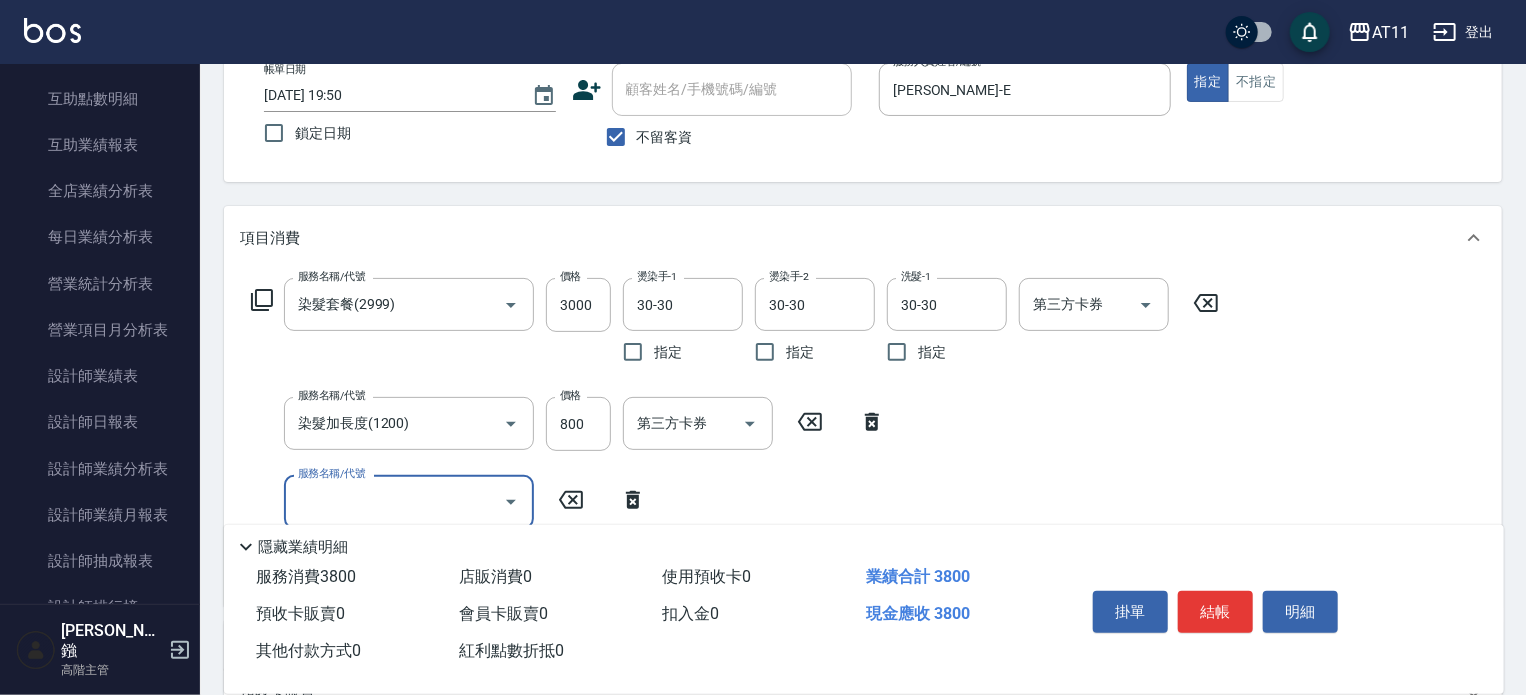 scroll, scrollTop: 0, scrollLeft: 0, axis: both 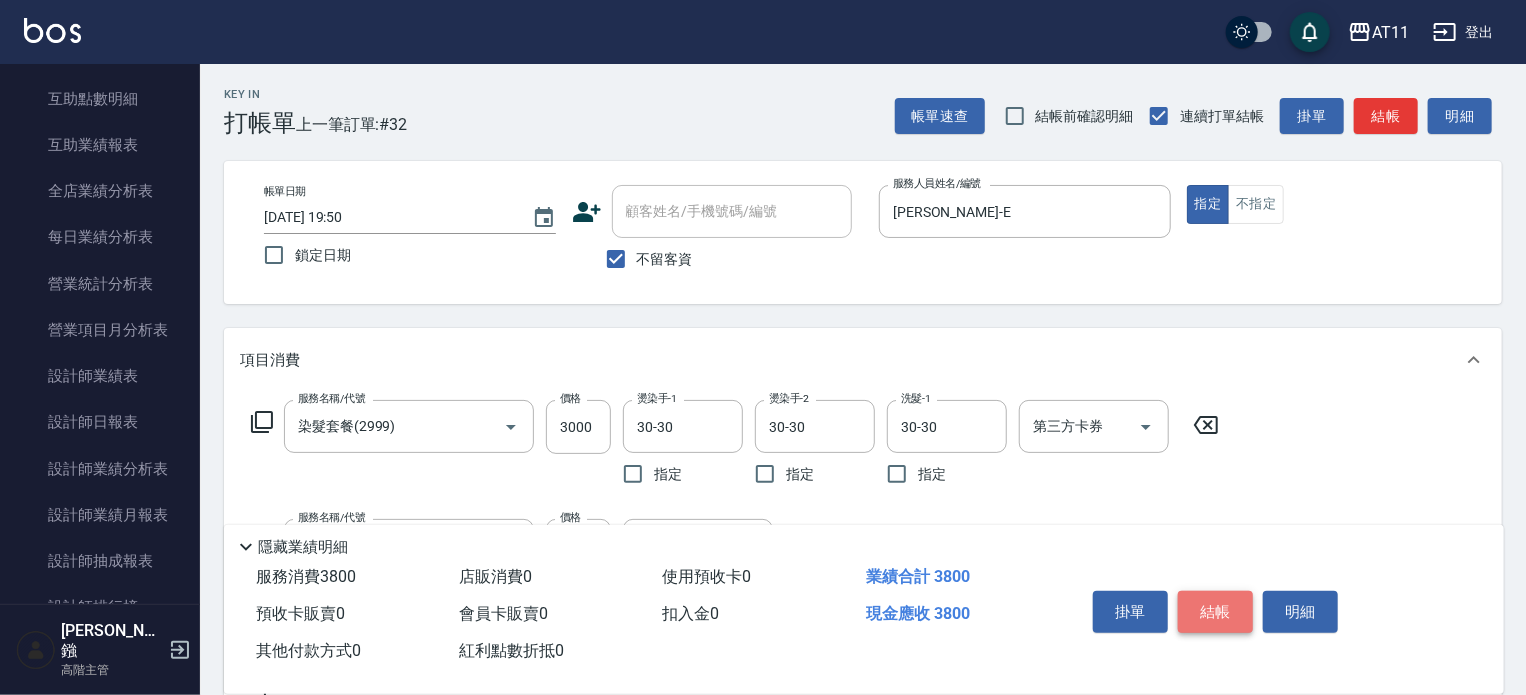 click on "結帳" at bounding box center (1215, 612) 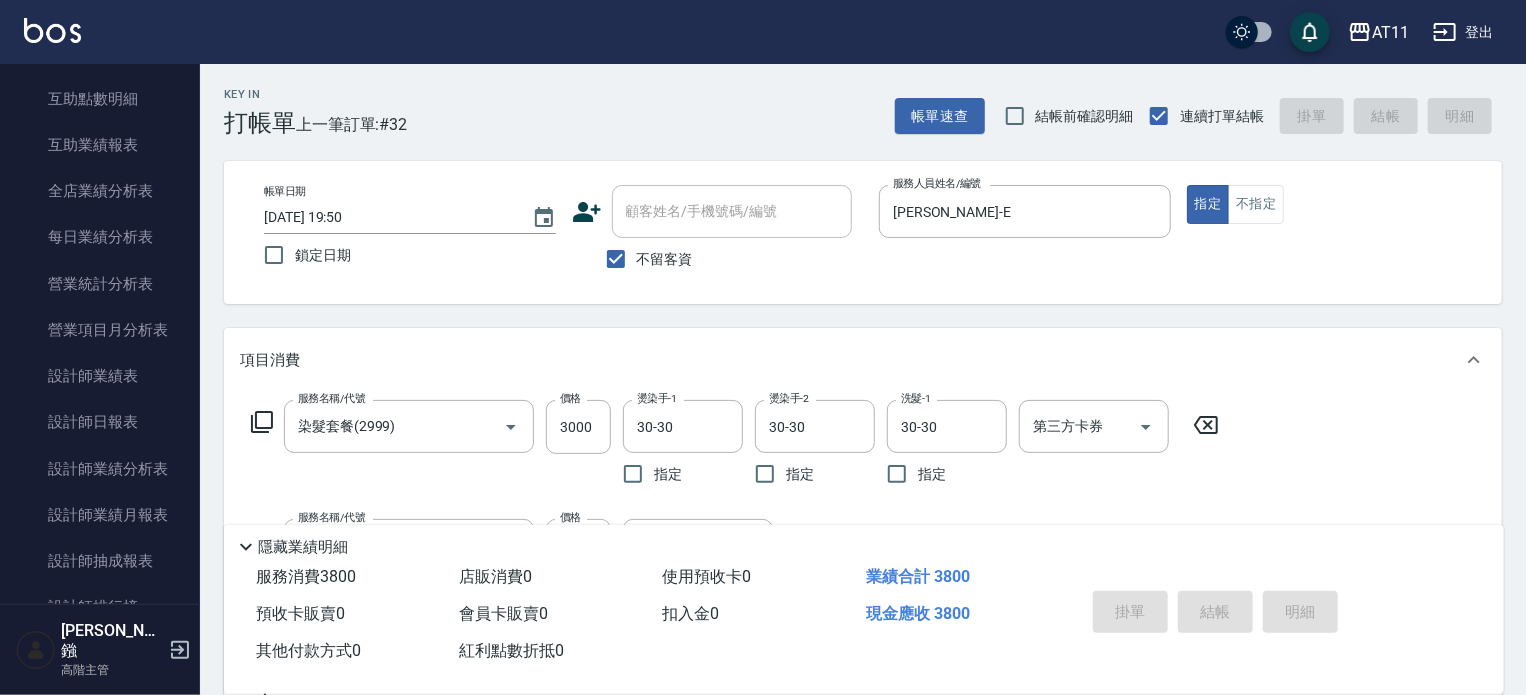 type on "[DATE] 19:51" 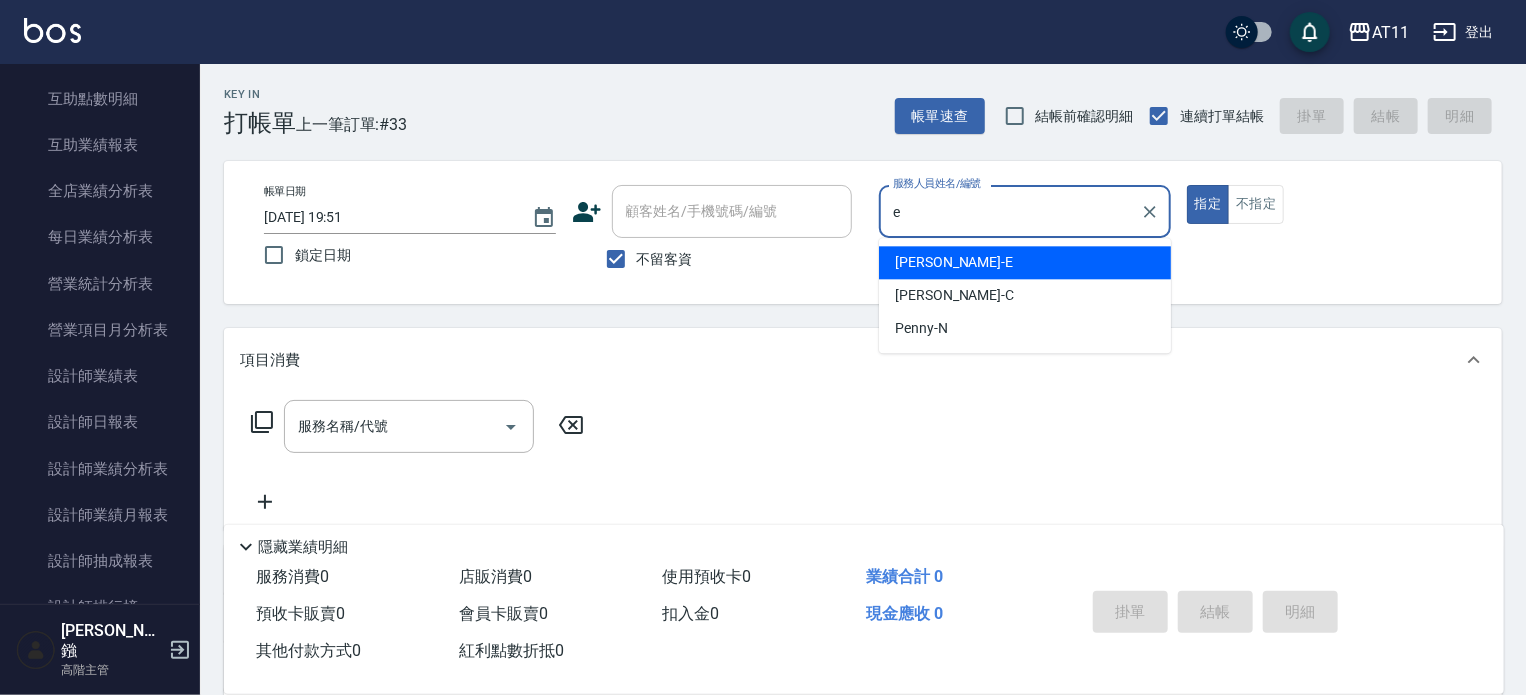 type on "[PERSON_NAME]-E" 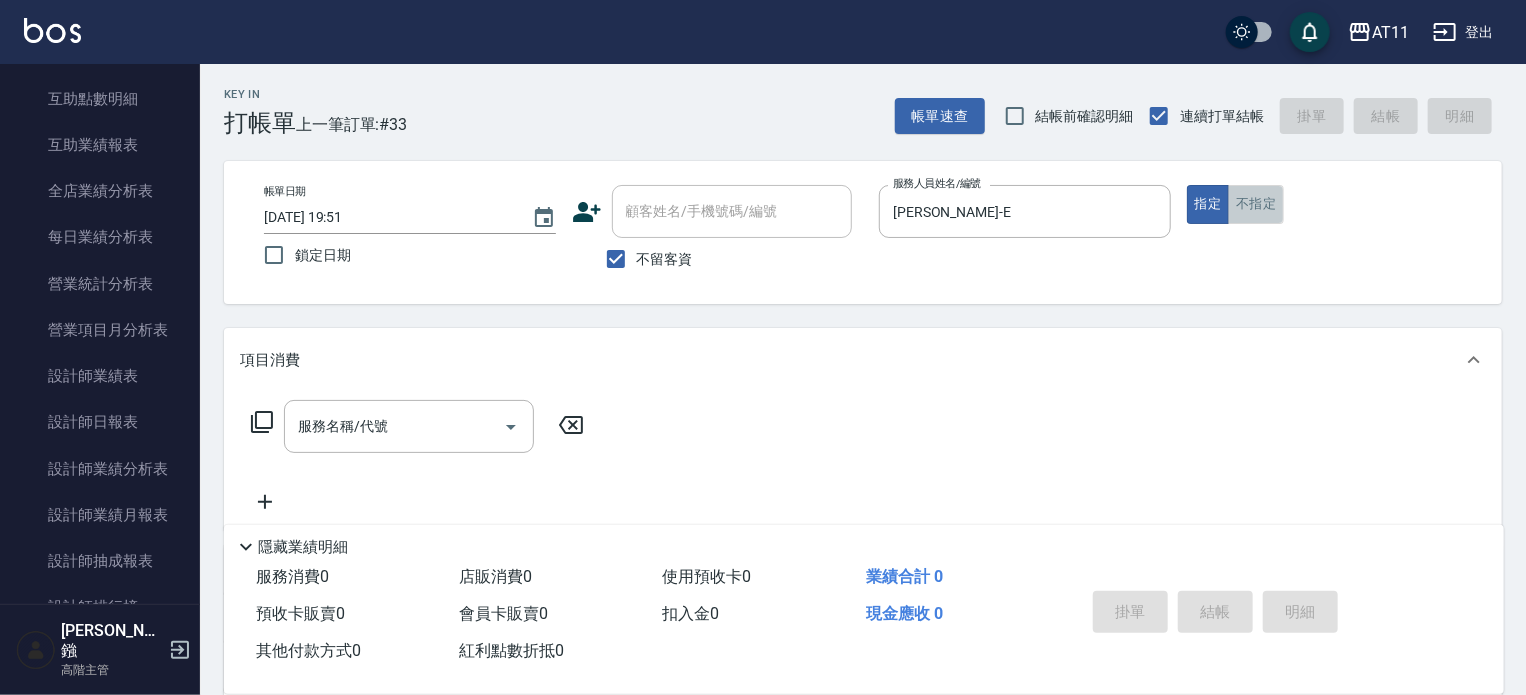 click on "不指定" at bounding box center [1256, 204] 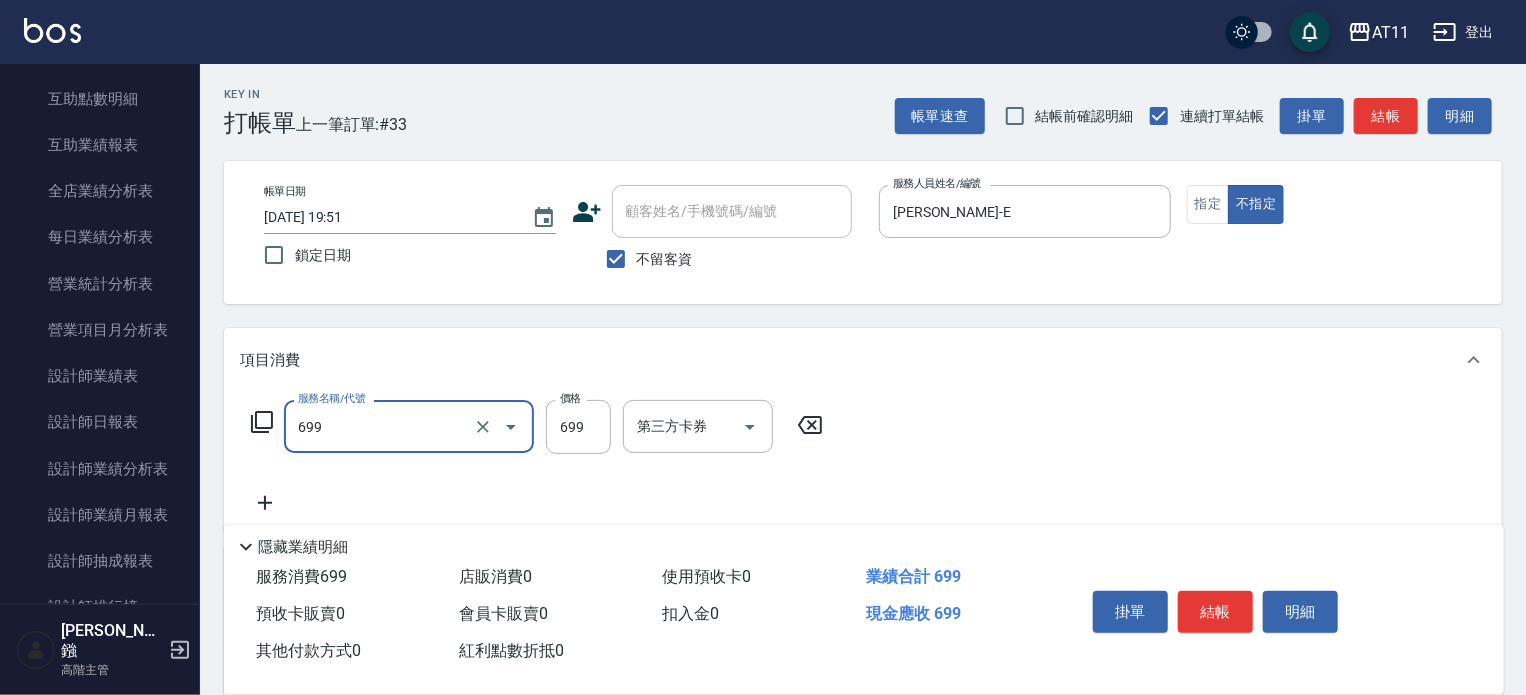 type on "SPA699(699)" 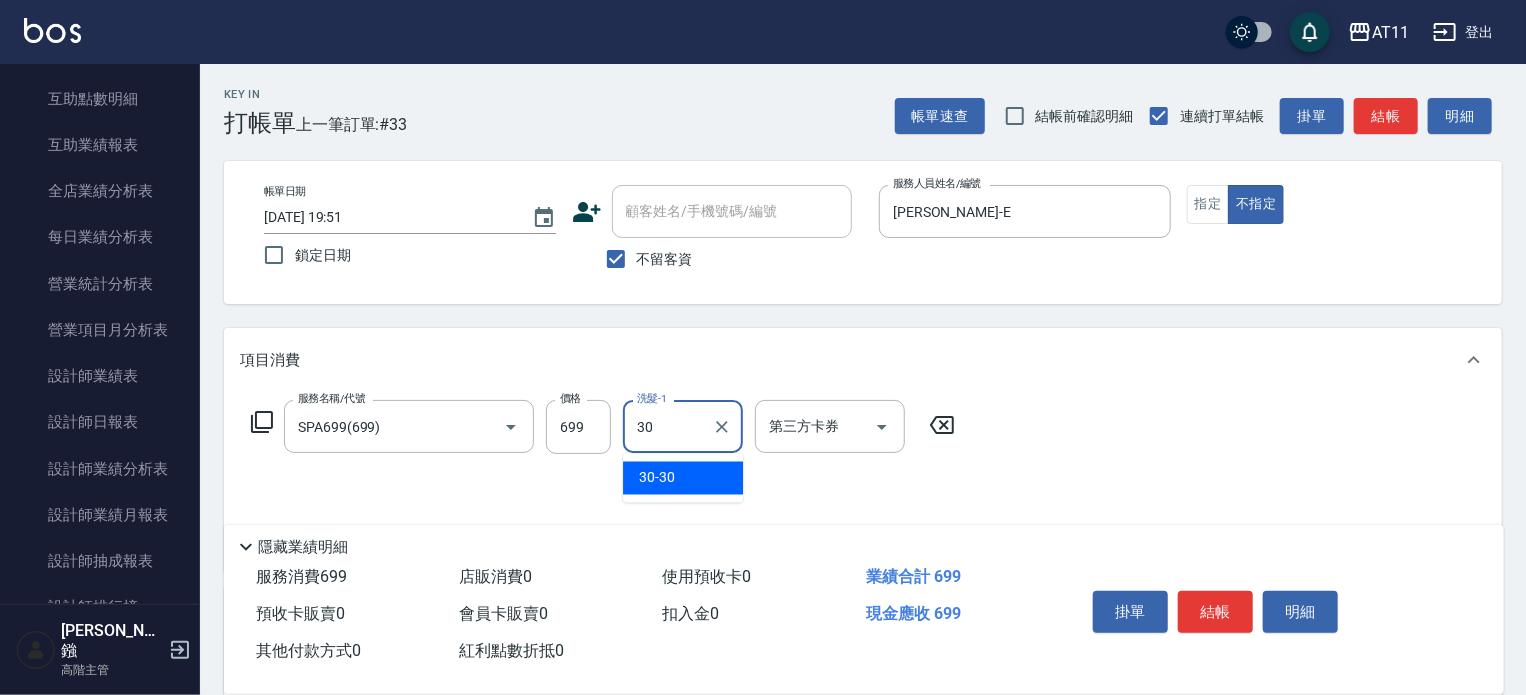 type on "30-30" 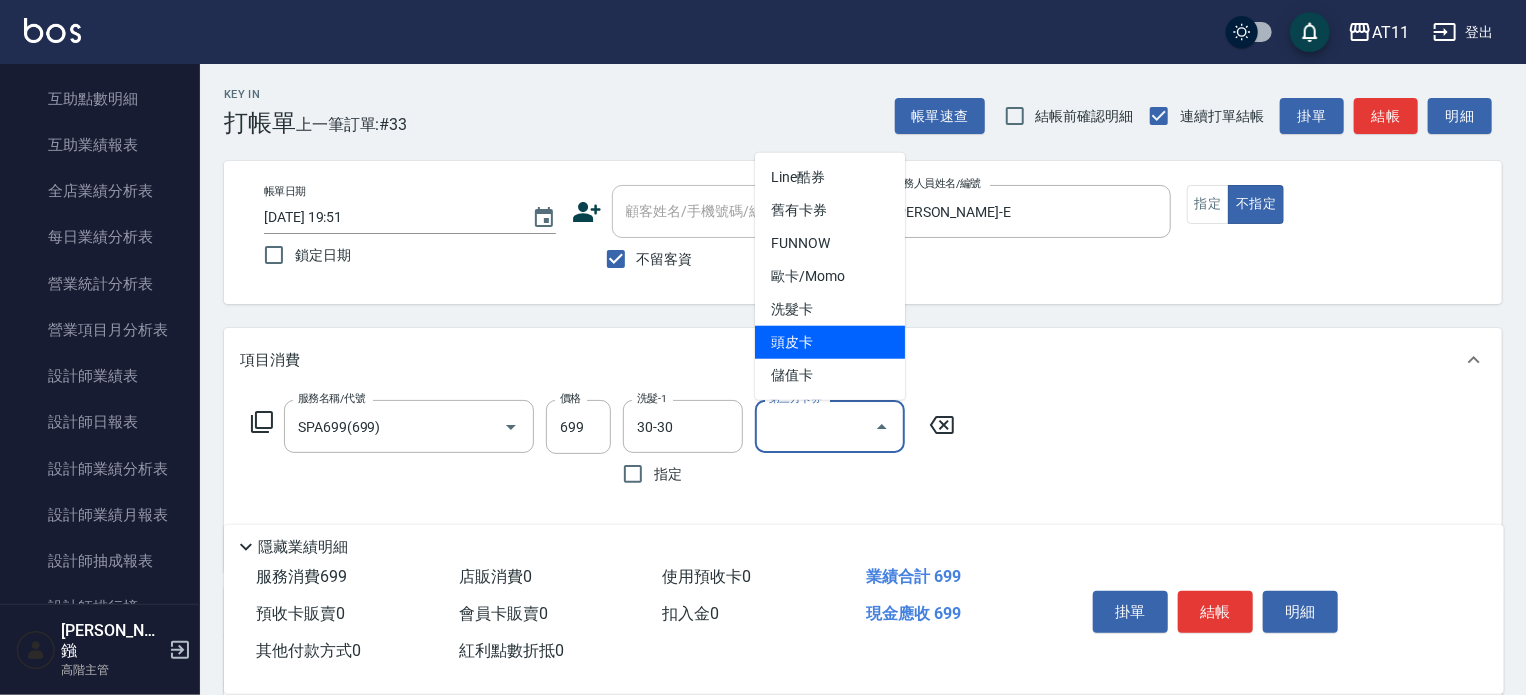 type on "頭皮卡" 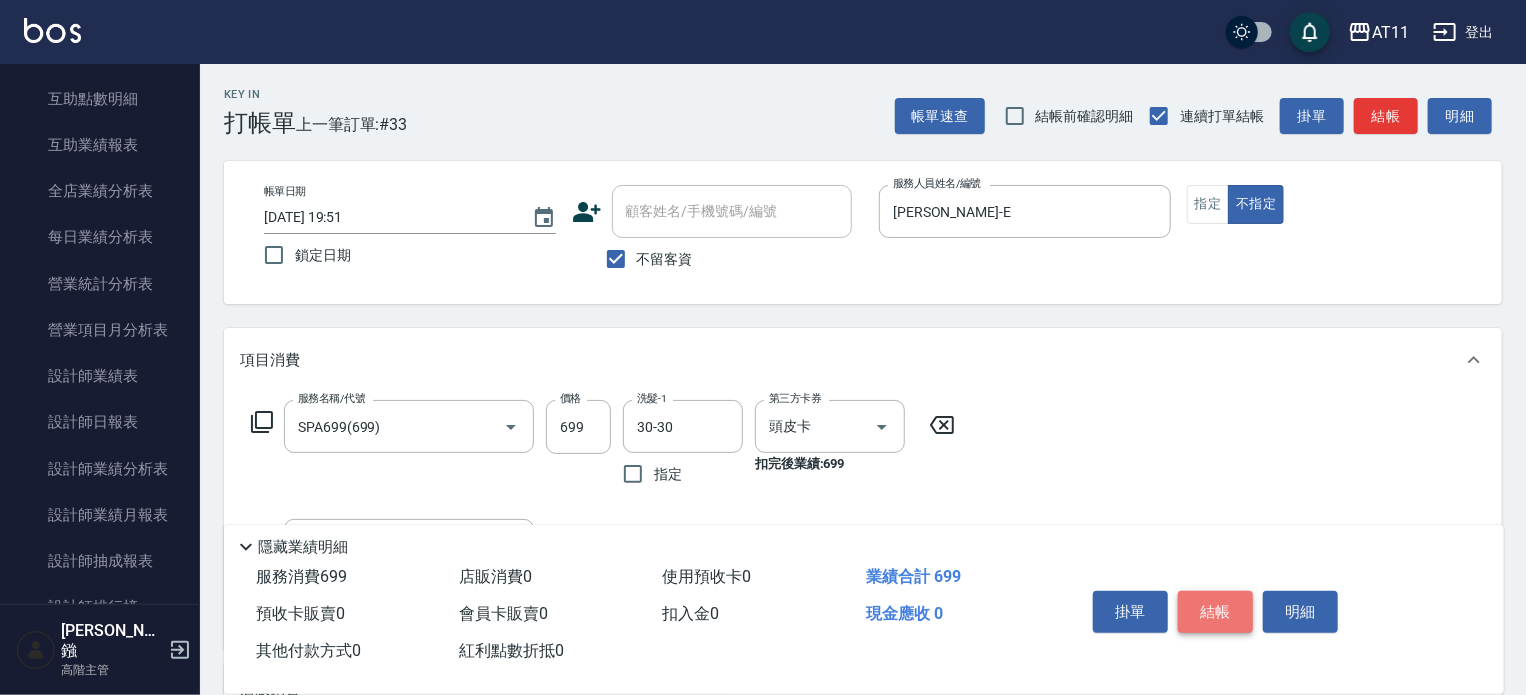 click on "結帳" at bounding box center [1215, 612] 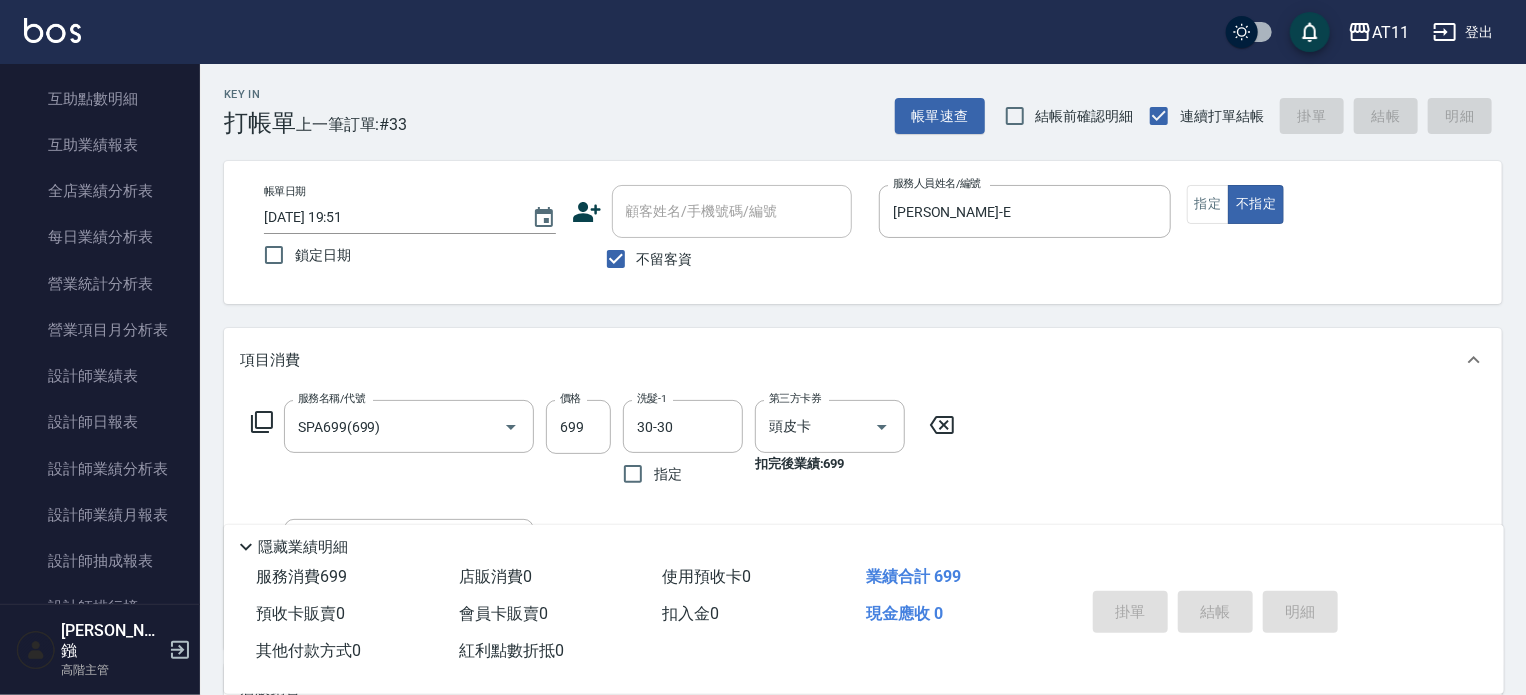 type 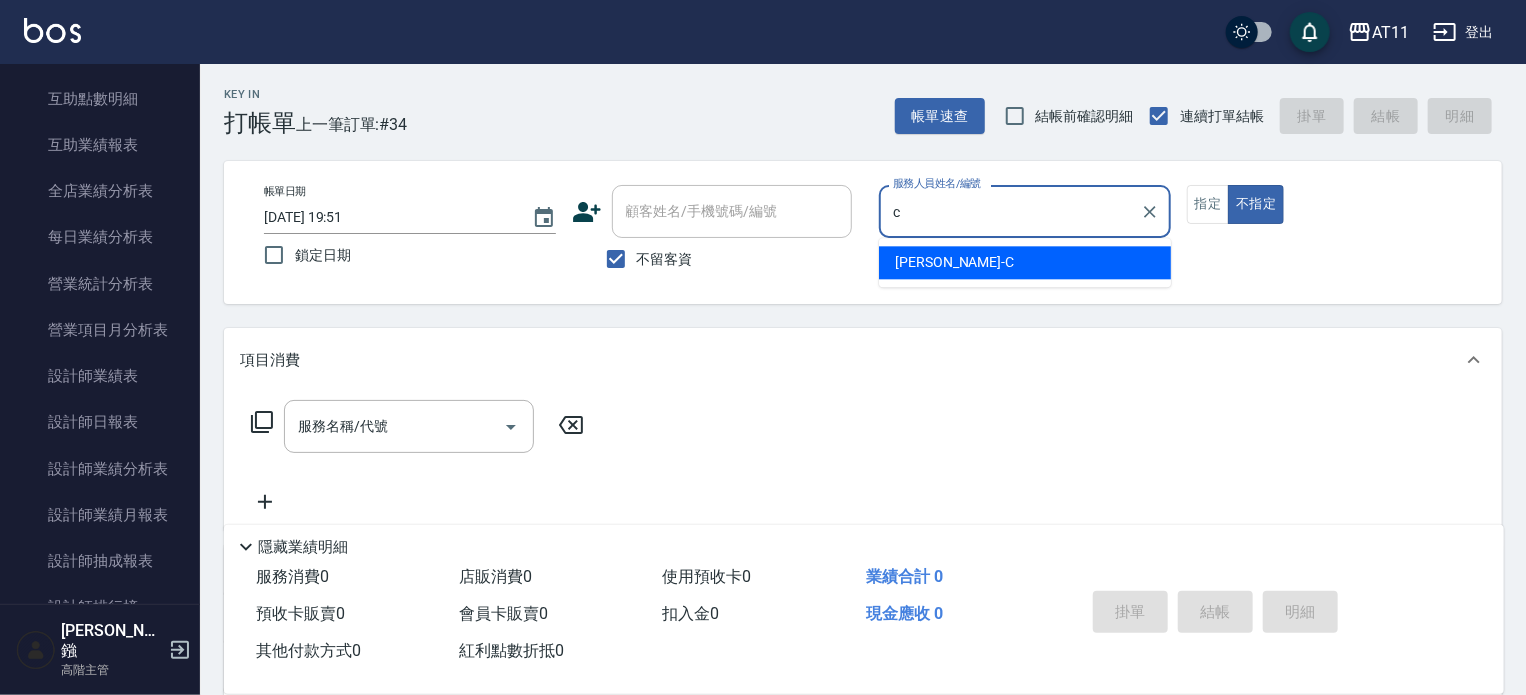 type on "[PERSON_NAME]" 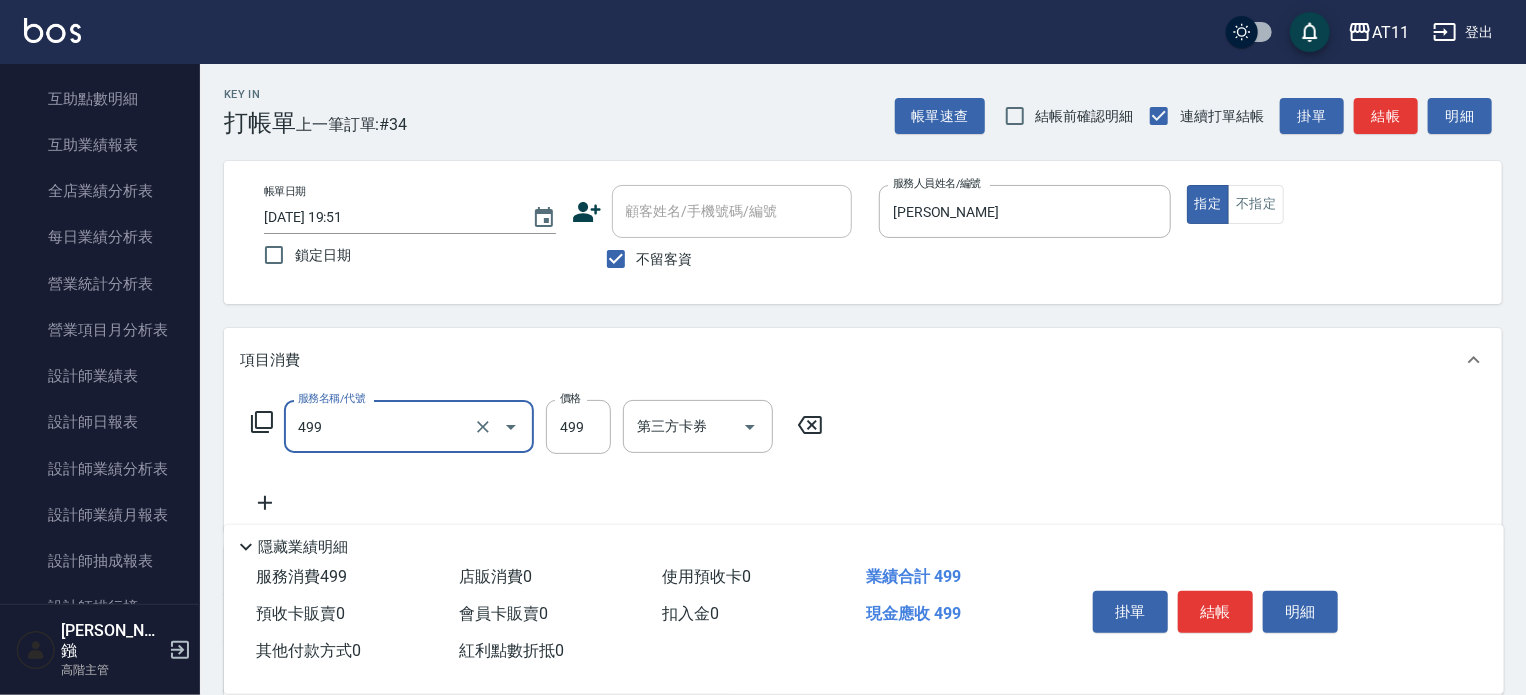 type on "SPA499(499)" 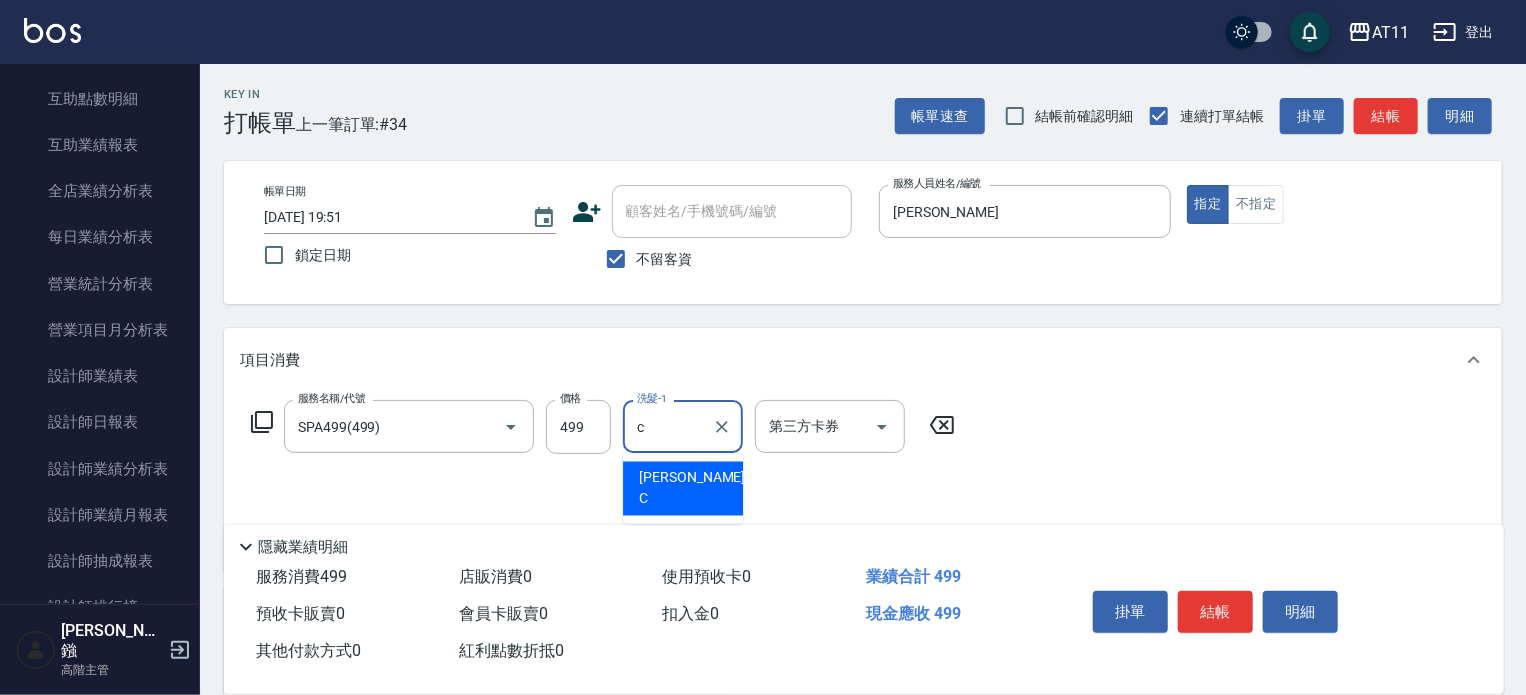 type on "[PERSON_NAME]" 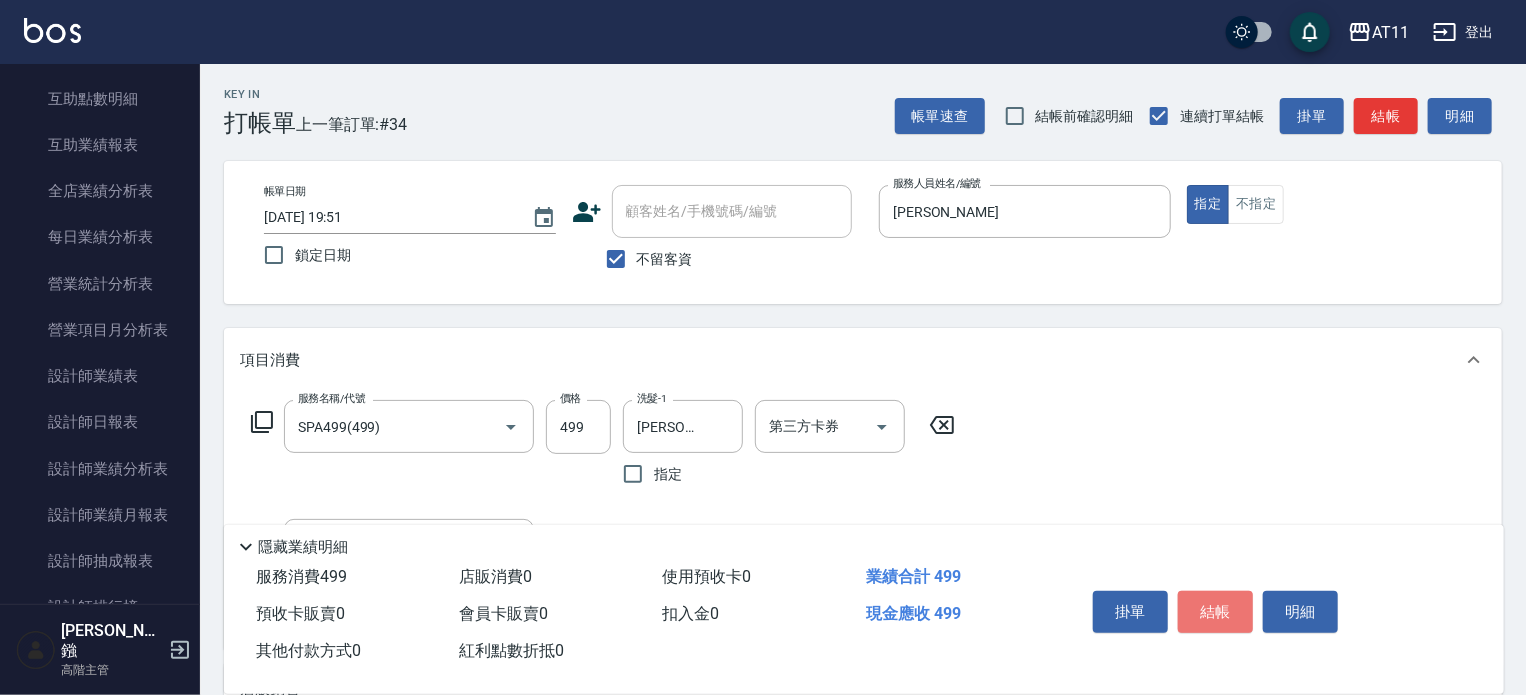 click on "結帳" at bounding box center [1215, 612] 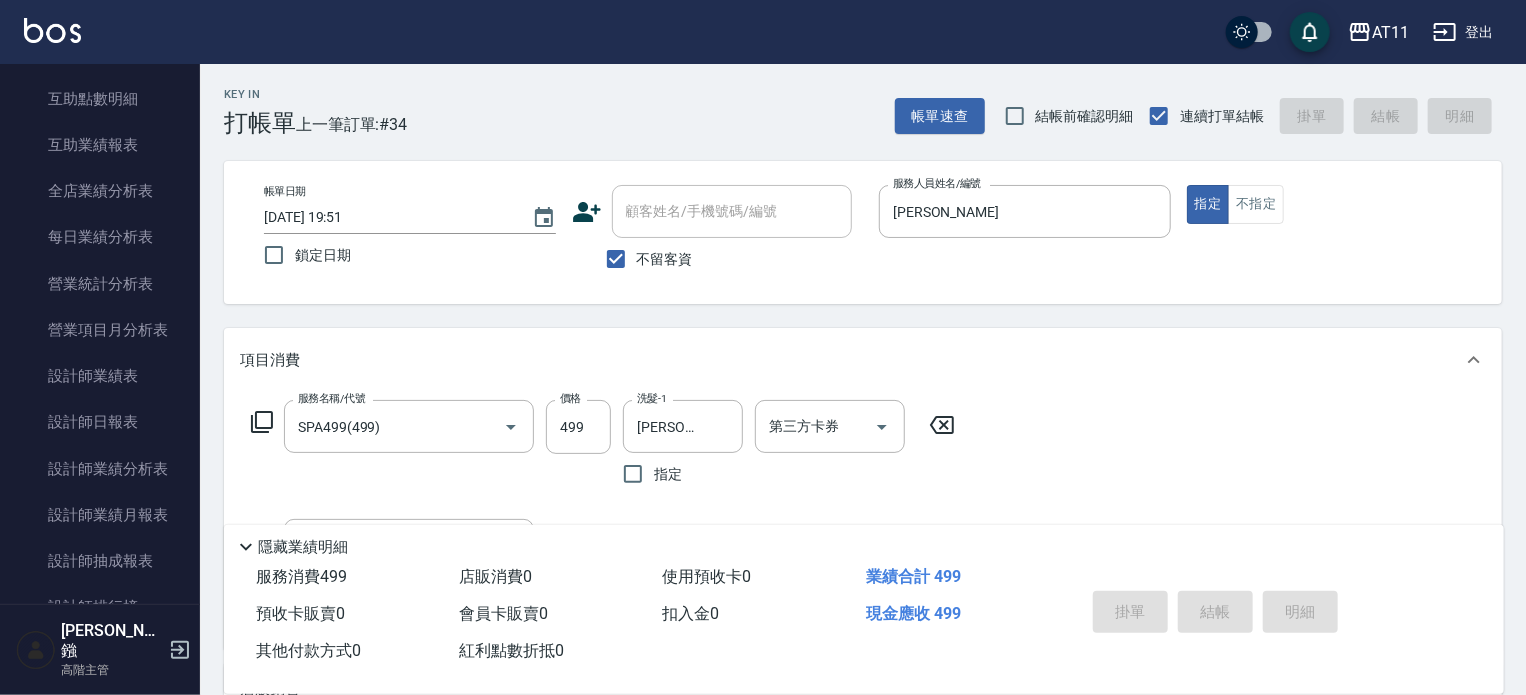 type 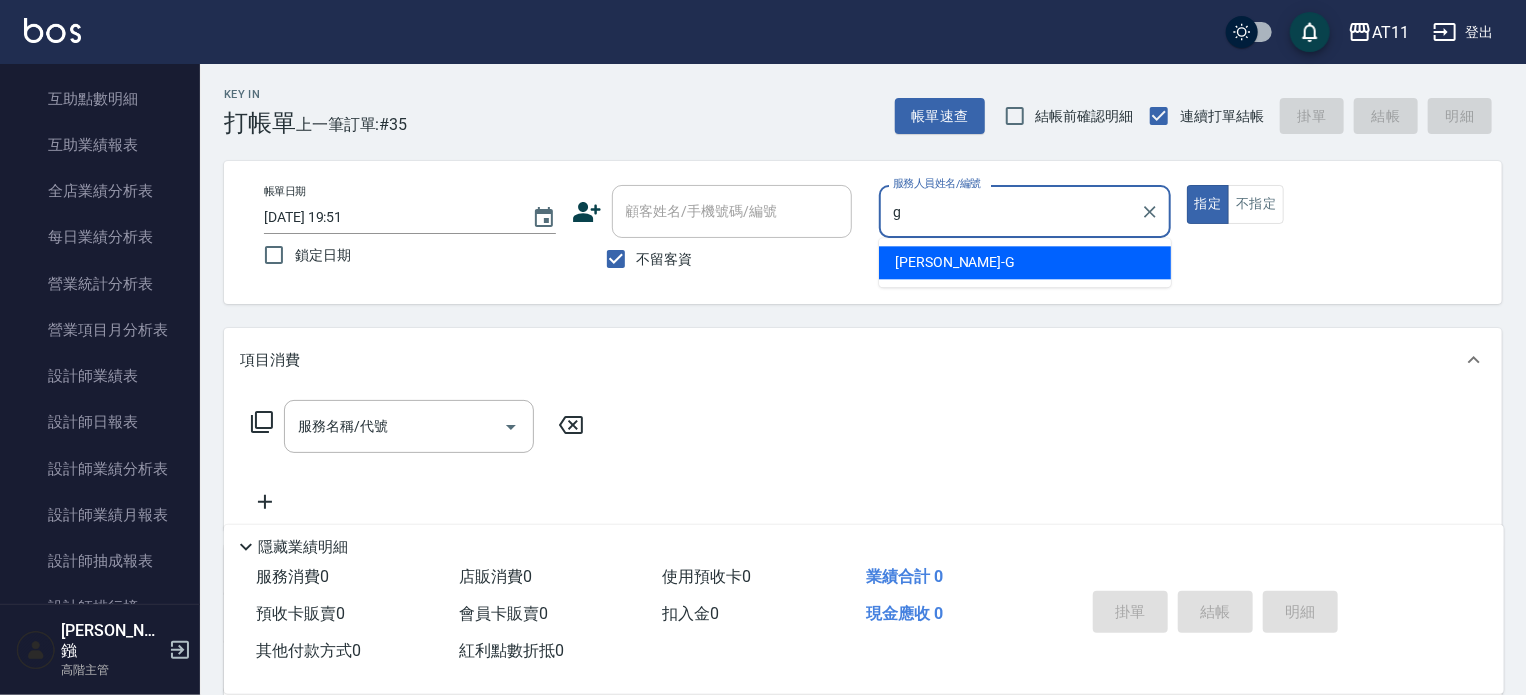 type on "[PERSON_NAME]" 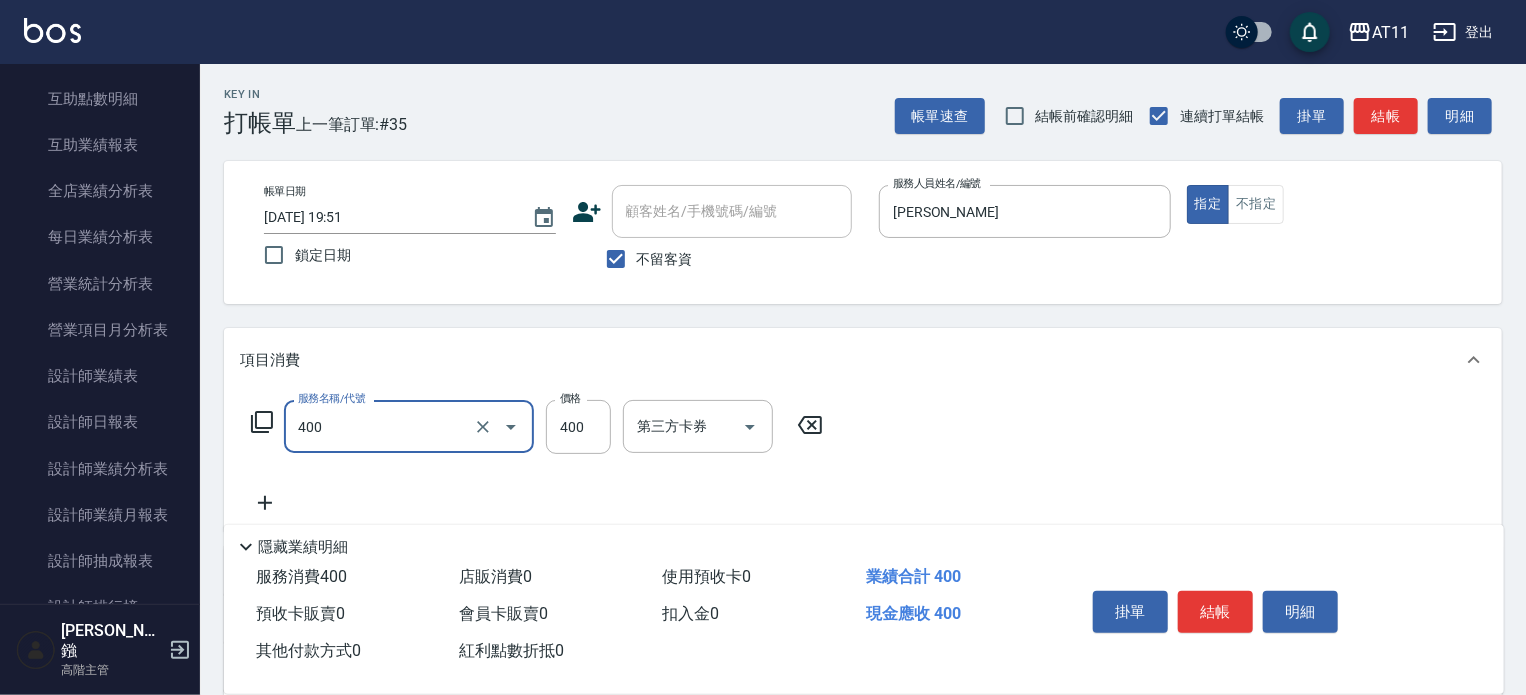 type on "洗剪(400)" 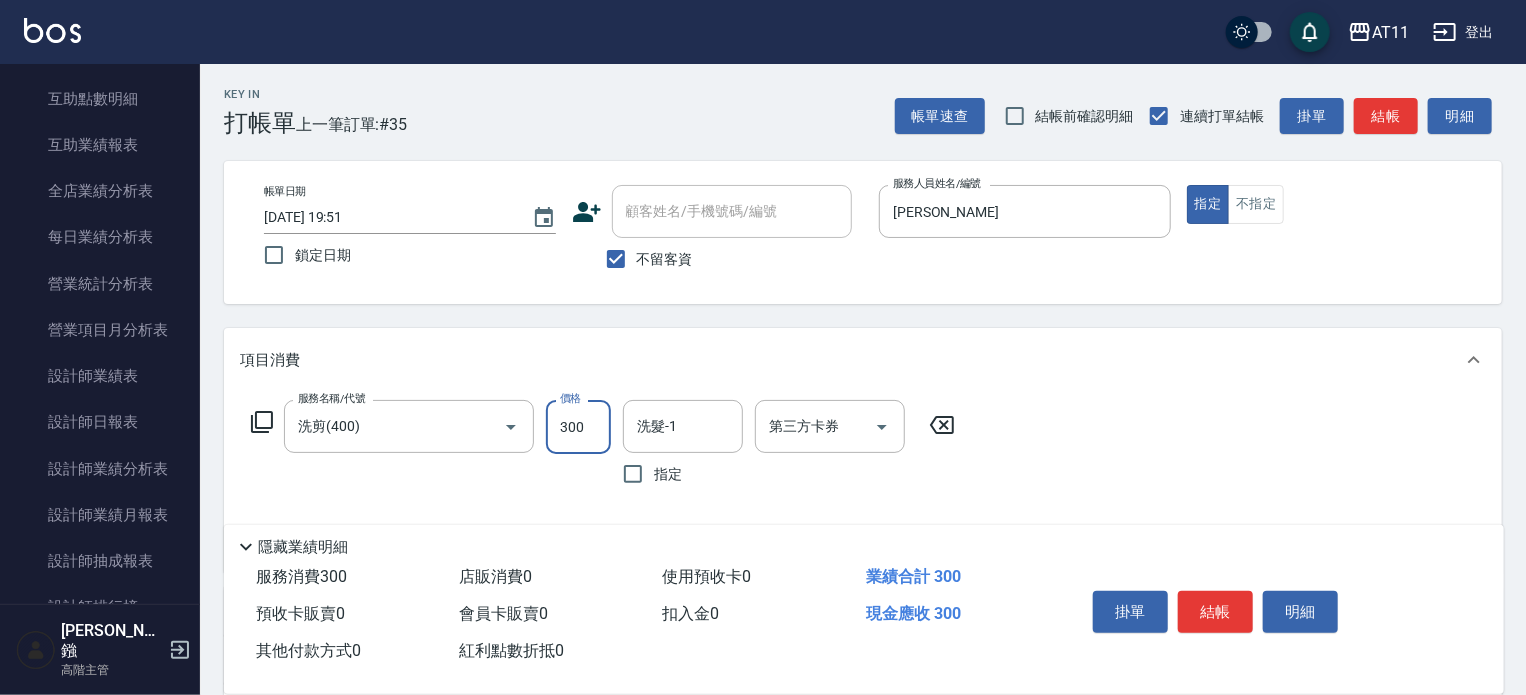 type on "300" 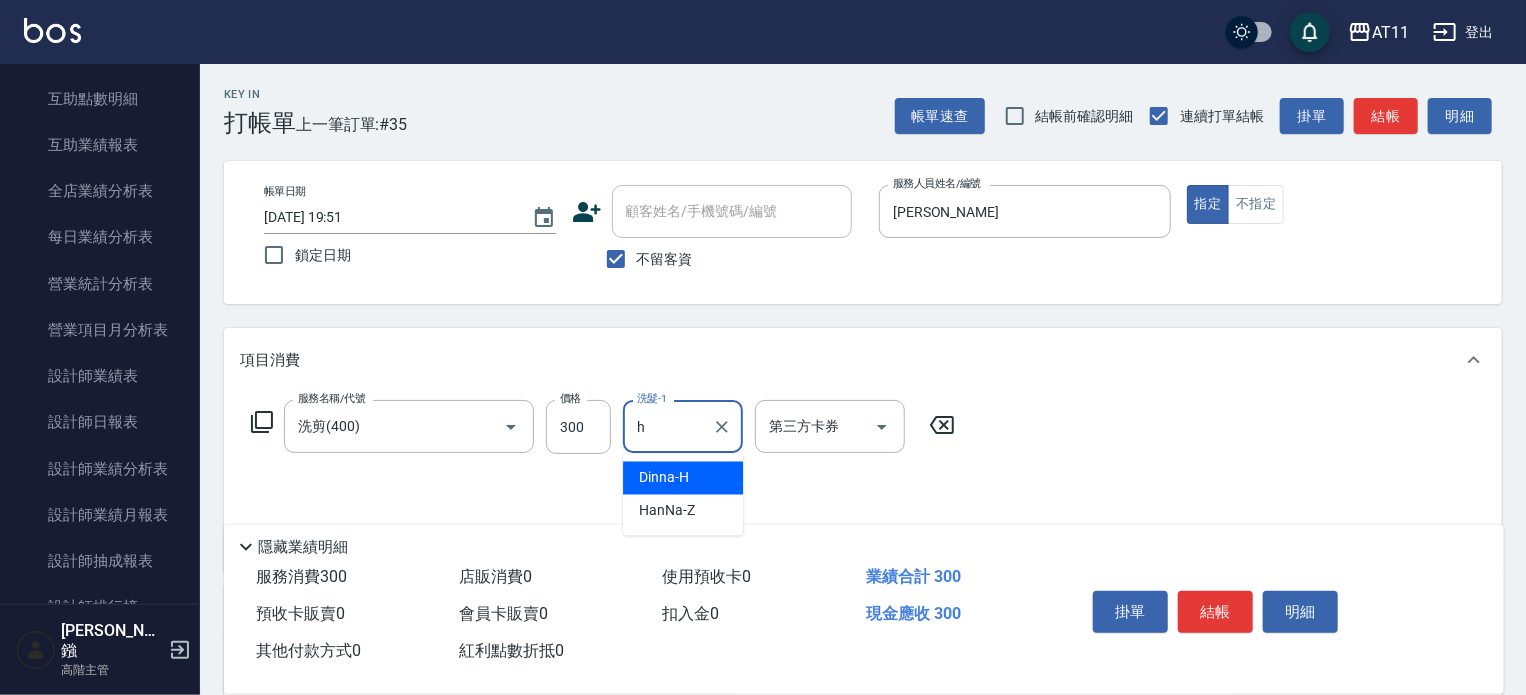 type on "Dinna-H" 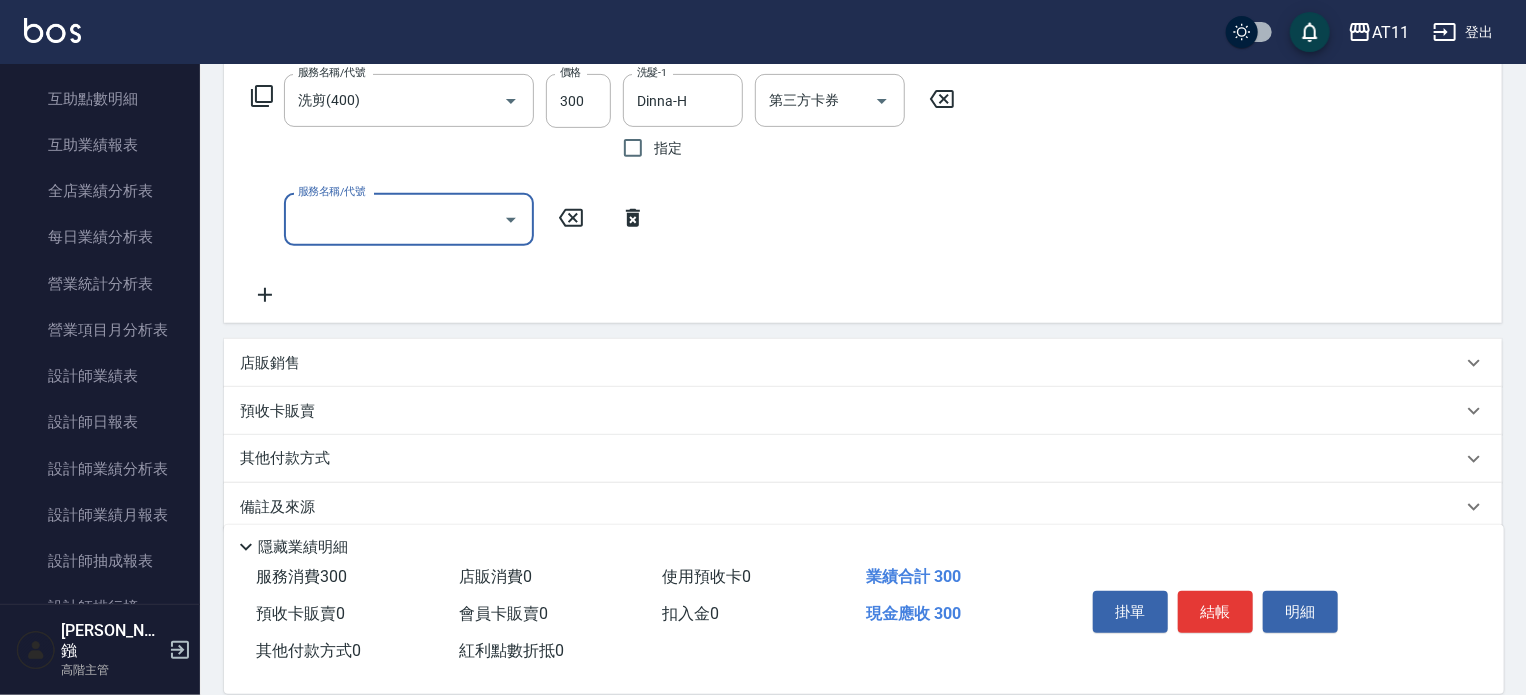 scroll, scrollTop: 352, scrollLeft: 0, axis: vertical 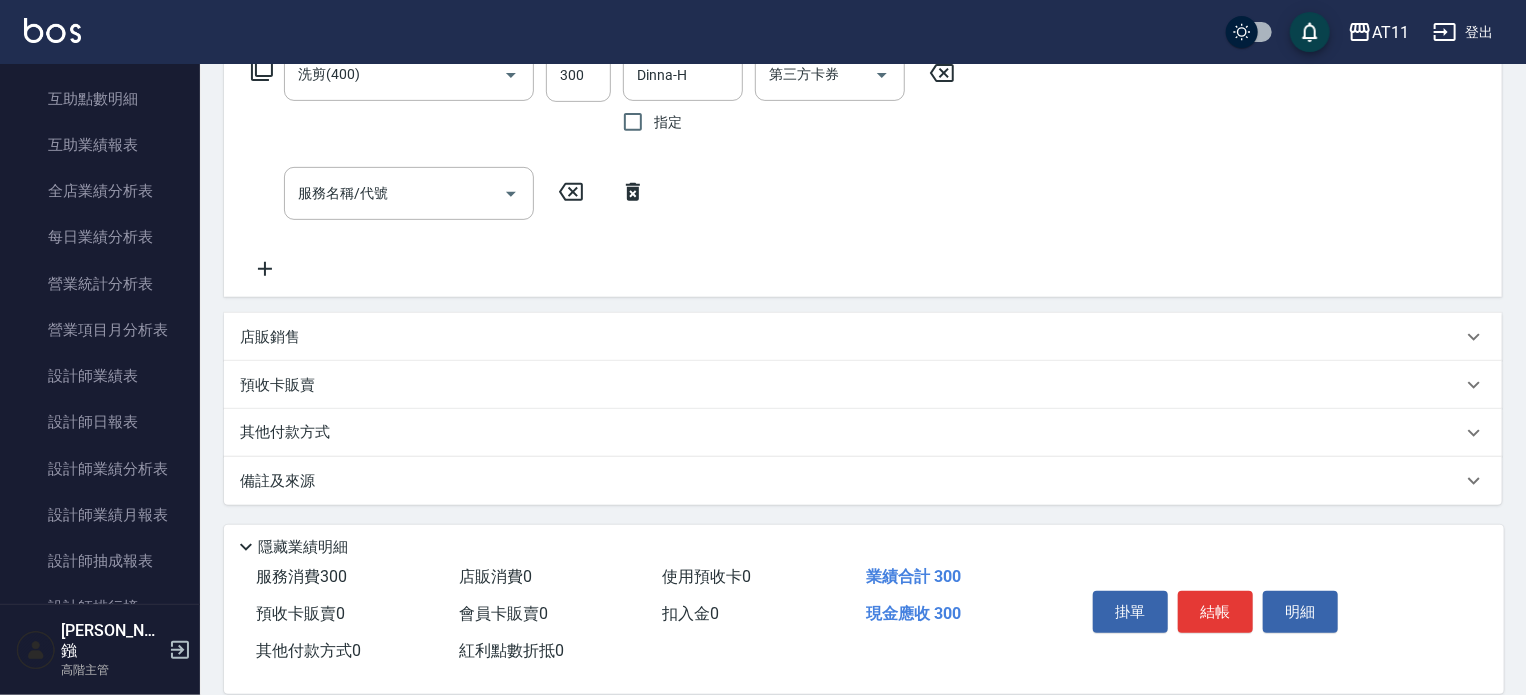 click on "其他付款方式" at bounding box center [851, 433] 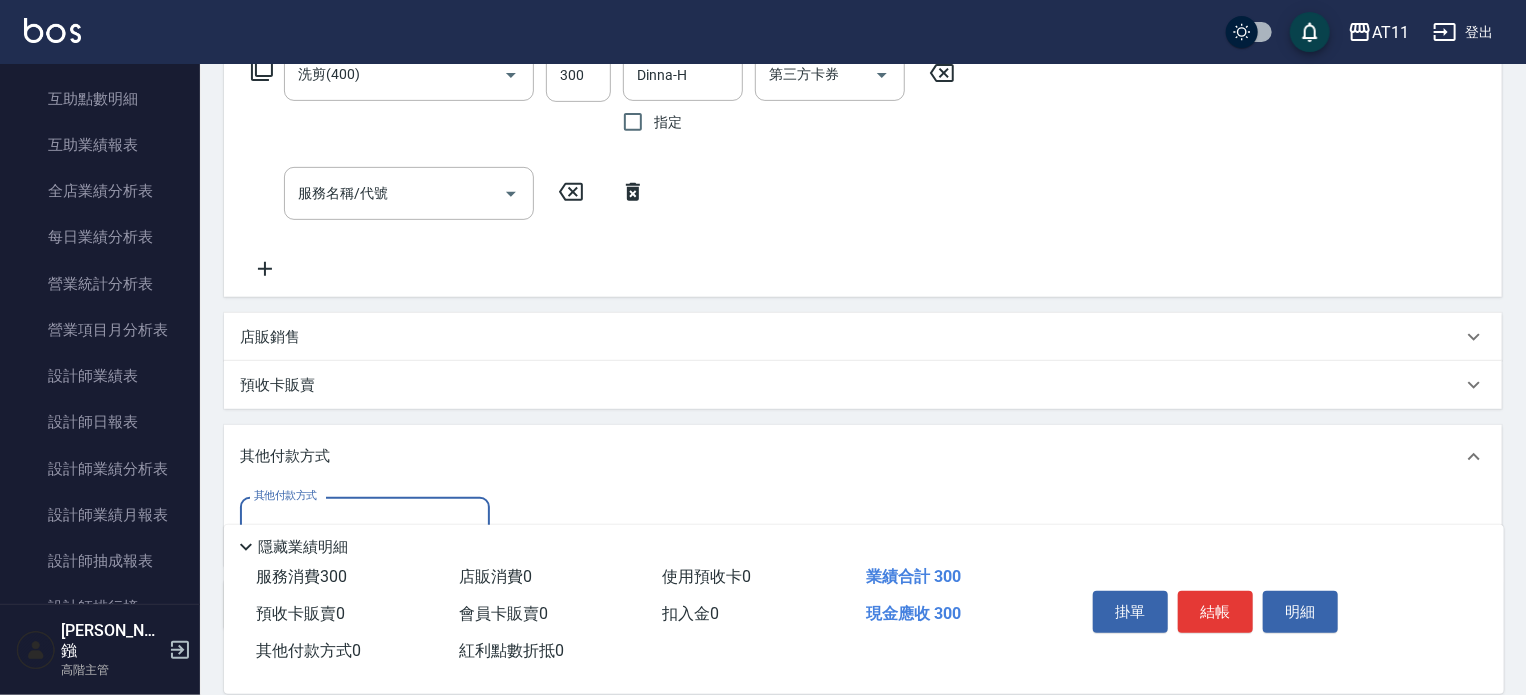 scroll, scrollTop: 0, scrollLeft: 0, axis: both 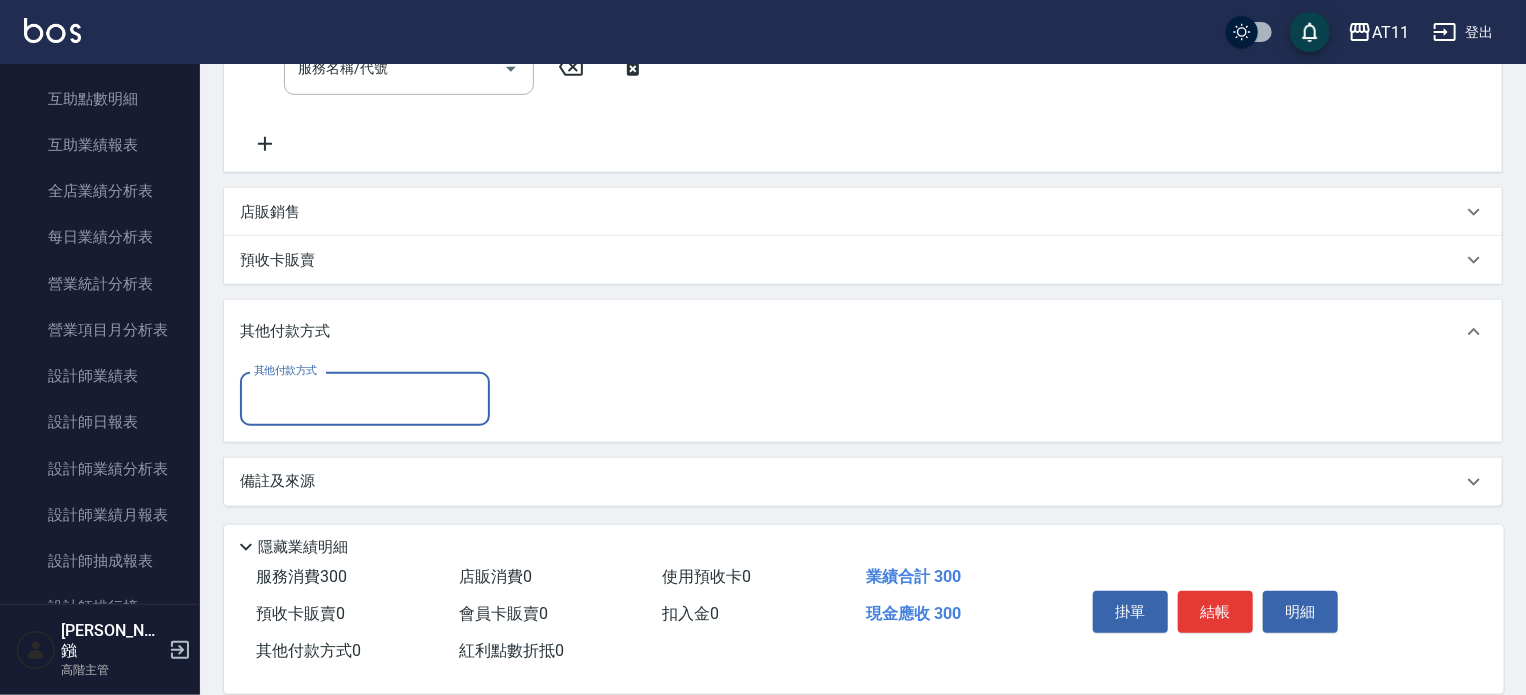 click on "其他付款方式" at bounding box center (365, 398) 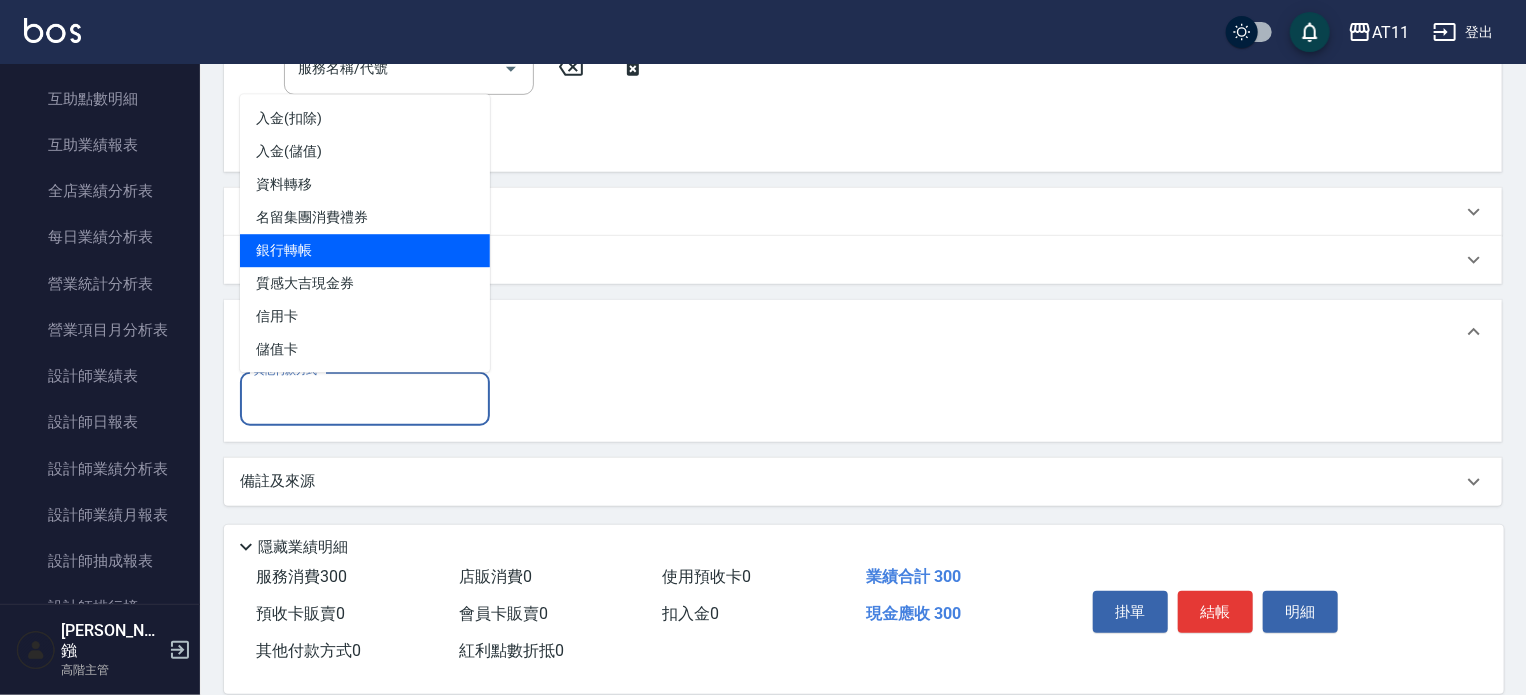 click on "銀行轉帳" at bounding box center [365, 250] 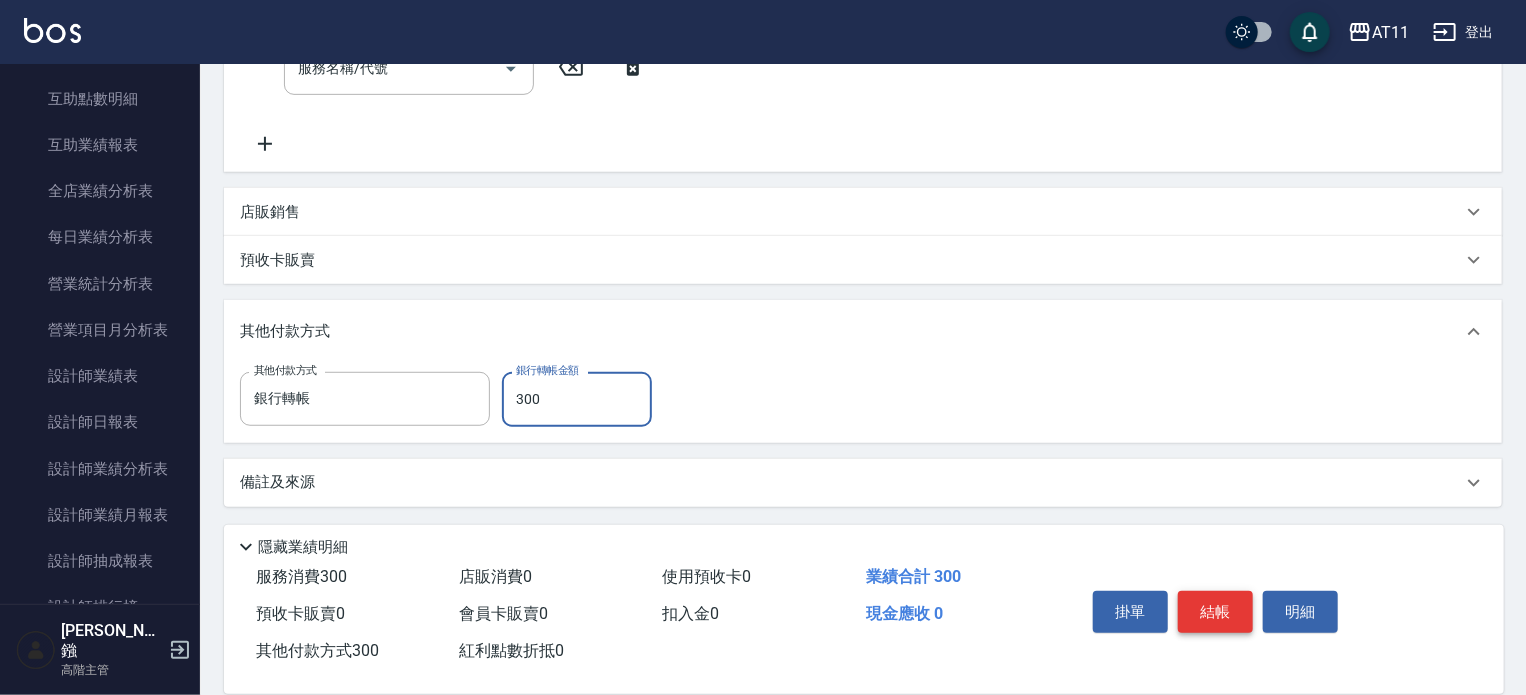 type on "300" 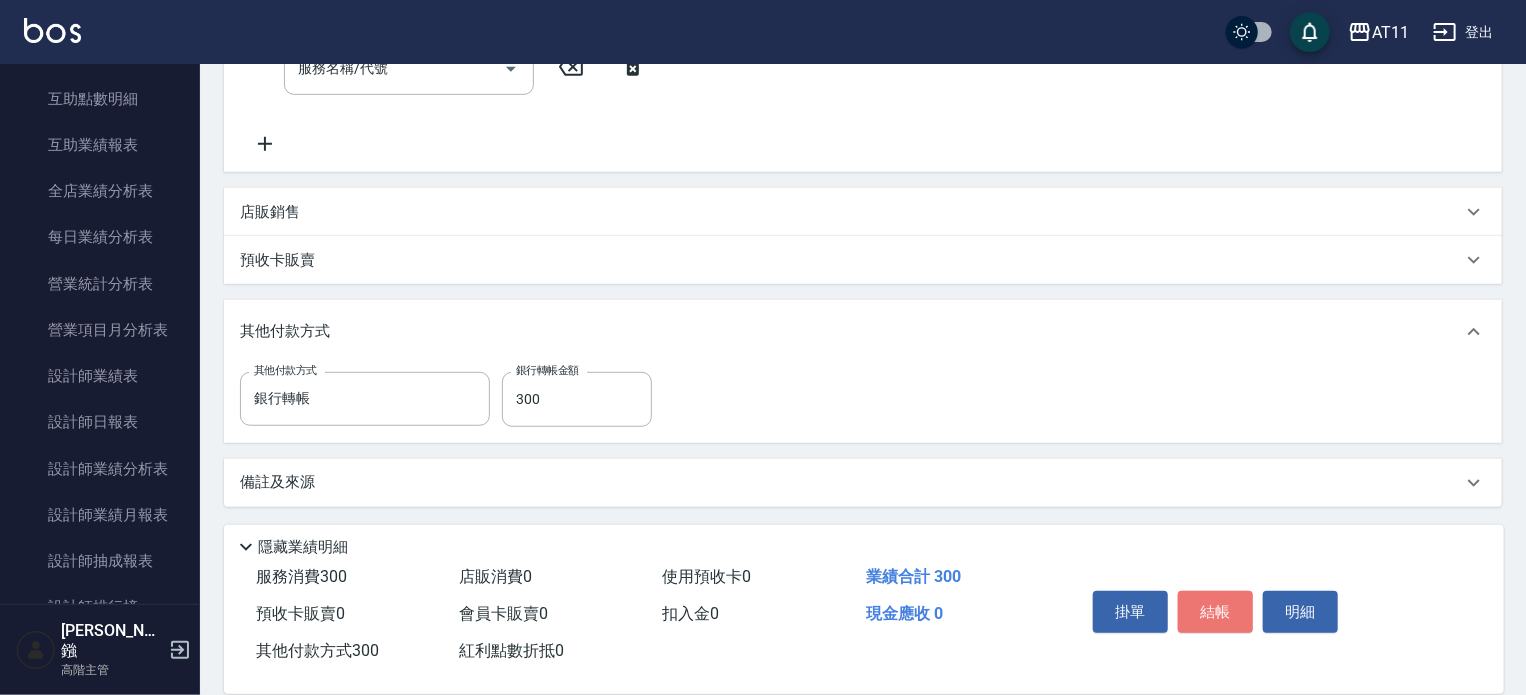 click on "結帳" at bounding box center (1215, 612) 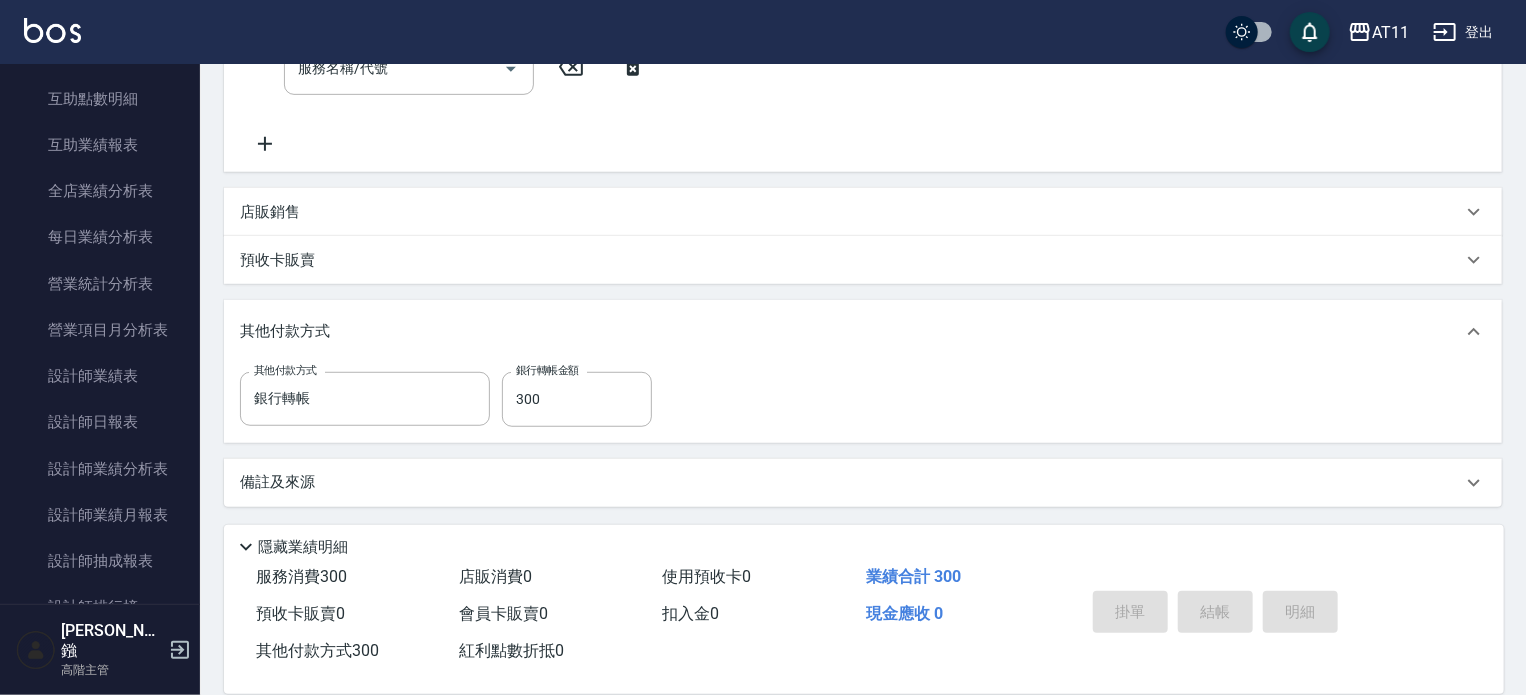 type 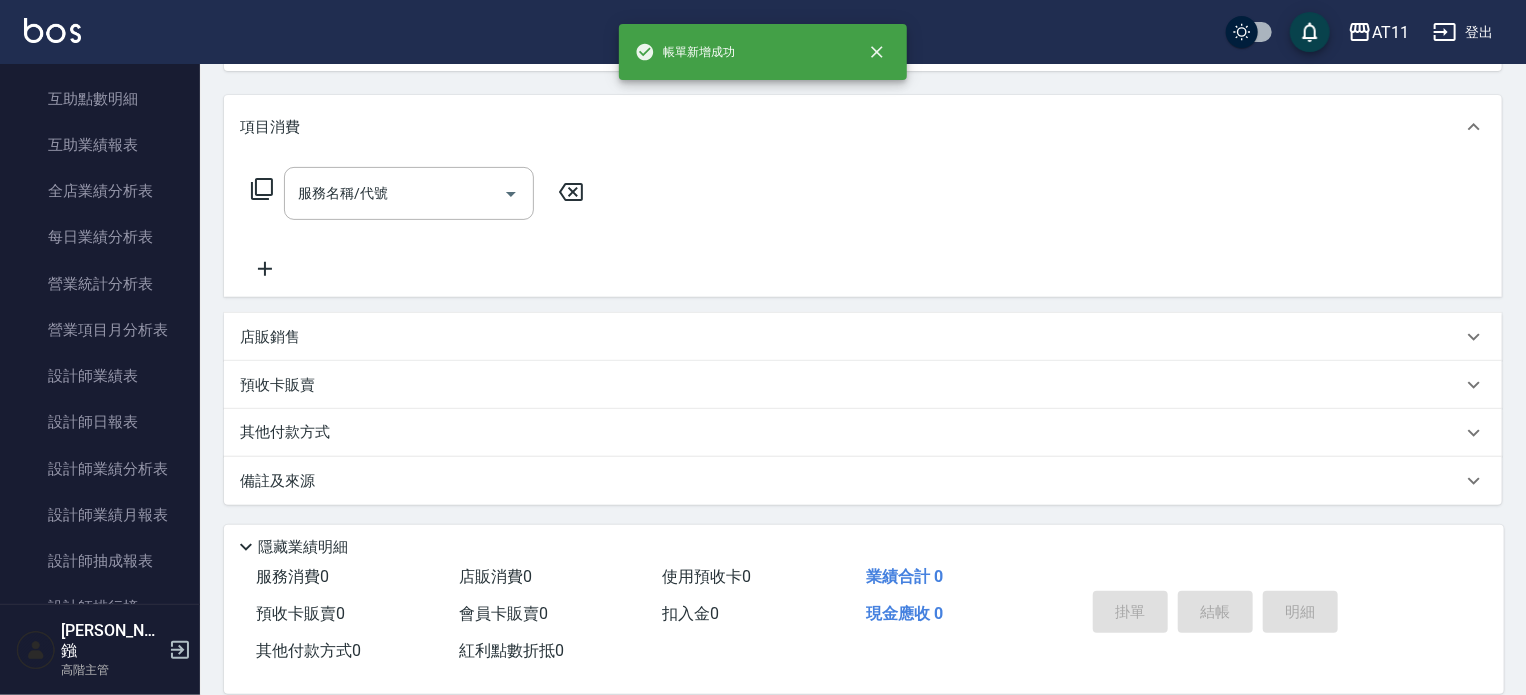 scroll, scrollTop: 0, scrollLeft: 0, axis: both 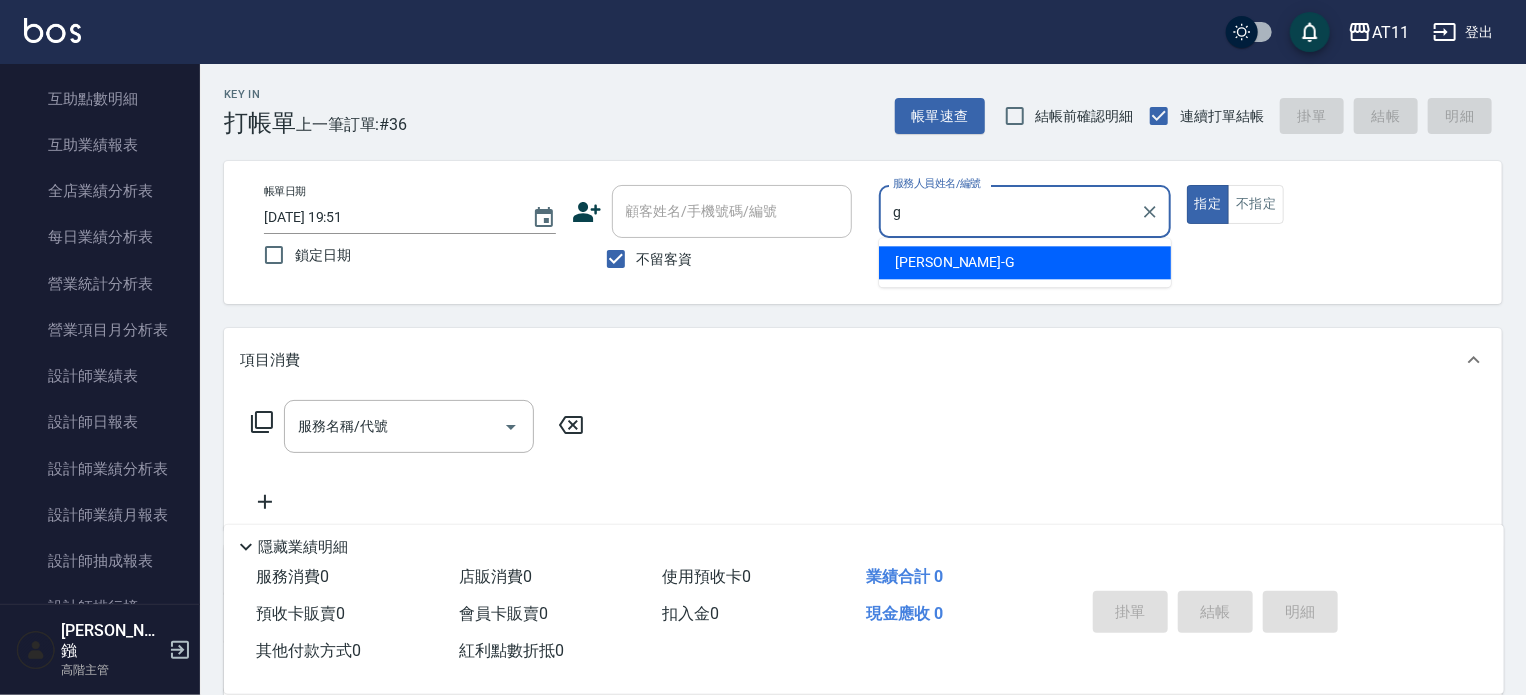 type on "[PERSON_NAME]" 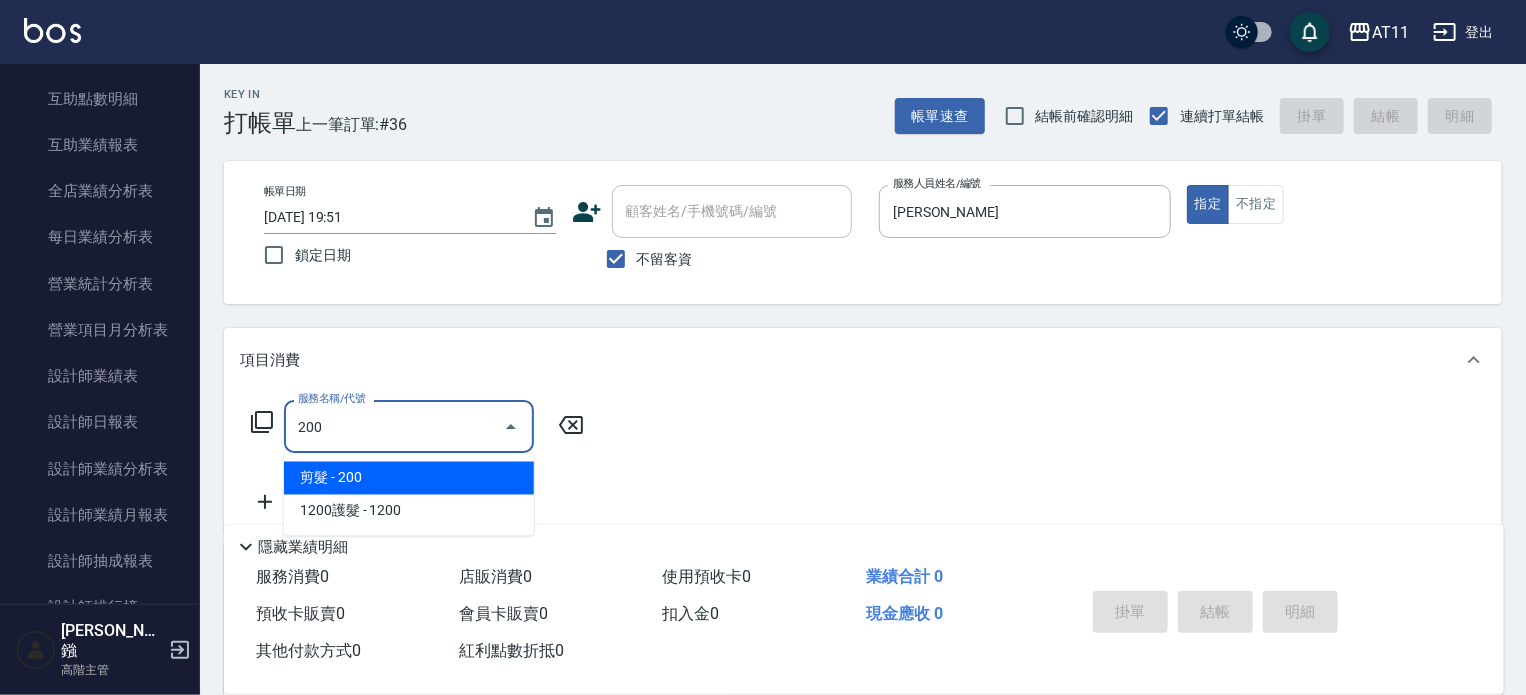 type on "剪髮(200)" 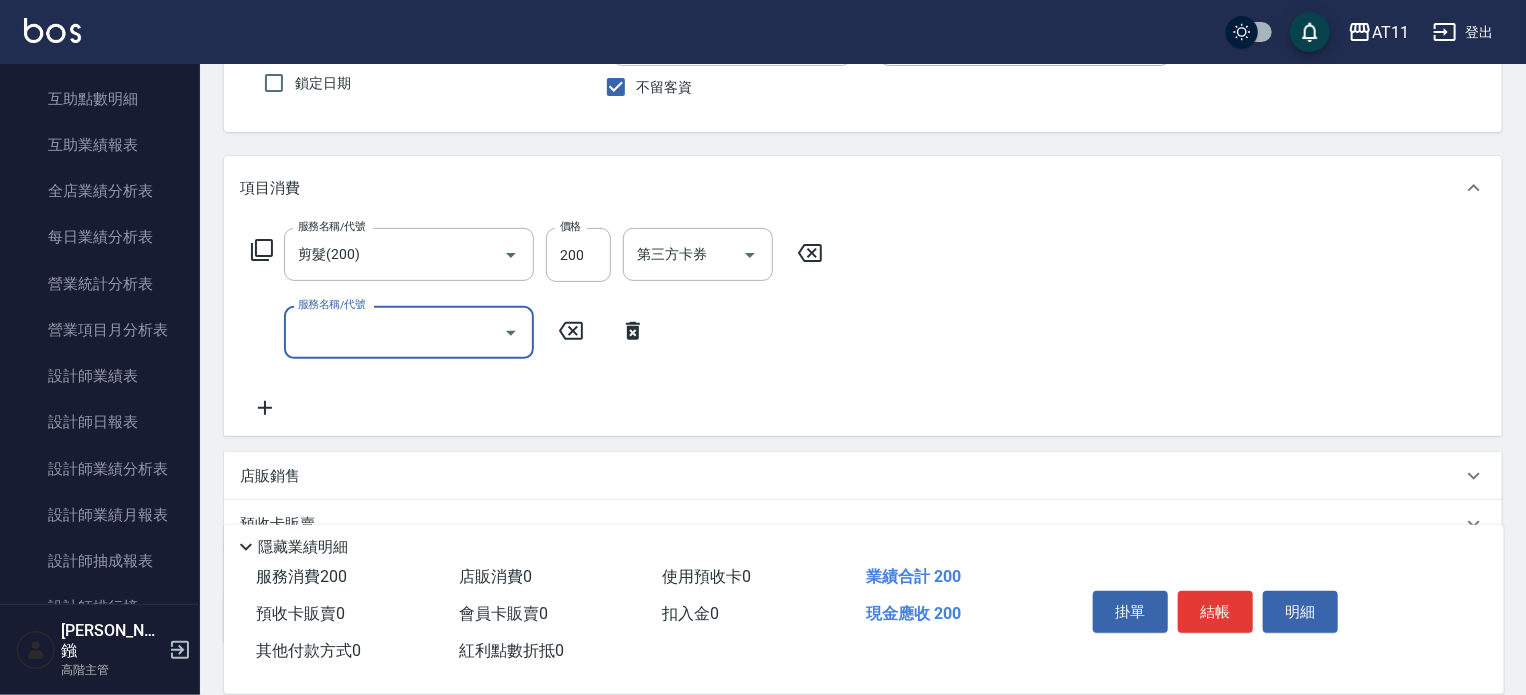 scroll, scrollTop: 311, scrollLeft: 0, axis: vertical 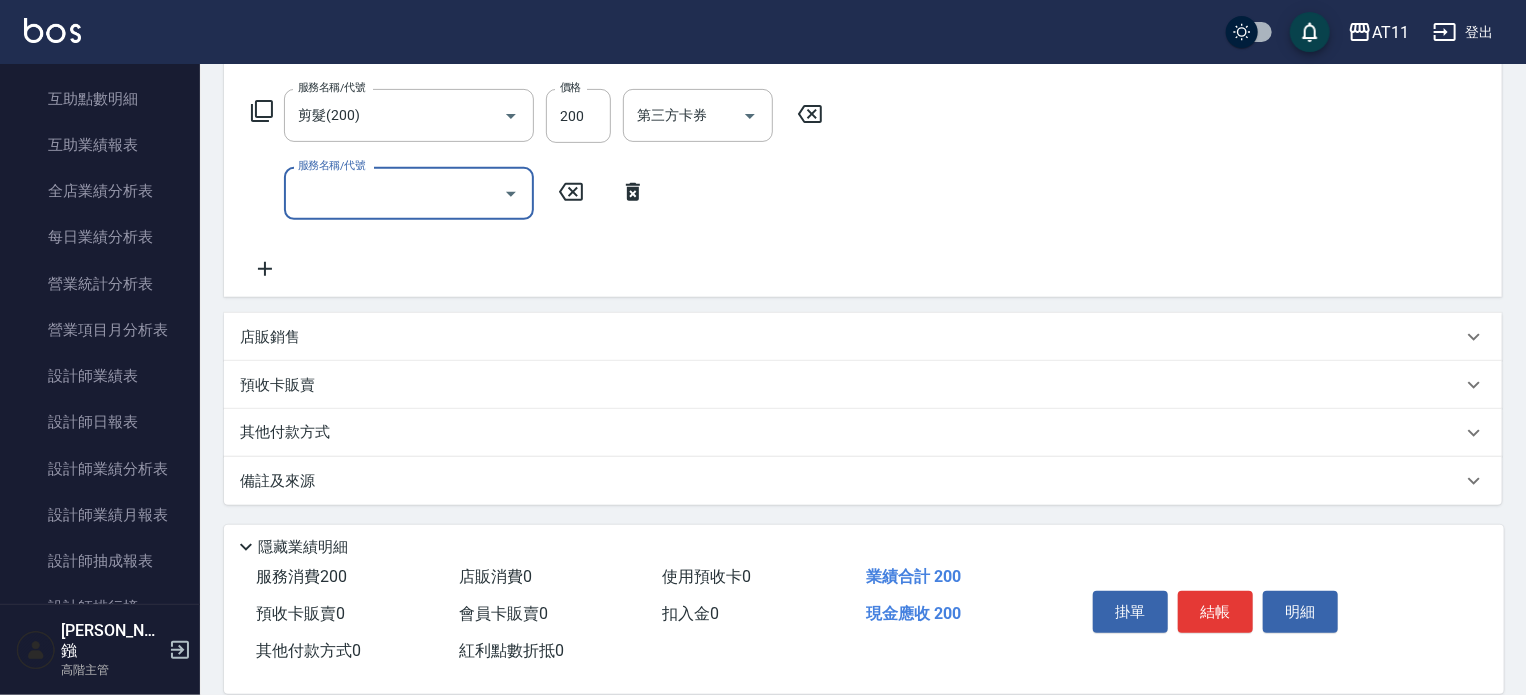 click on "其他付款方式" at bounding box center [290, 433] 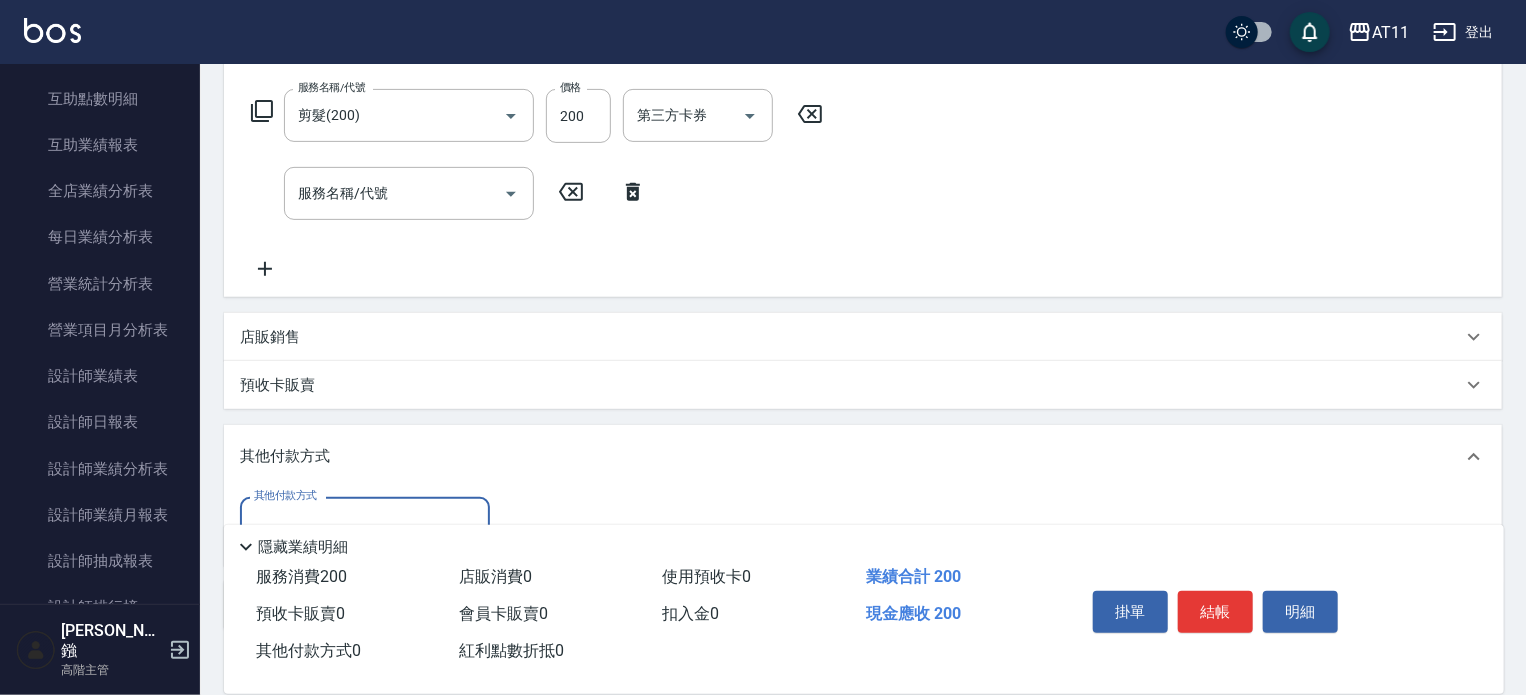 scroll, scrollTop: 0, scrollLeft: 0, axis: both 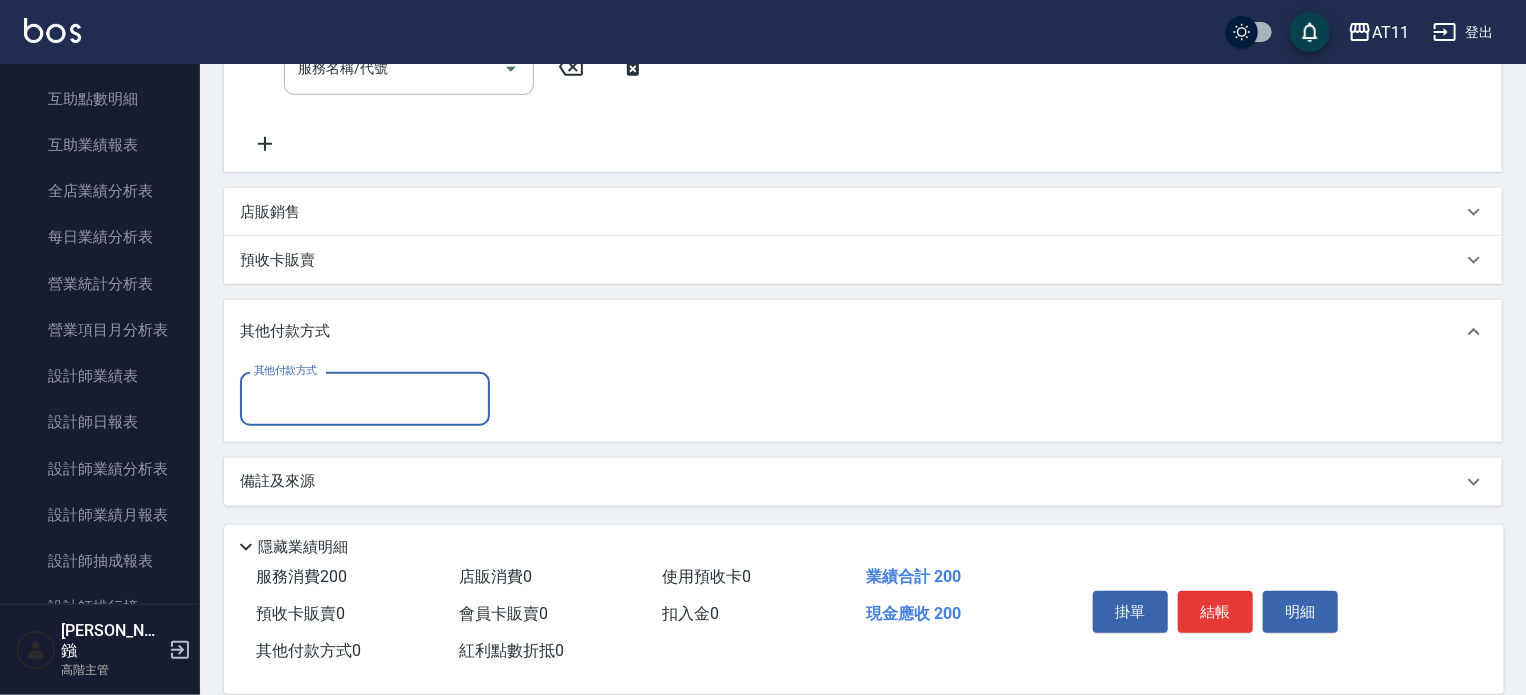 click on "其他付款方式" at bounding box center (365, 398) 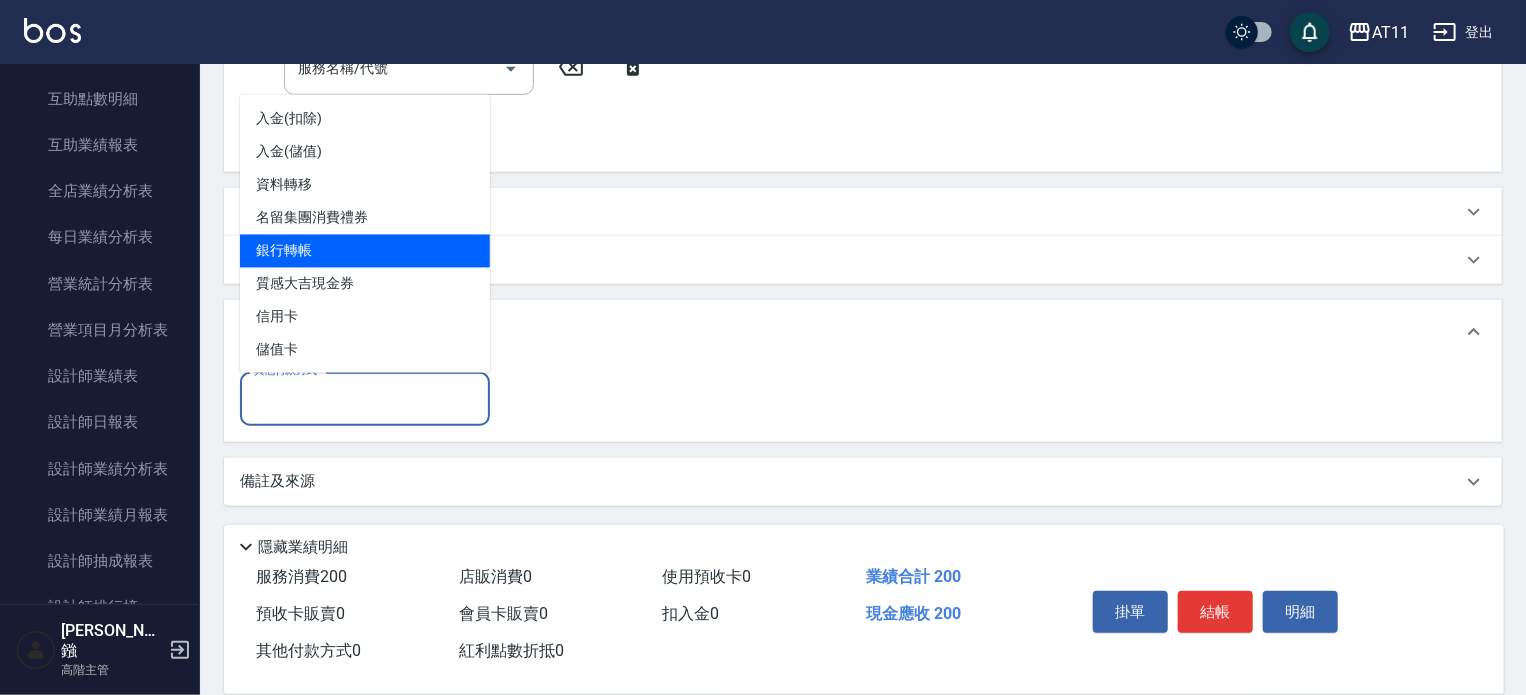 click on "銀行轉帳" at bounding box center [365, 251] 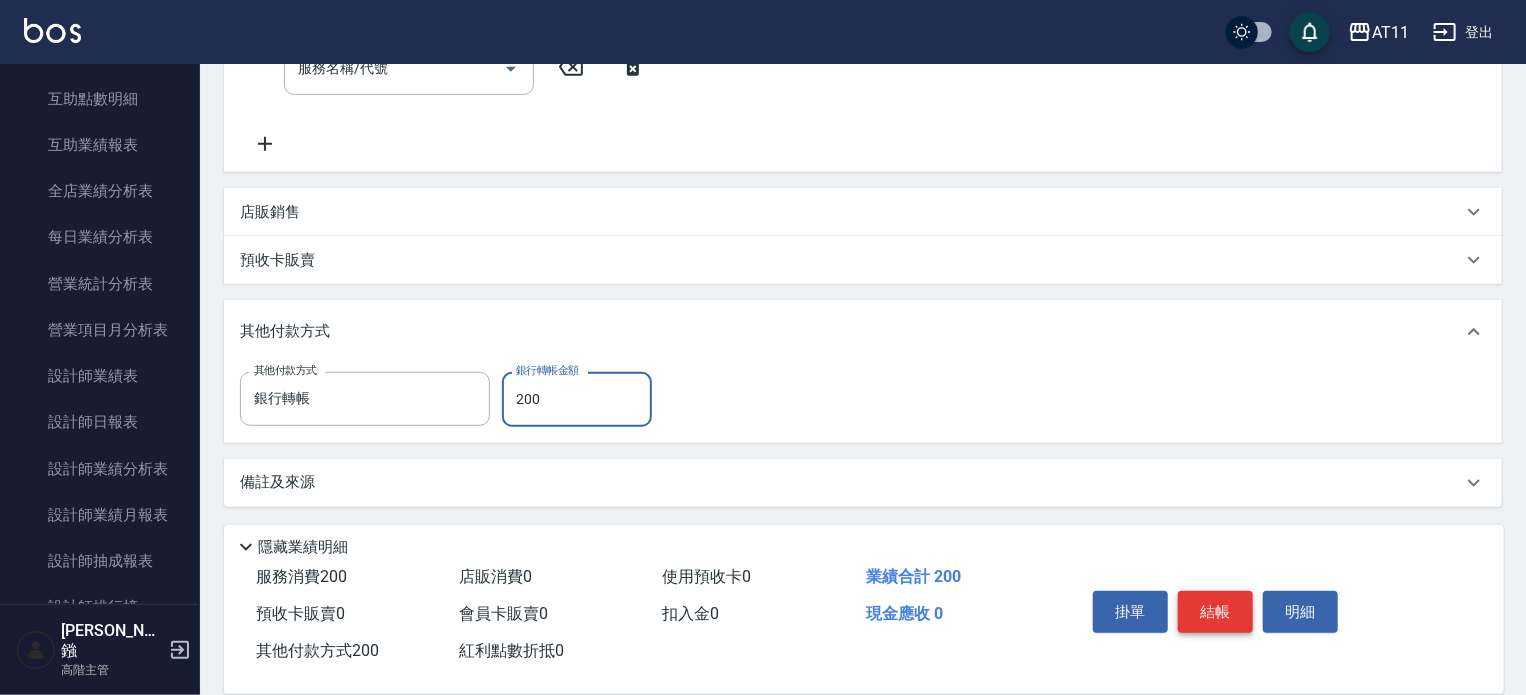type on "200" 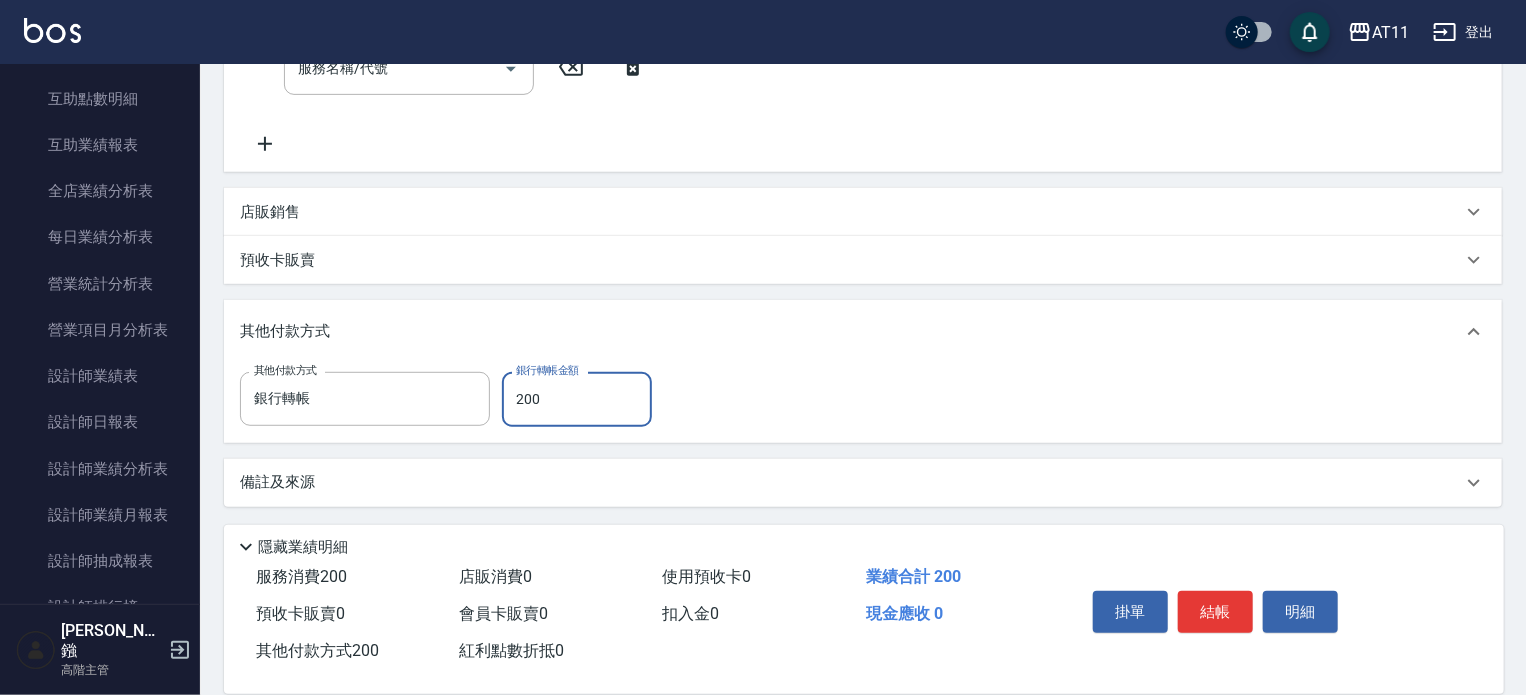 drag, startPoint x: 1229, startPoint y: 603, endPoint x: 1212, endPoint y: 591, distance: 20.808653 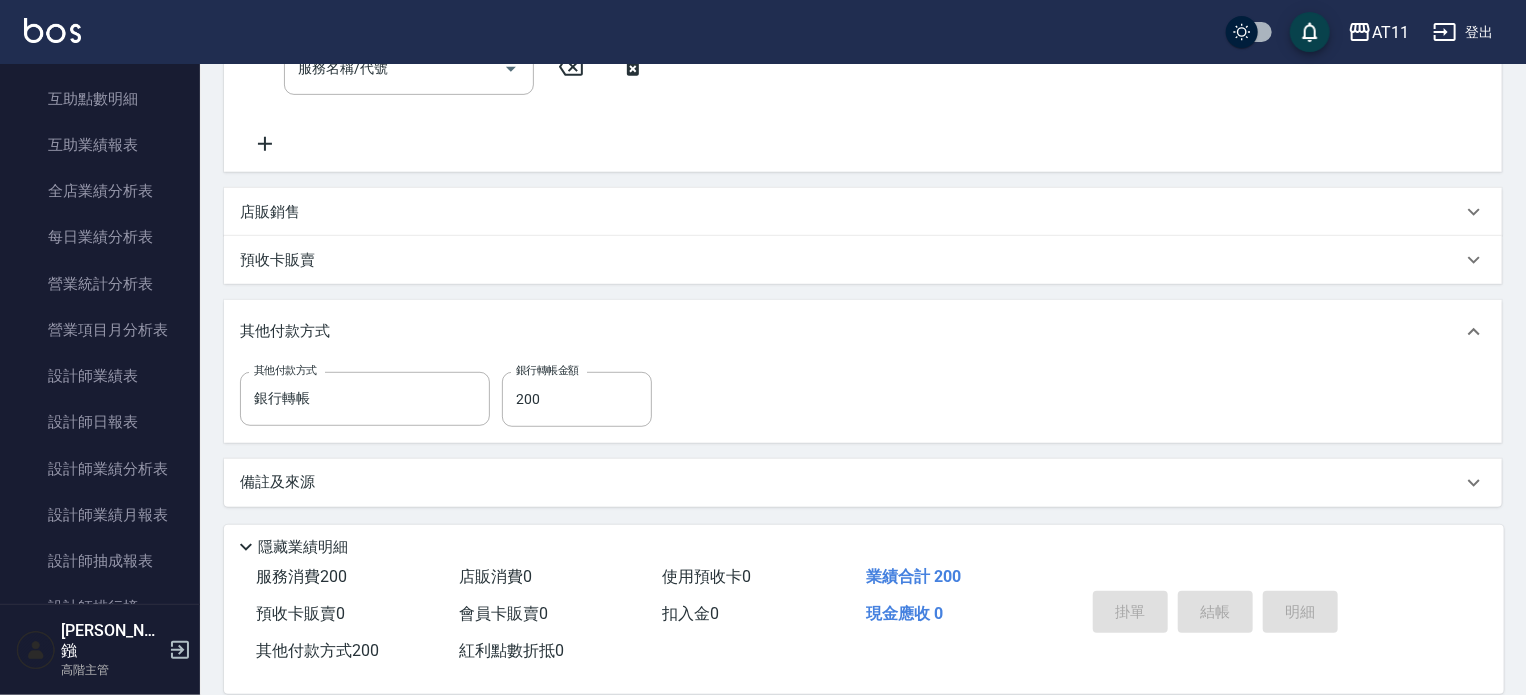 type on "[DATE] 19:52" 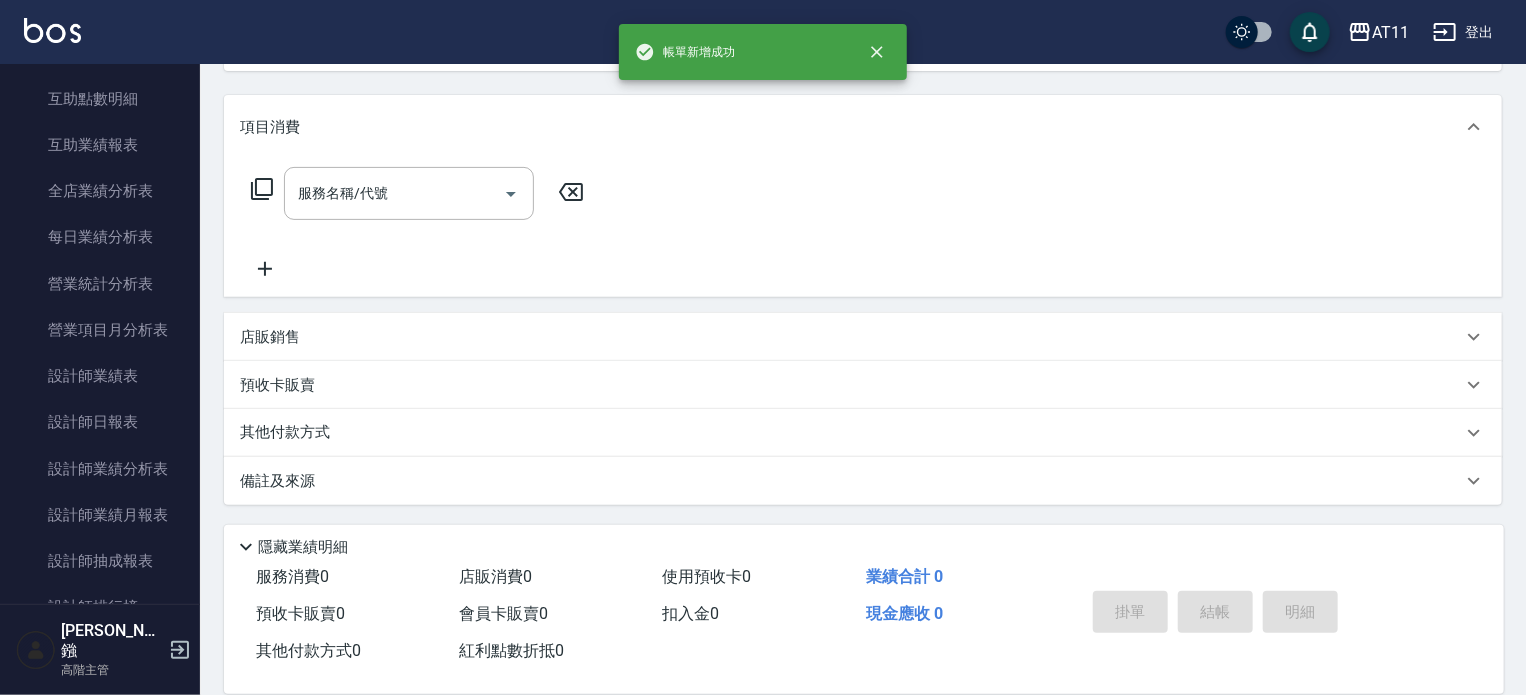 scroll, scrollTop: 0, scrollLeft: 0, axis: both 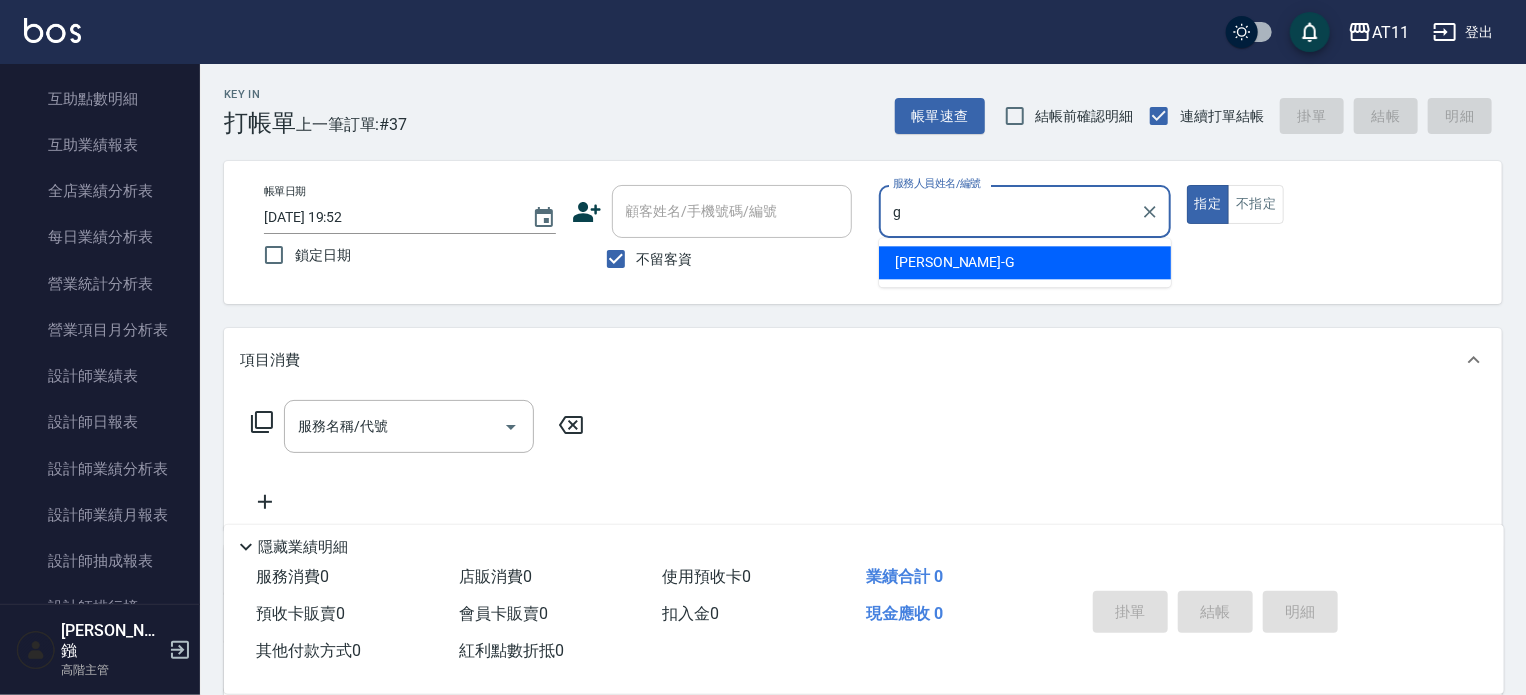 type on "[PERSON_NAME]" 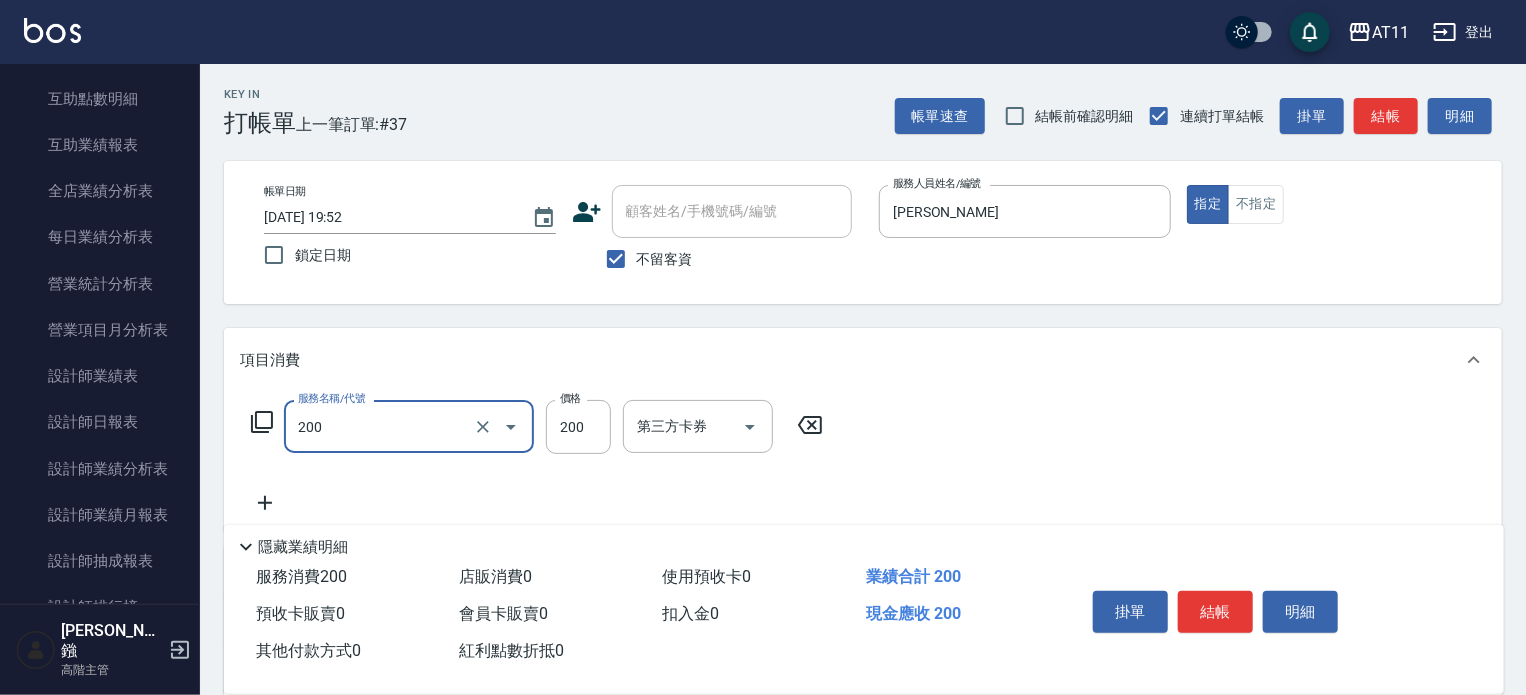 type on "剪髮(200)" 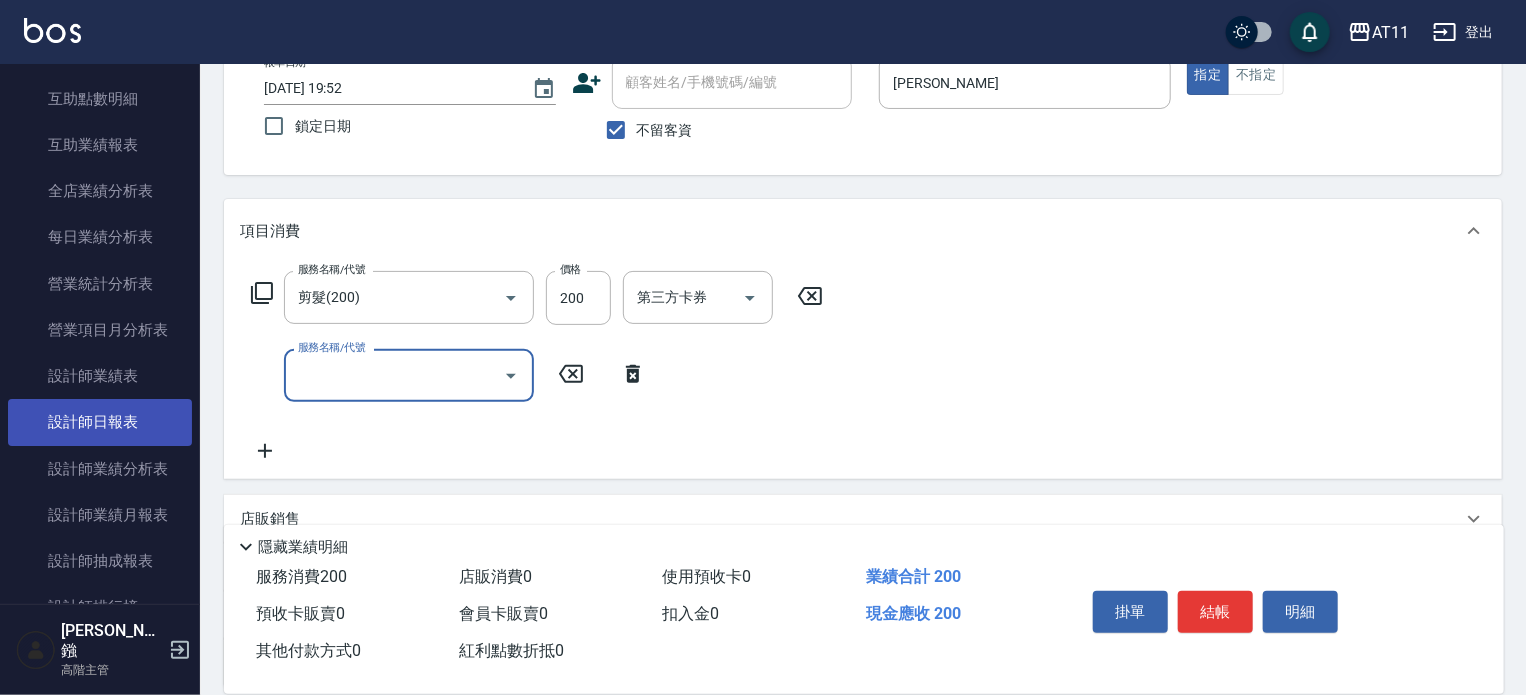scroll, scrollTop: 200, scrollLeft: 0, axis: vertical 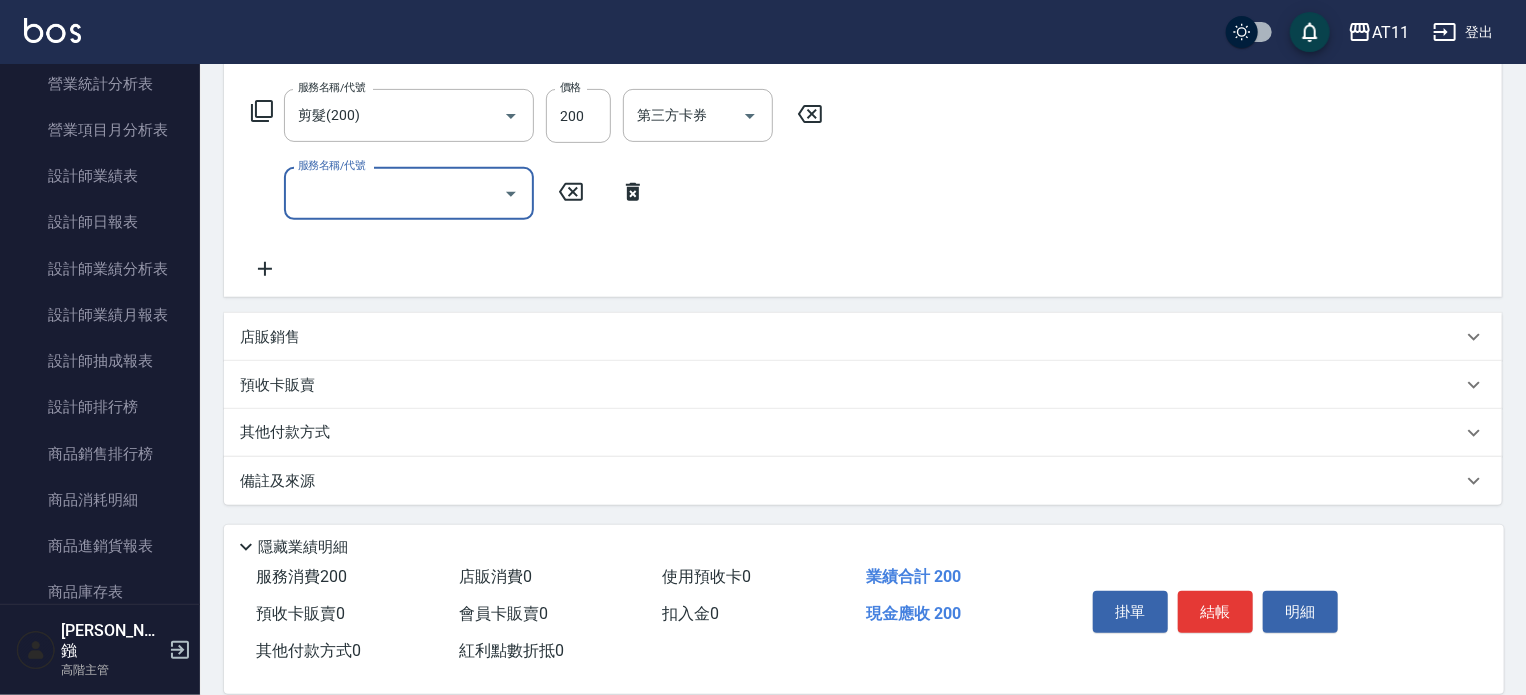 click on "其他付款方式" at bounding box center (290, 433) 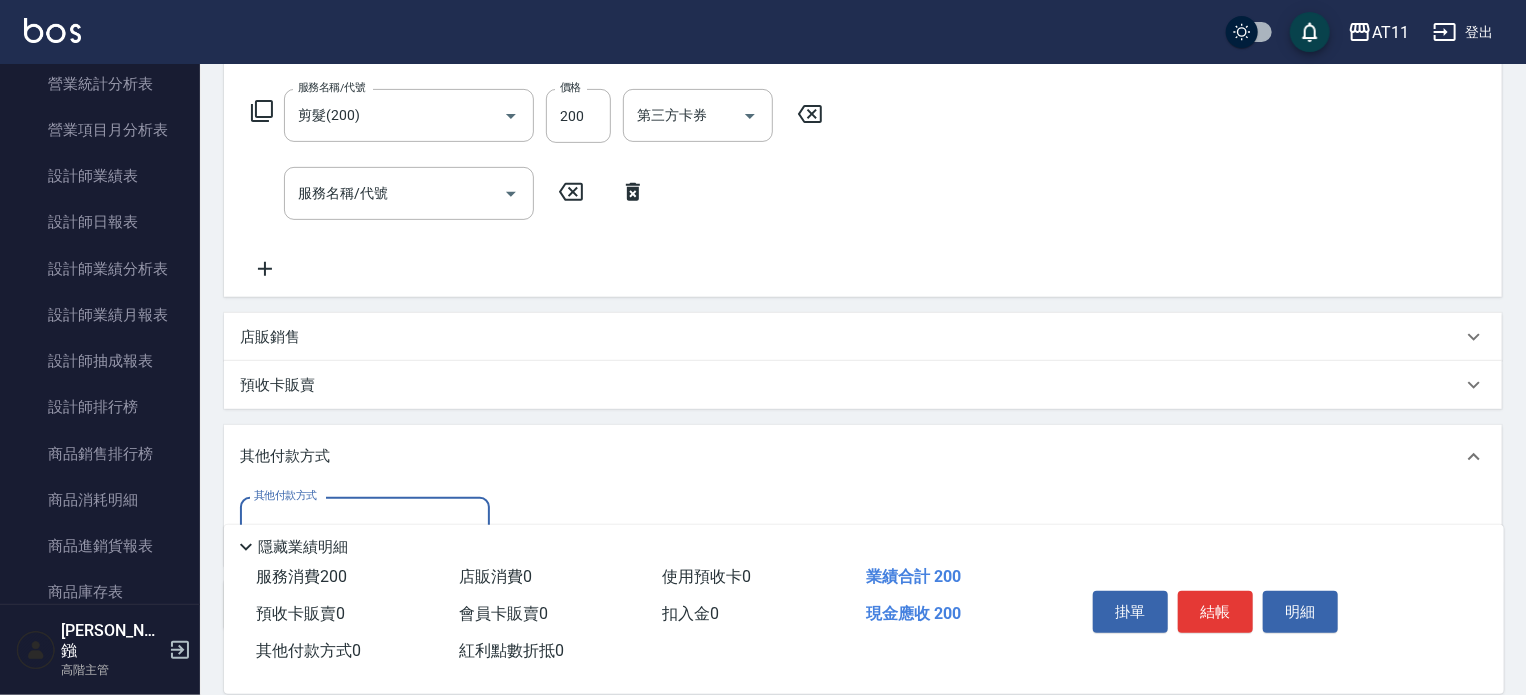 scroll, scrollTop: 0, scrollLeft: 0, axis: both 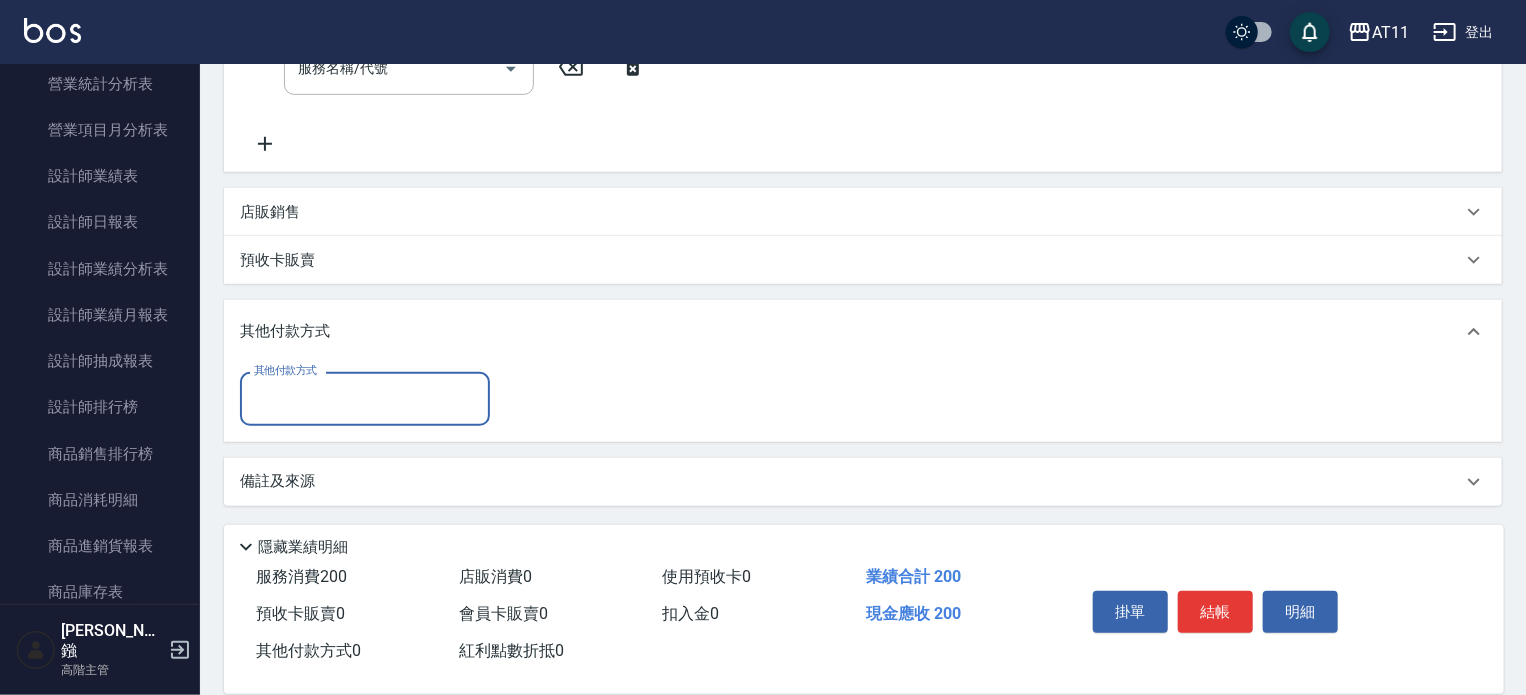 click on "其他付款方式" at bounding box center (365, 398) 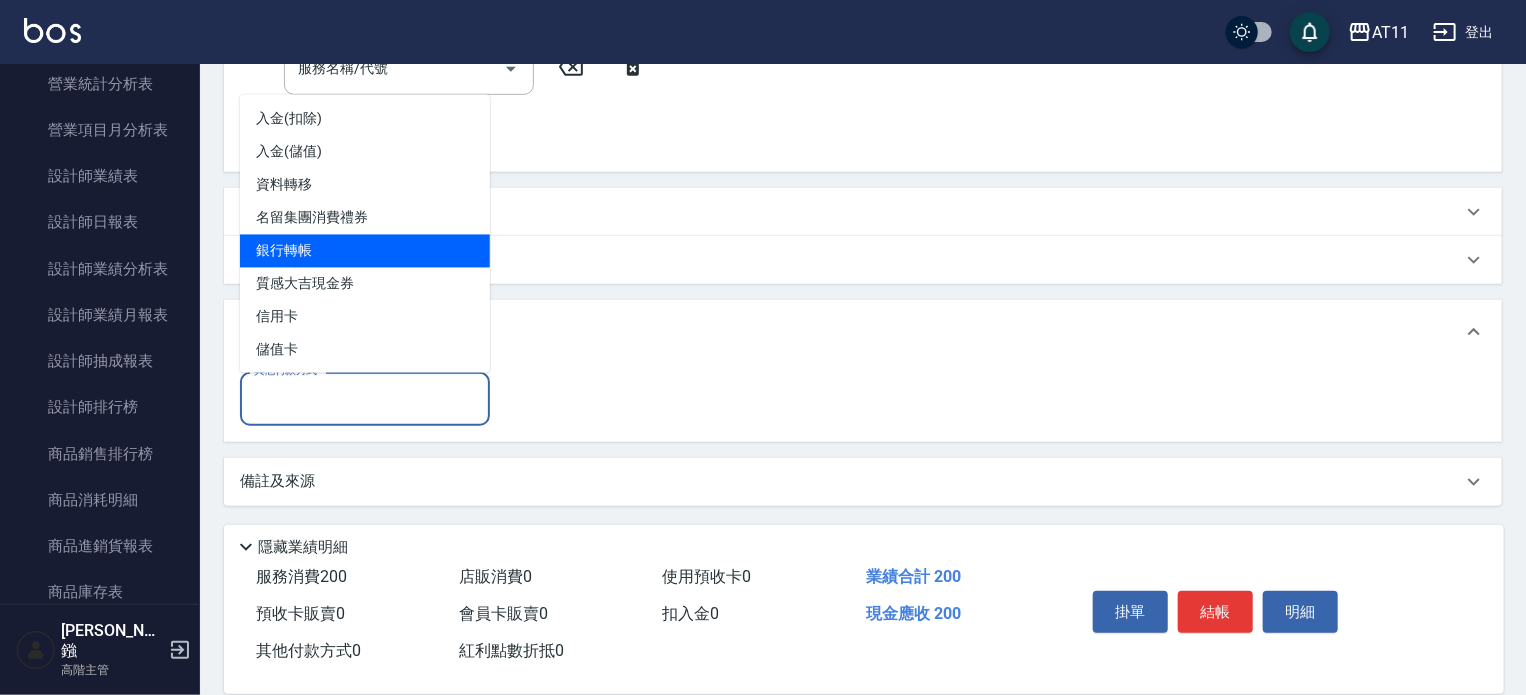 click on "銀行轉帳" at bounding box center [365, 251] 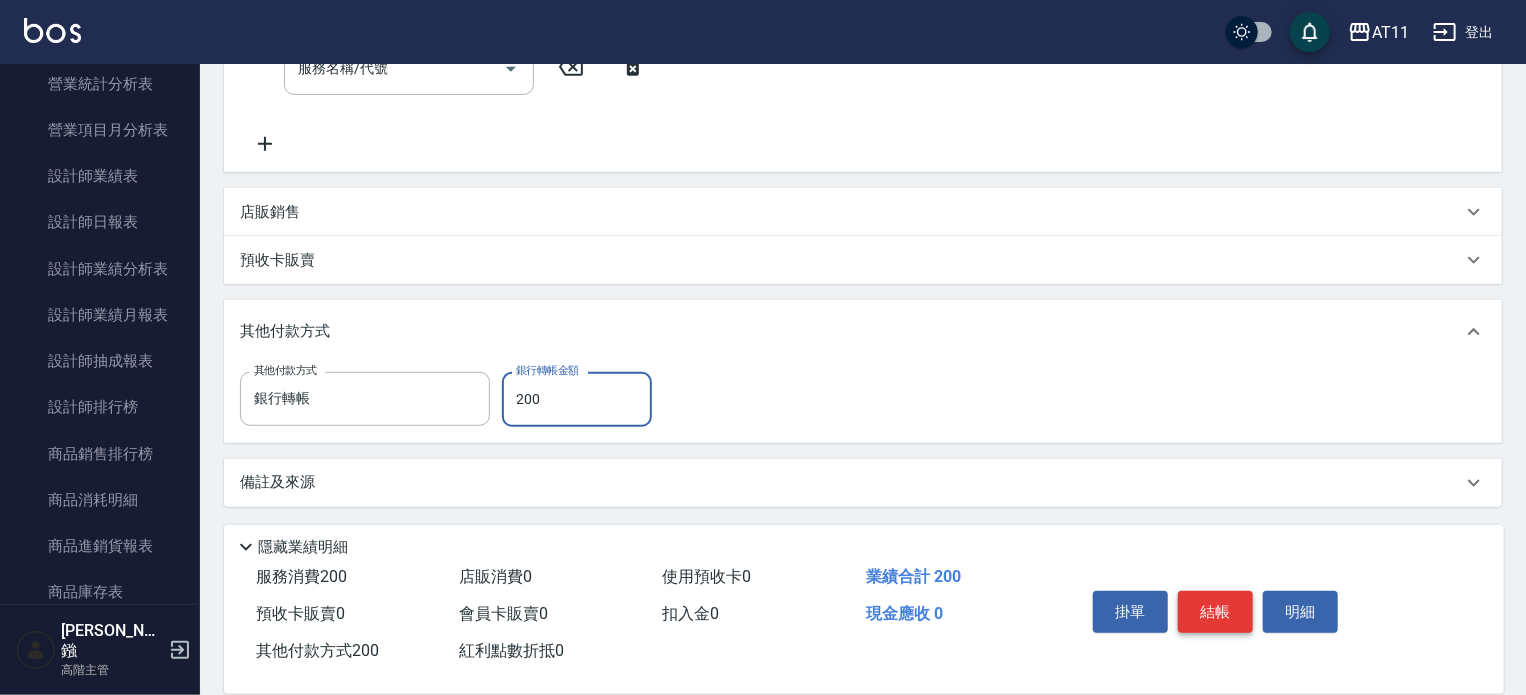 type on "200" 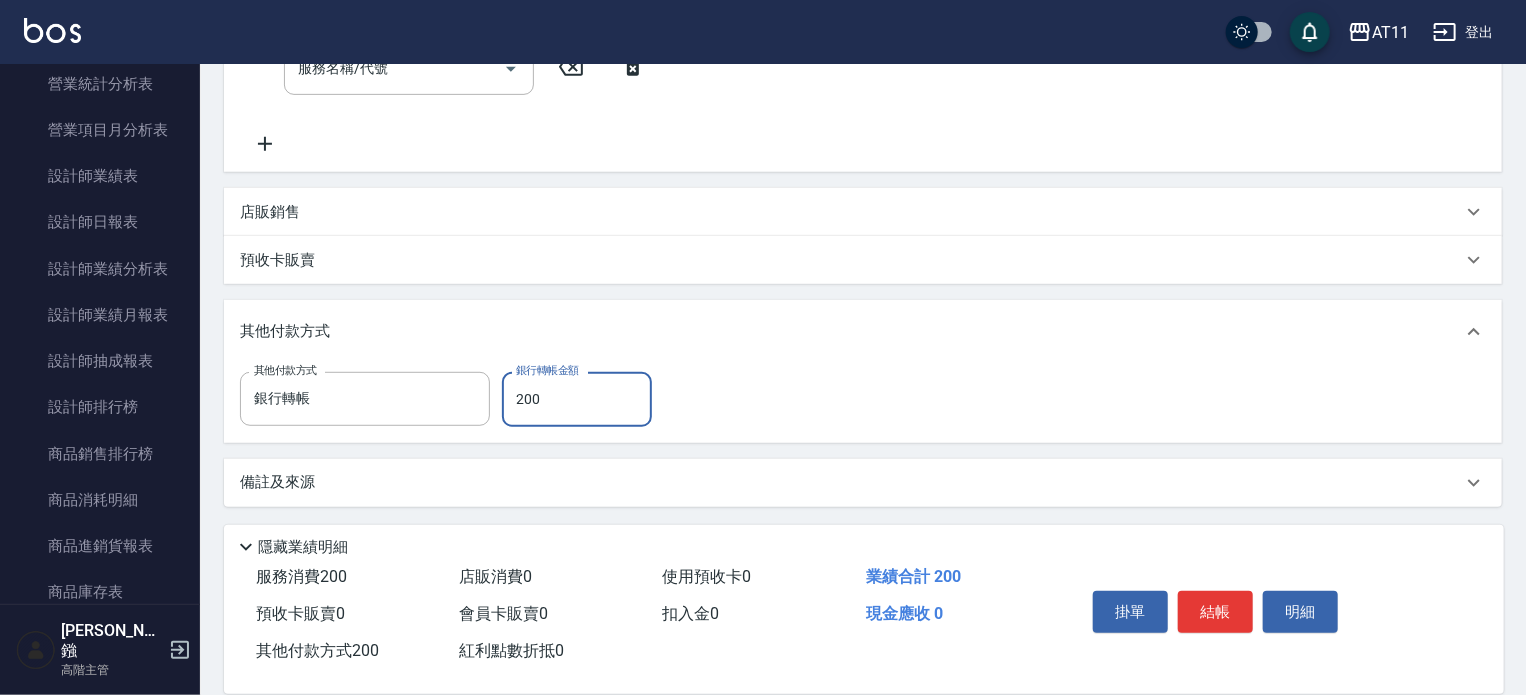 click on "結帳" at bounding box center (1215, 612) 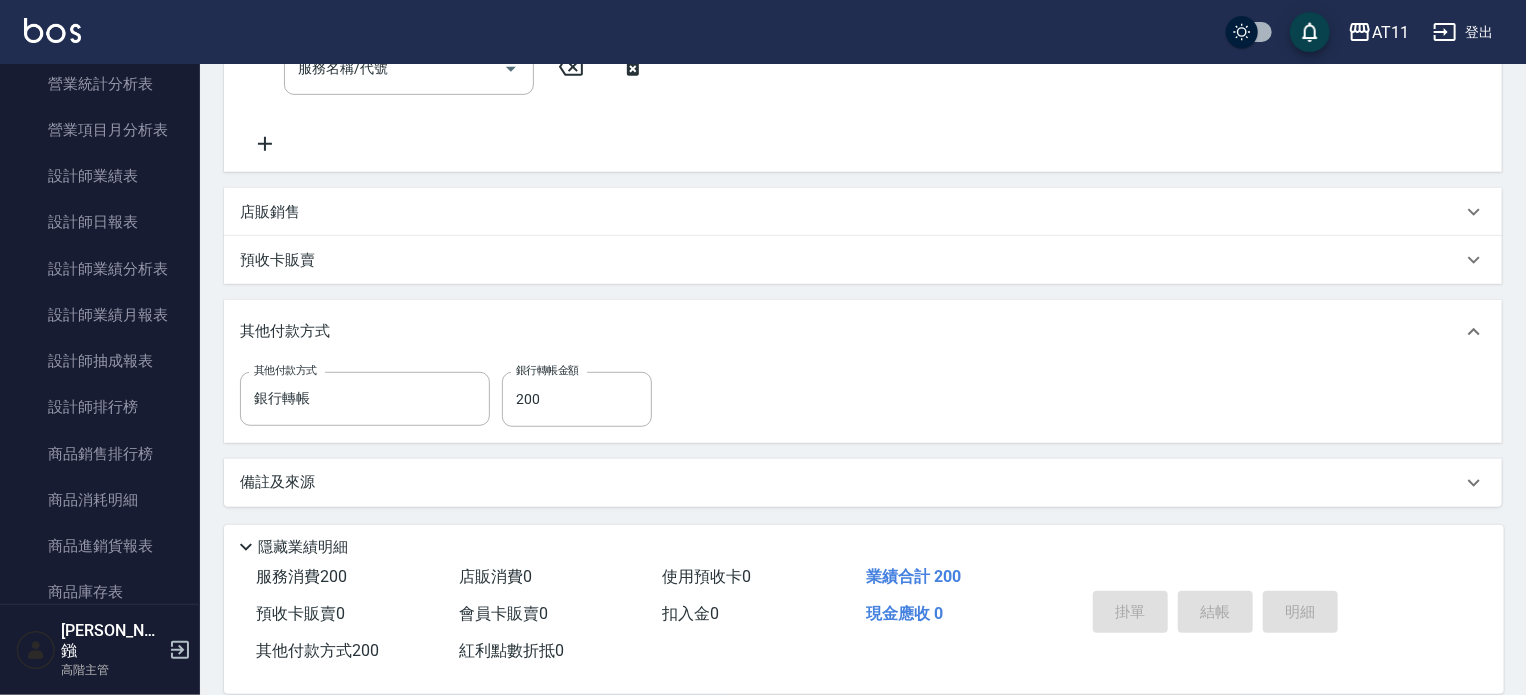 type 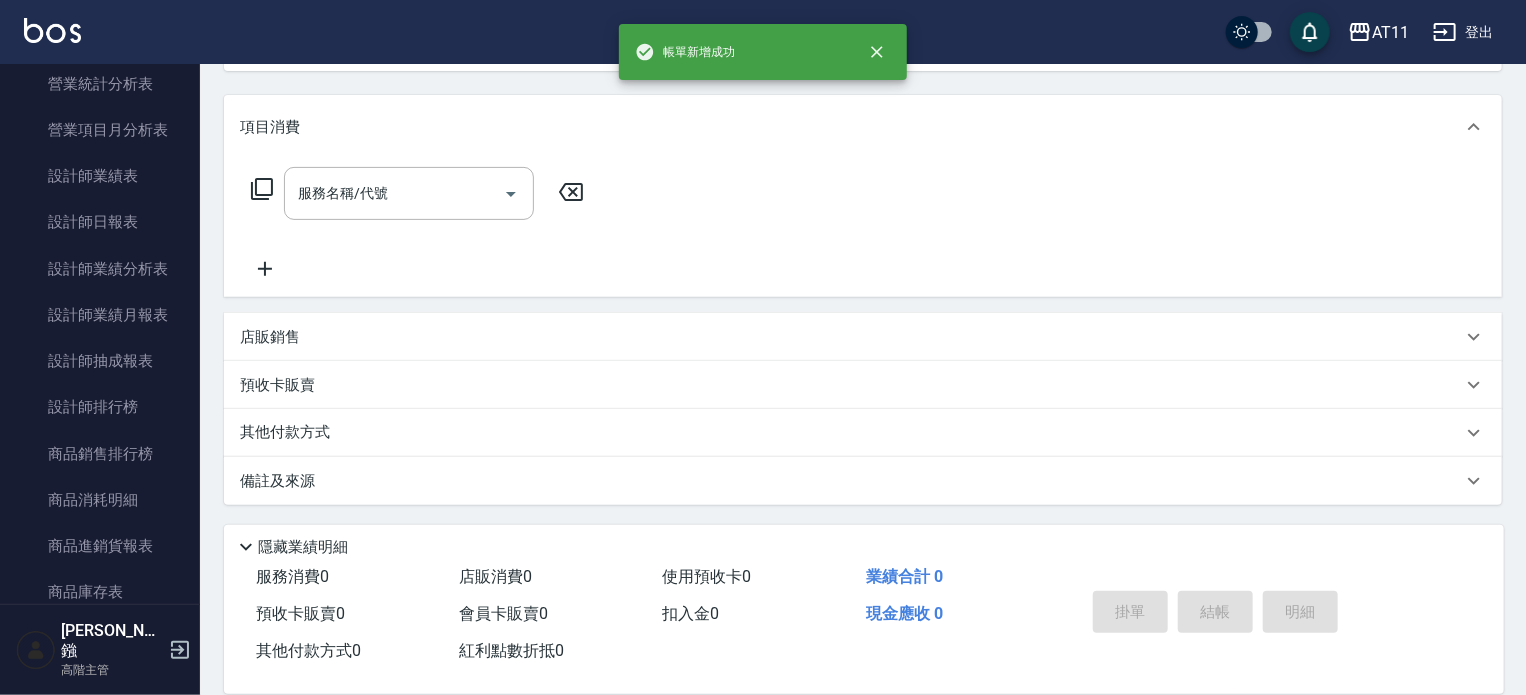 scroll, scrollTop: 0, scrollLeft: 0, axis: both 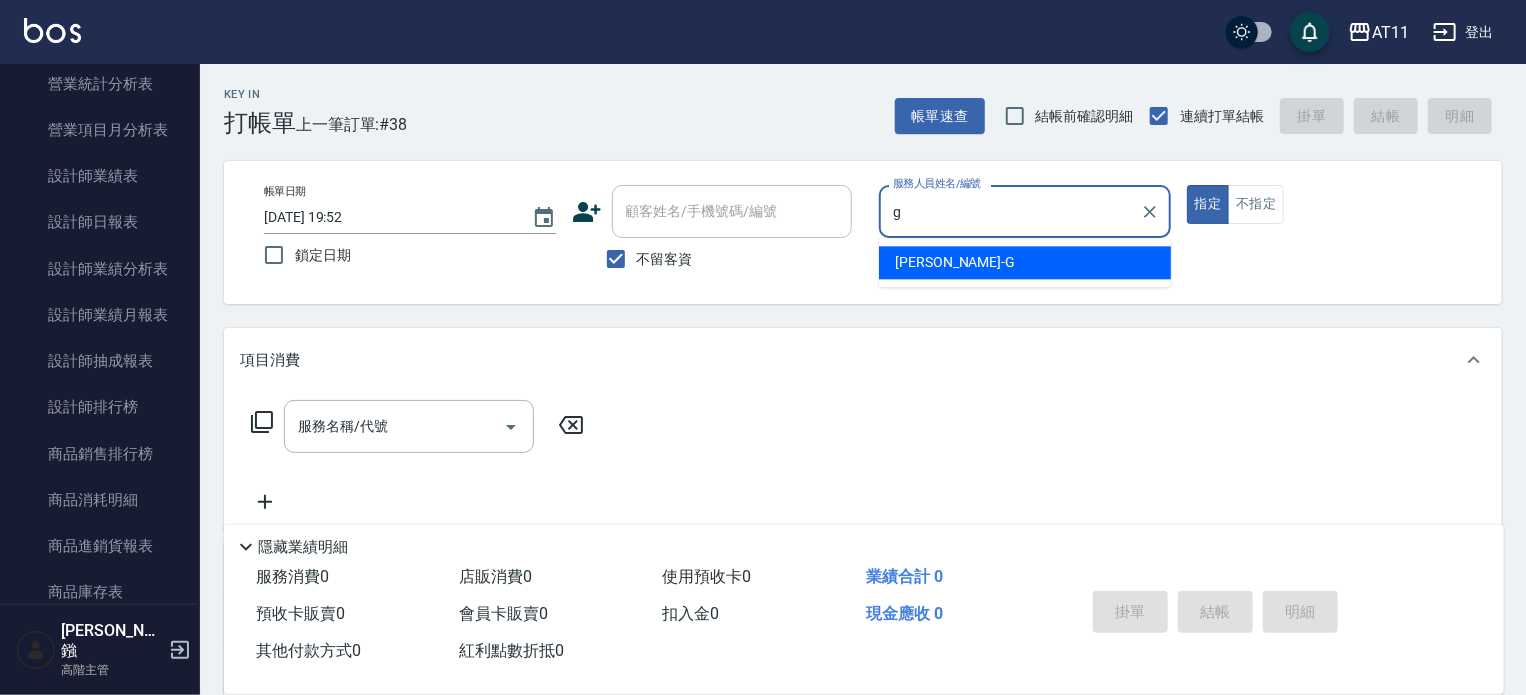 type on "[PERSON_NAME]" 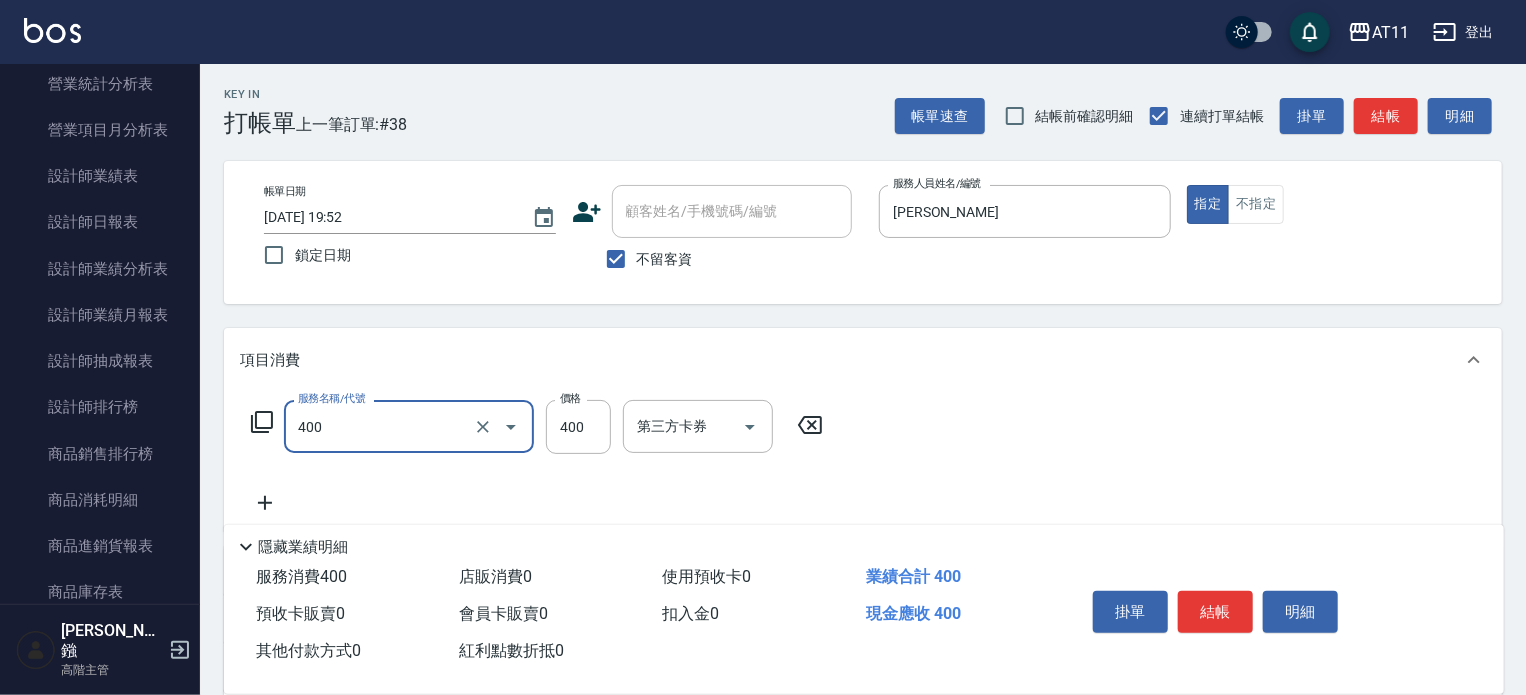 type on "洗剪(400)" 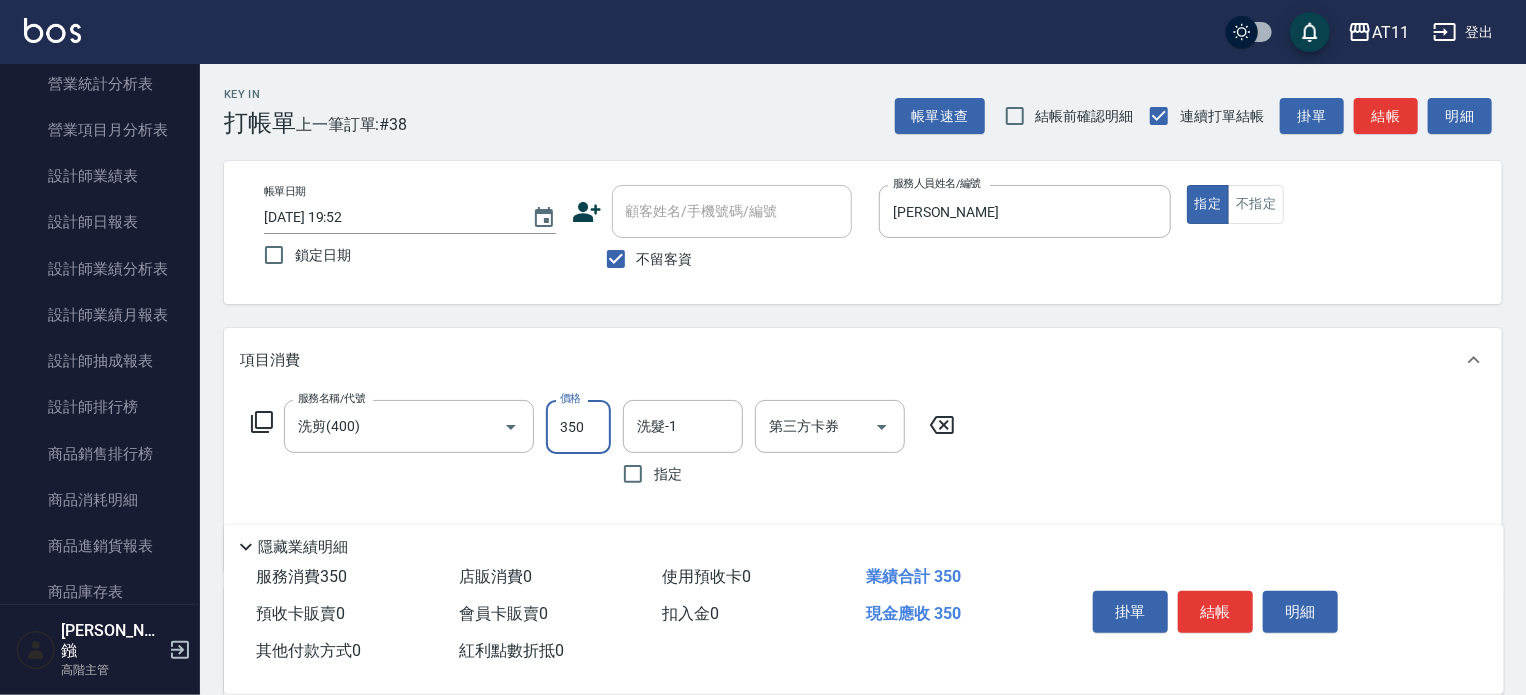 type on "350" 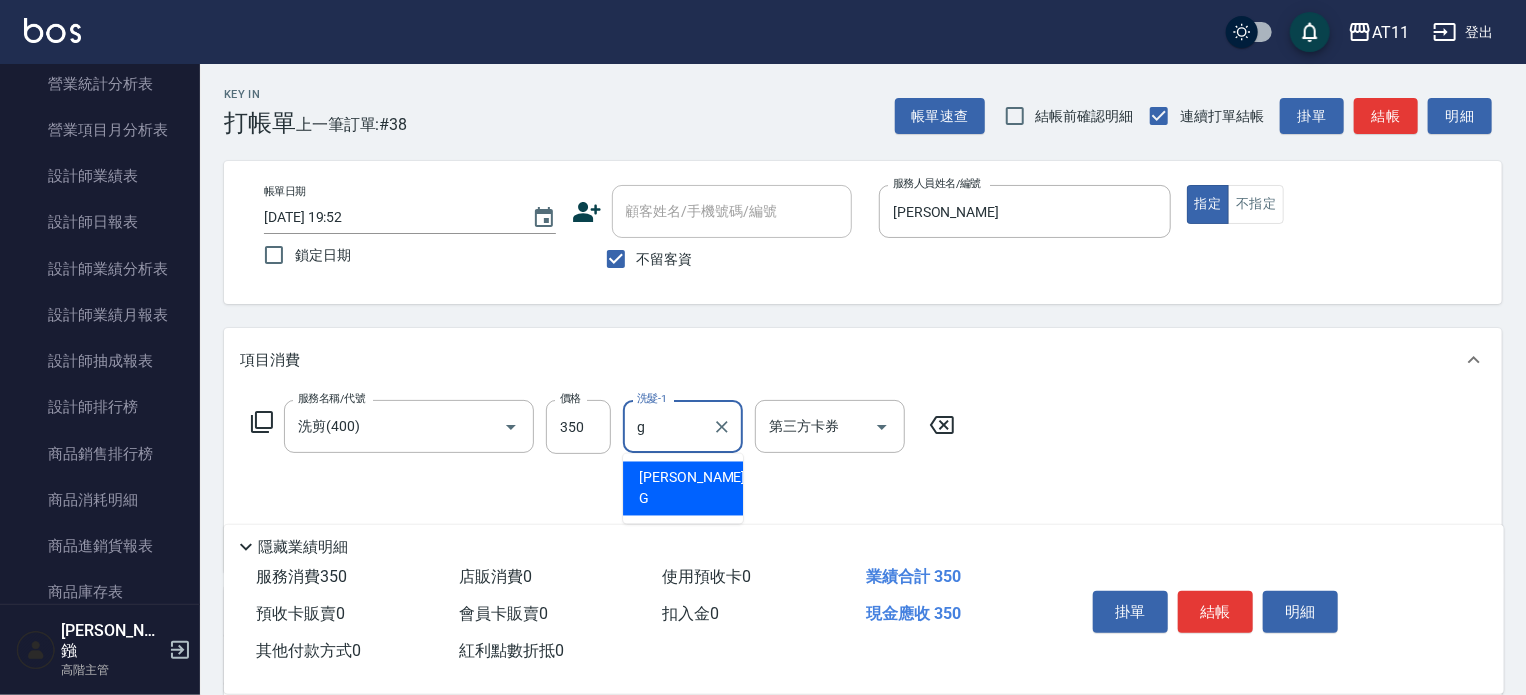 type on "[PERSON_NAME]" 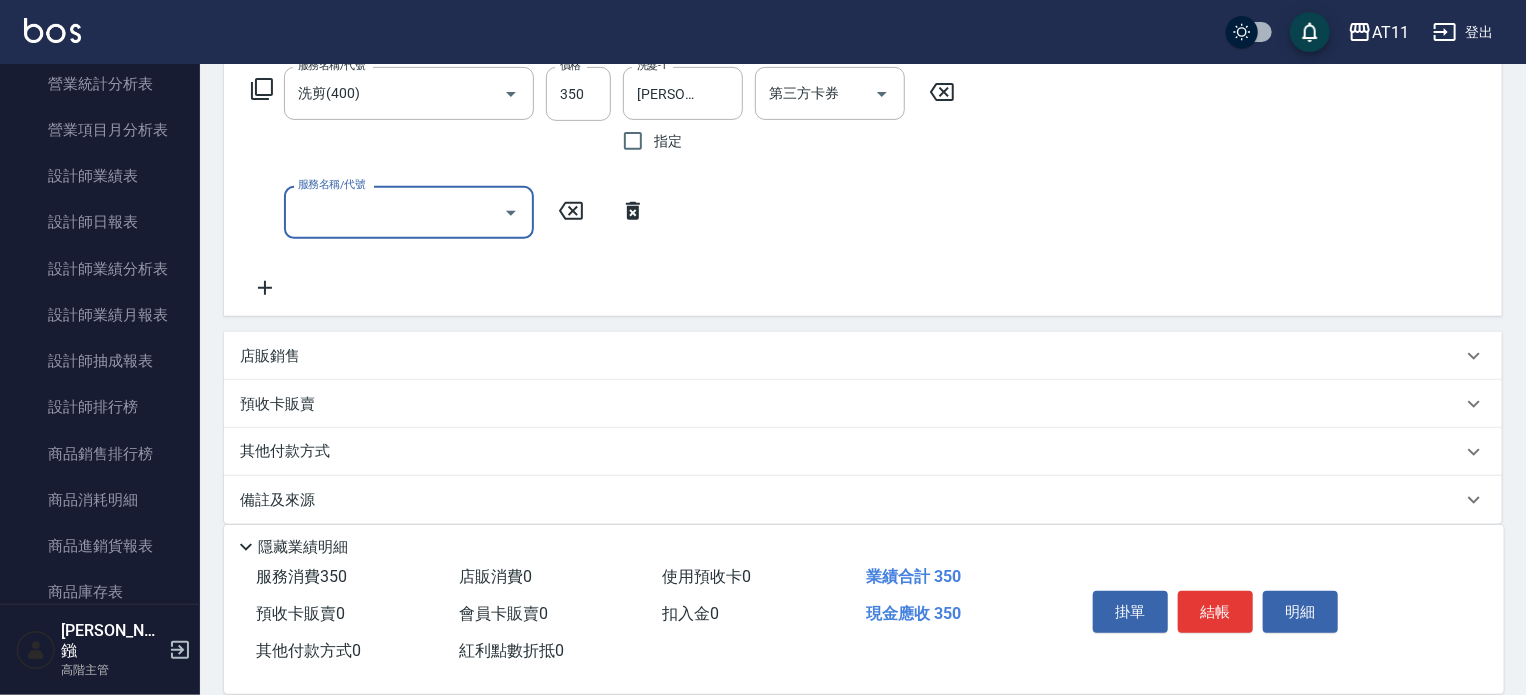 scroll, scrollTop: 352, scrollLeft: 0, axis: vertical 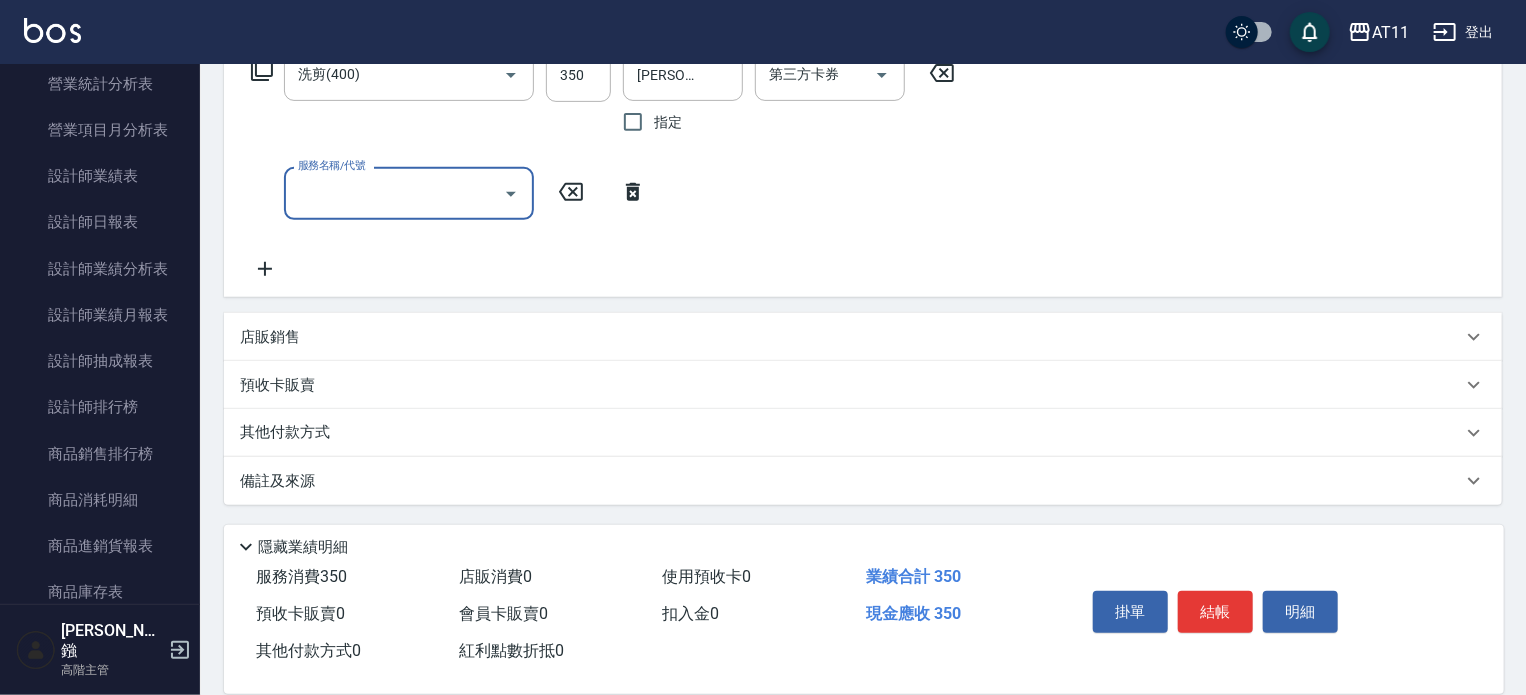 click on "店販銷售" at bounding box center [863, 337] 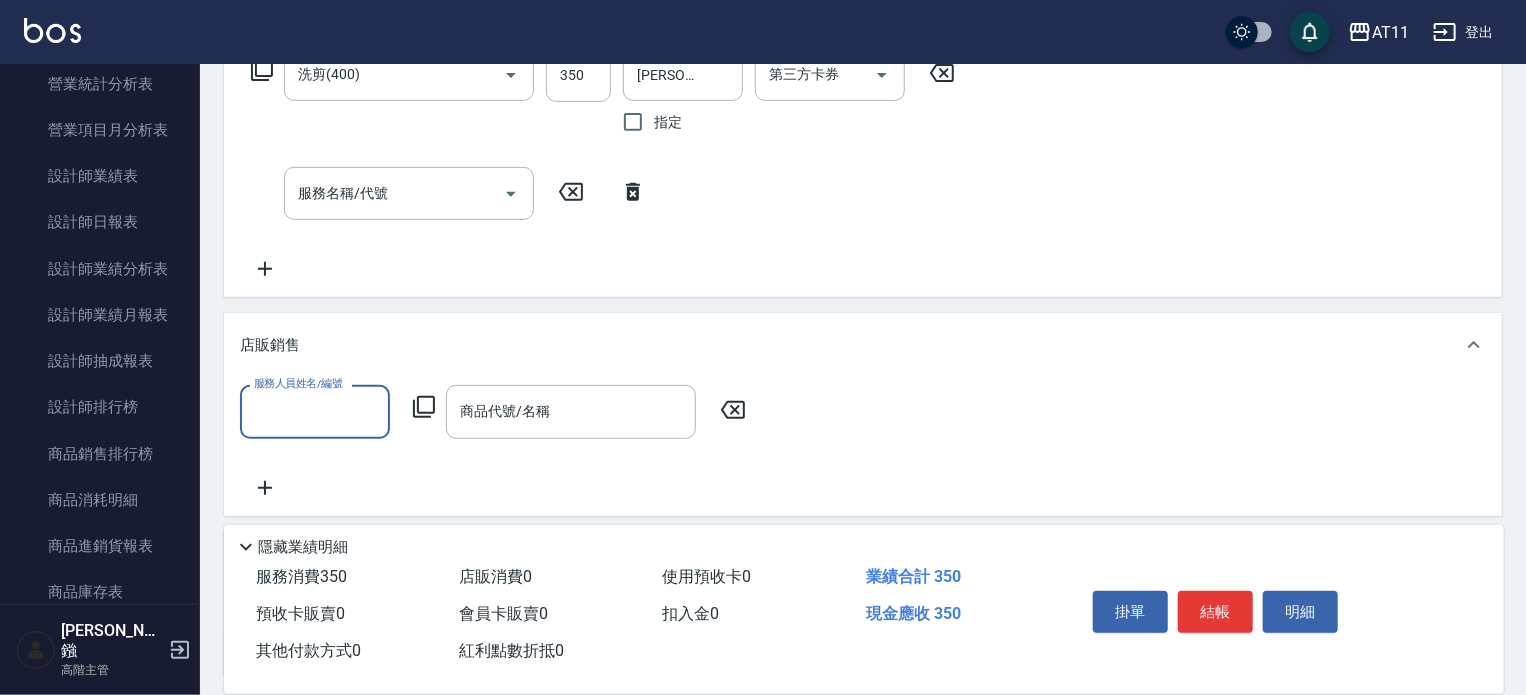 scroll, scrollTop: 0, scrollLeft: 0, axis: both 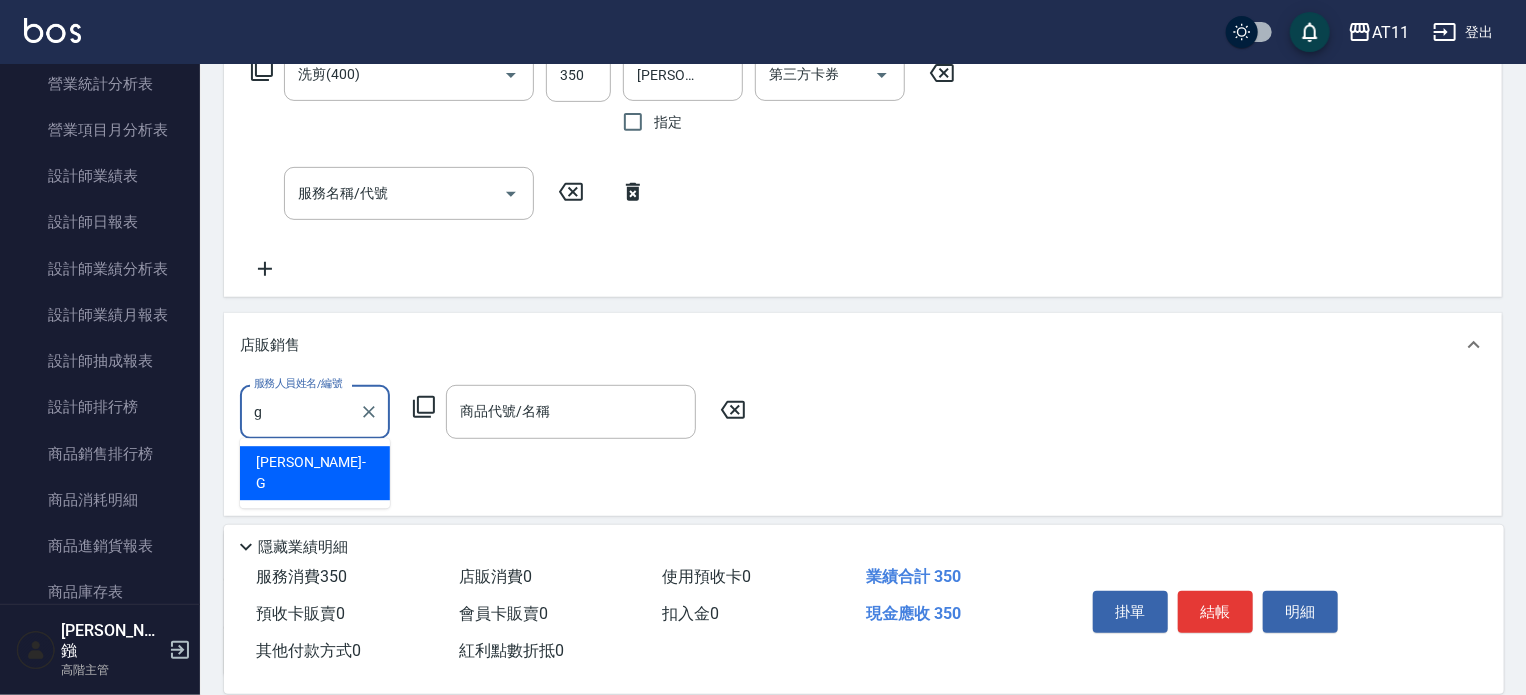 type on "[PERSON_NAME]" 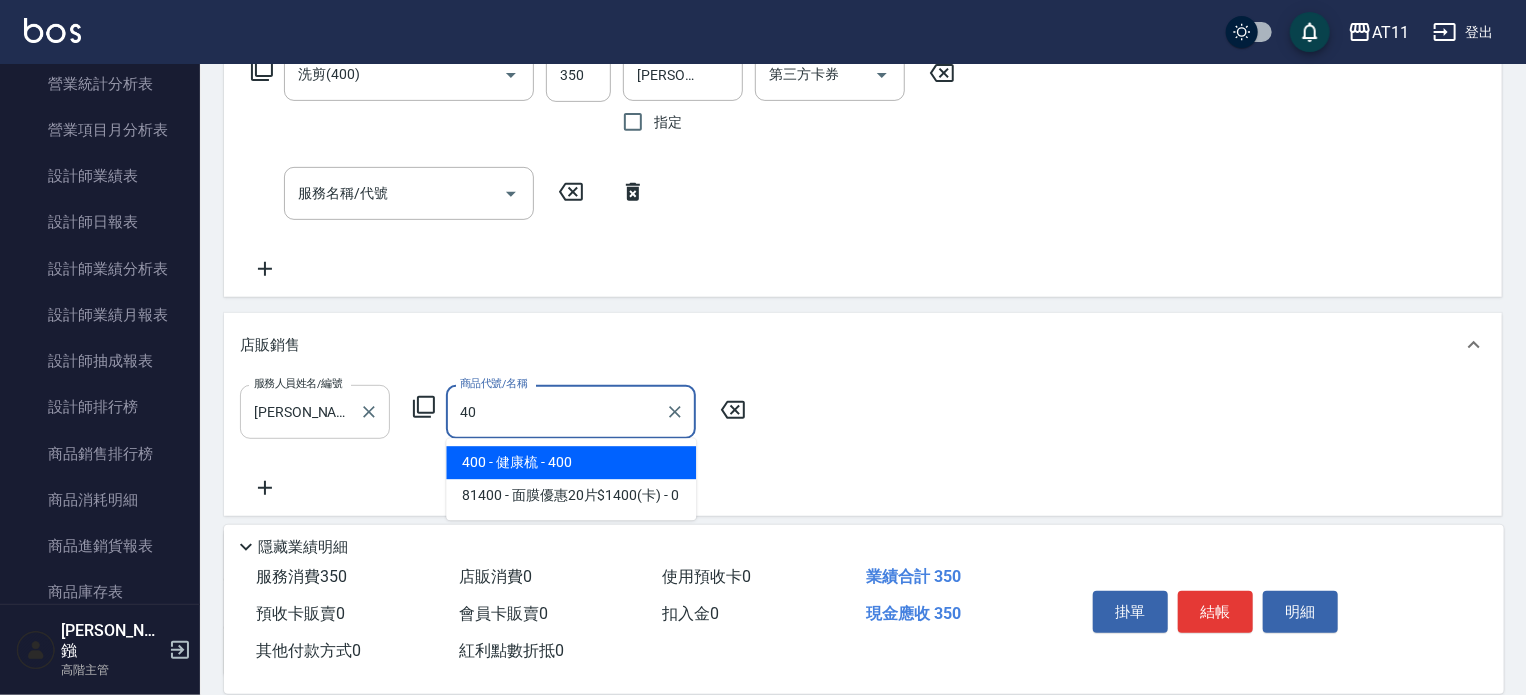 type on "4" 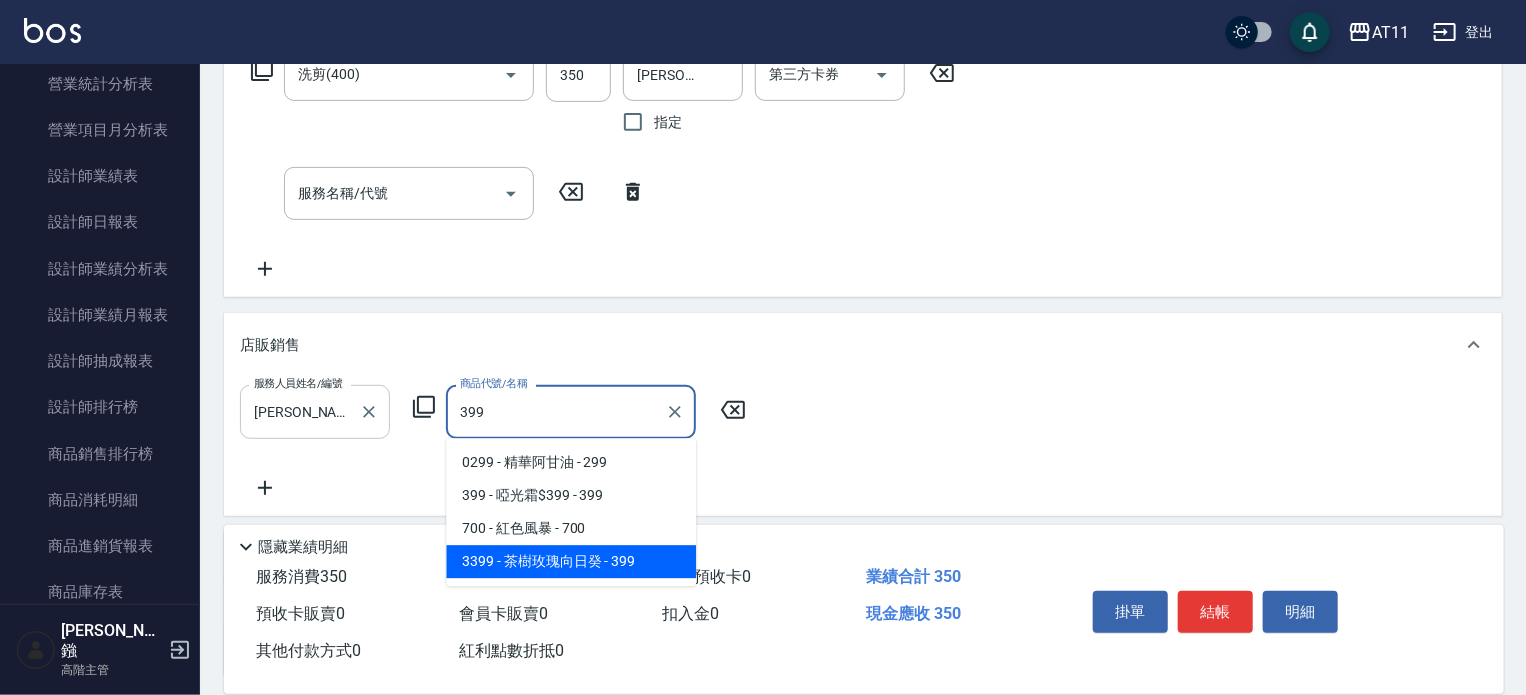 type on "茶樹玫瑰向日癸" 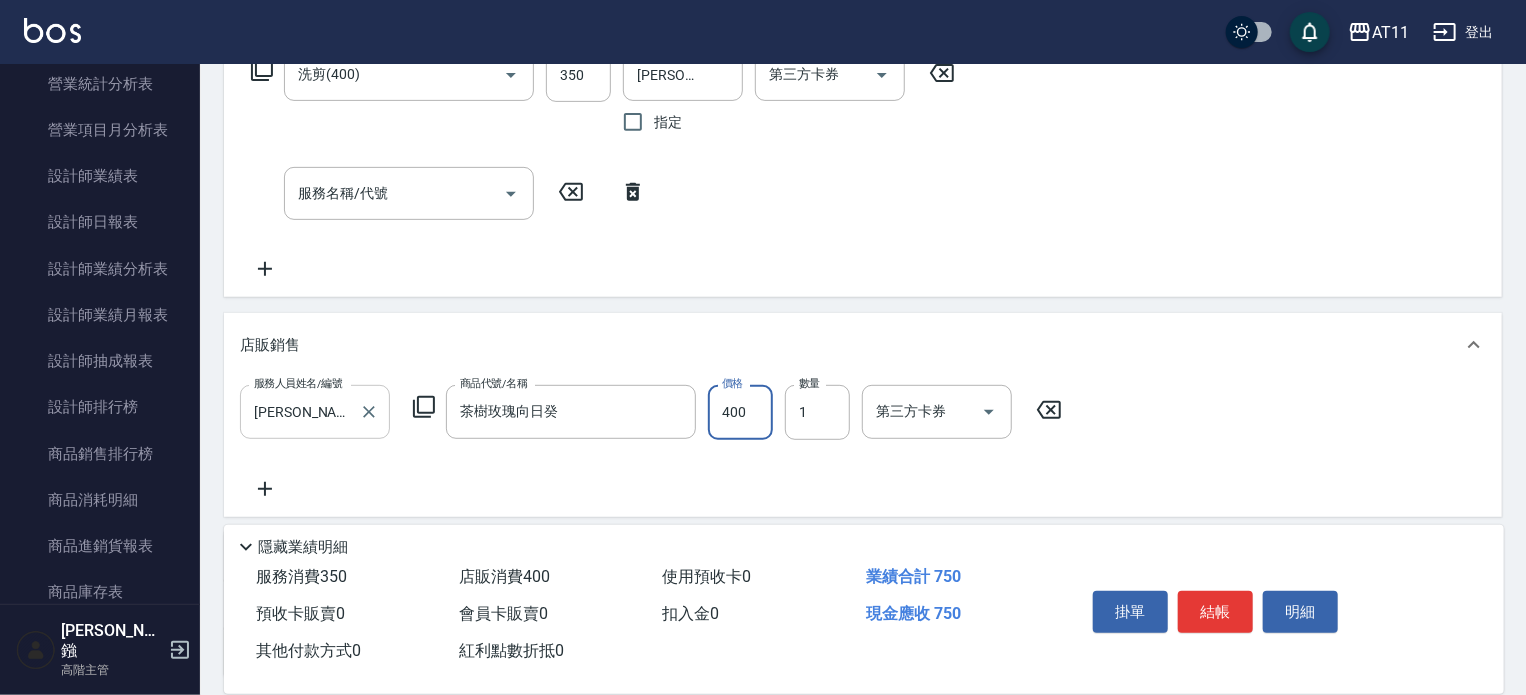 type on "400" 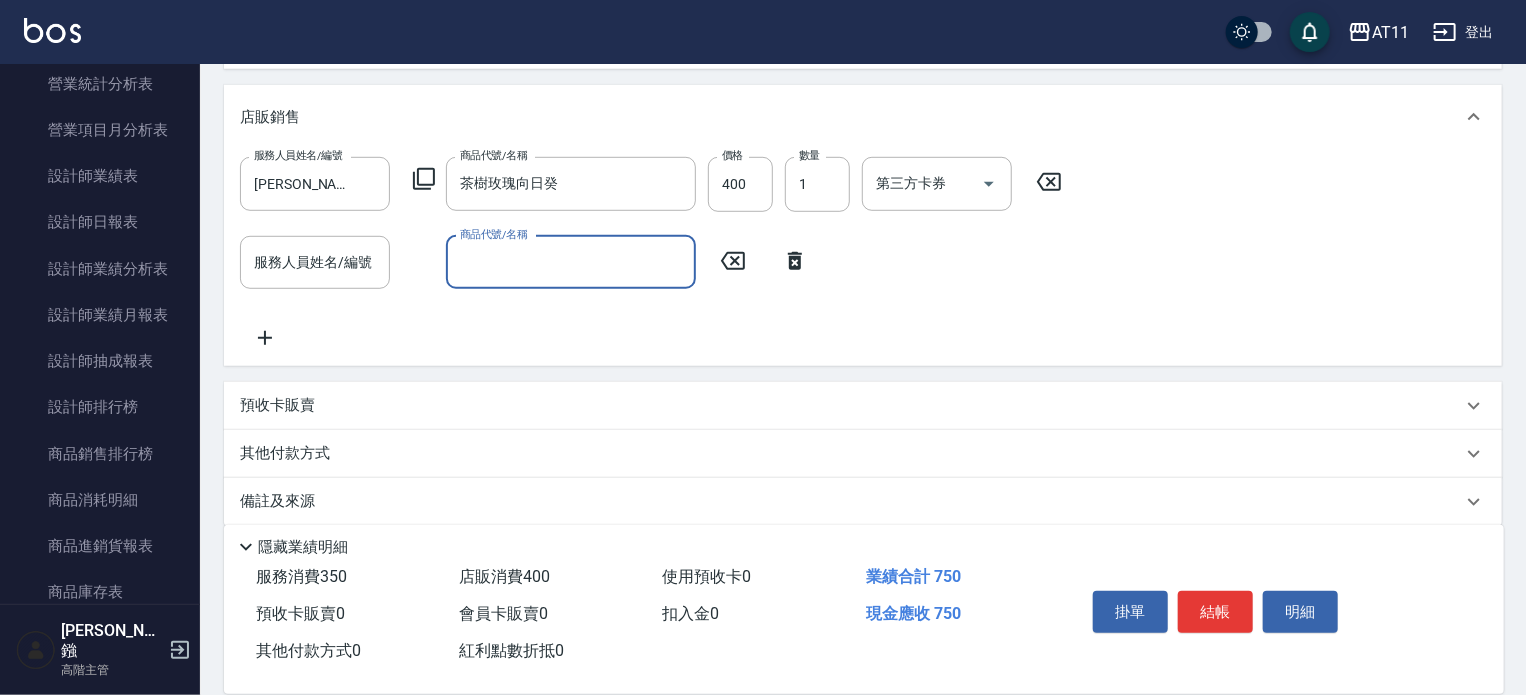 scroll, scrollTop: 600, scrollLeft: 0, axis: vertical 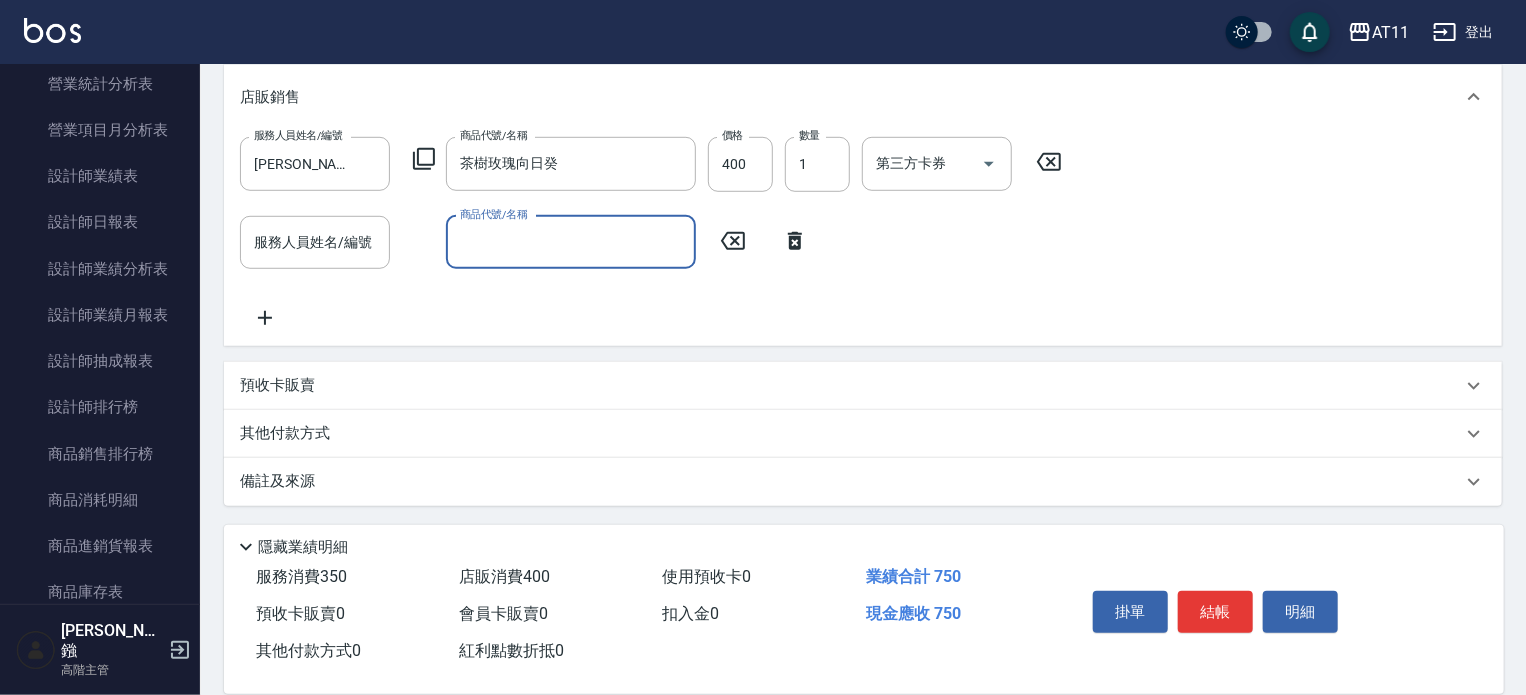 click on "其他付款方式" at bounding box center (290, 434) 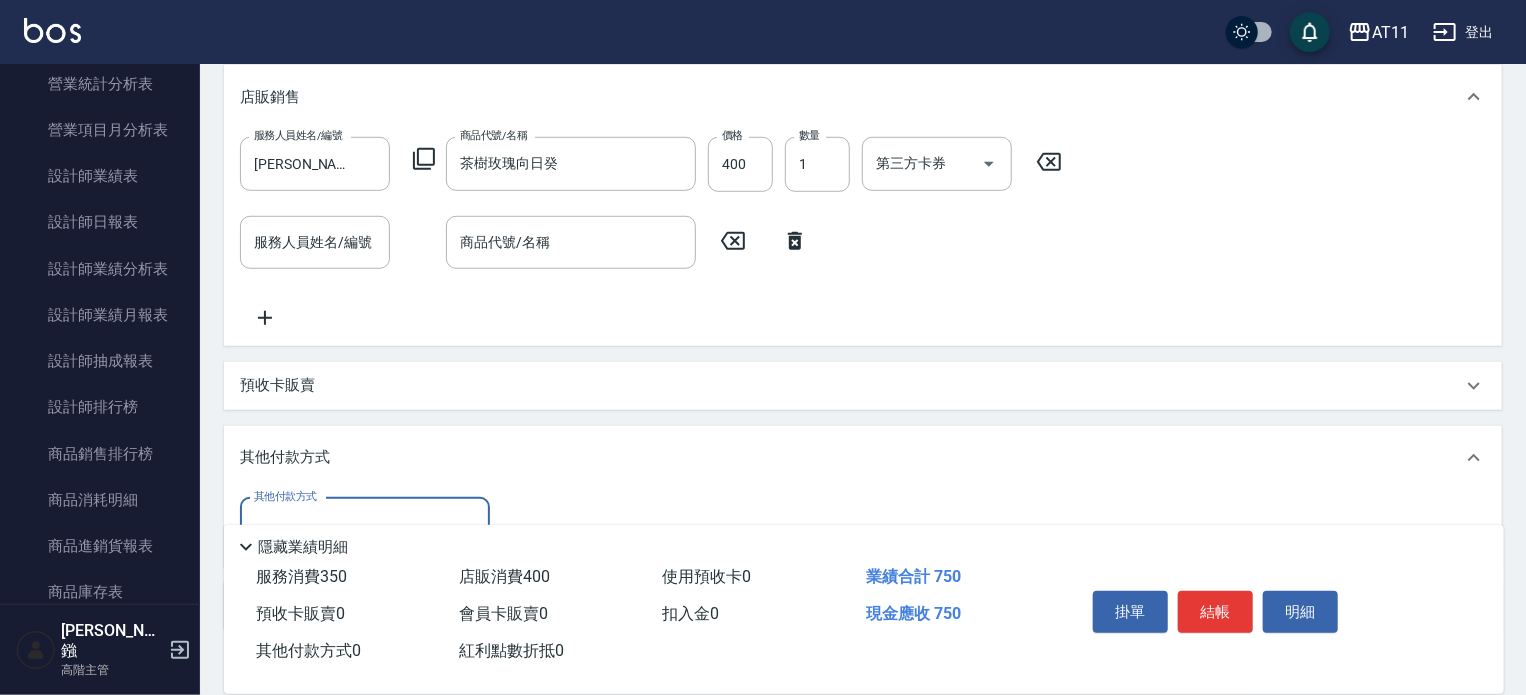 scroll, scrollTop: 0, scrollLeft: 0, axis: both 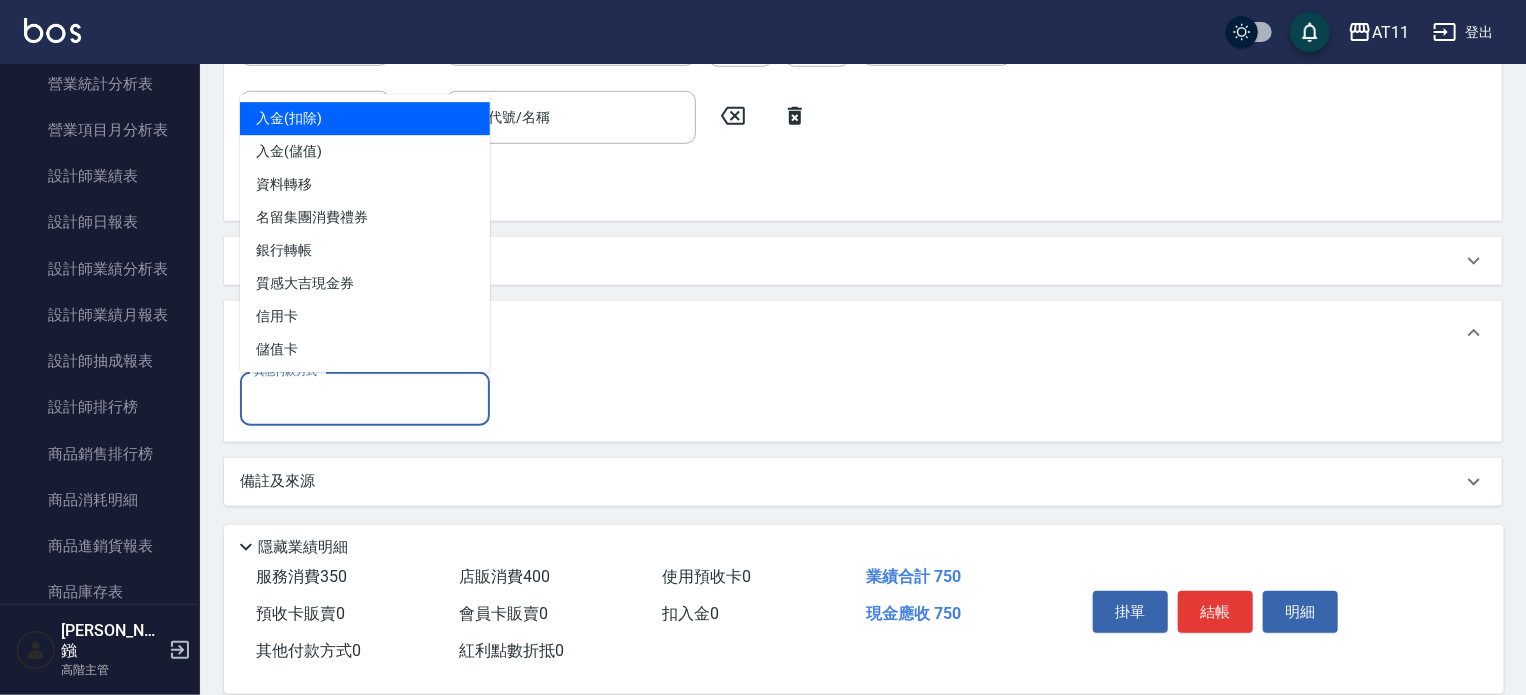 click on "其他付款方式" at bounding box center (365, 399) 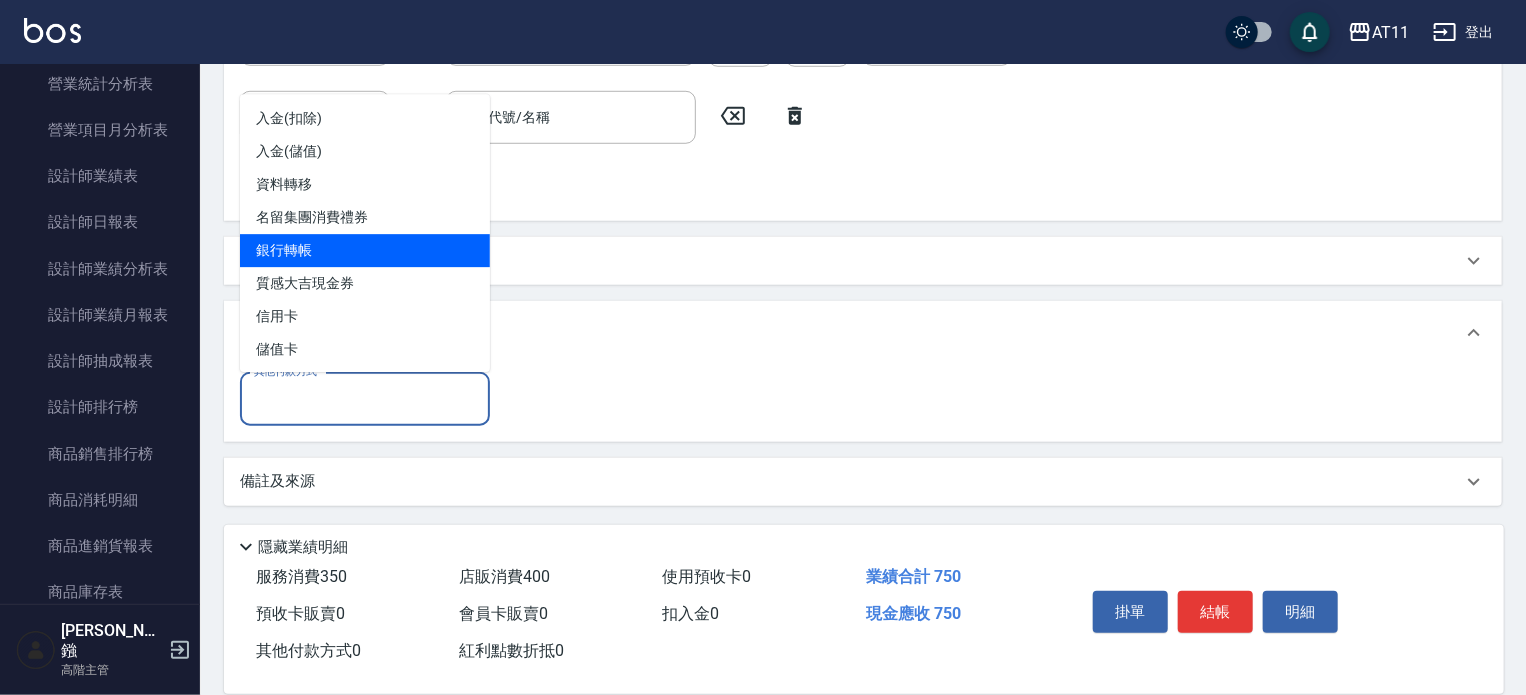 click on "銀行轉帳" at bounding box center [365, 250] 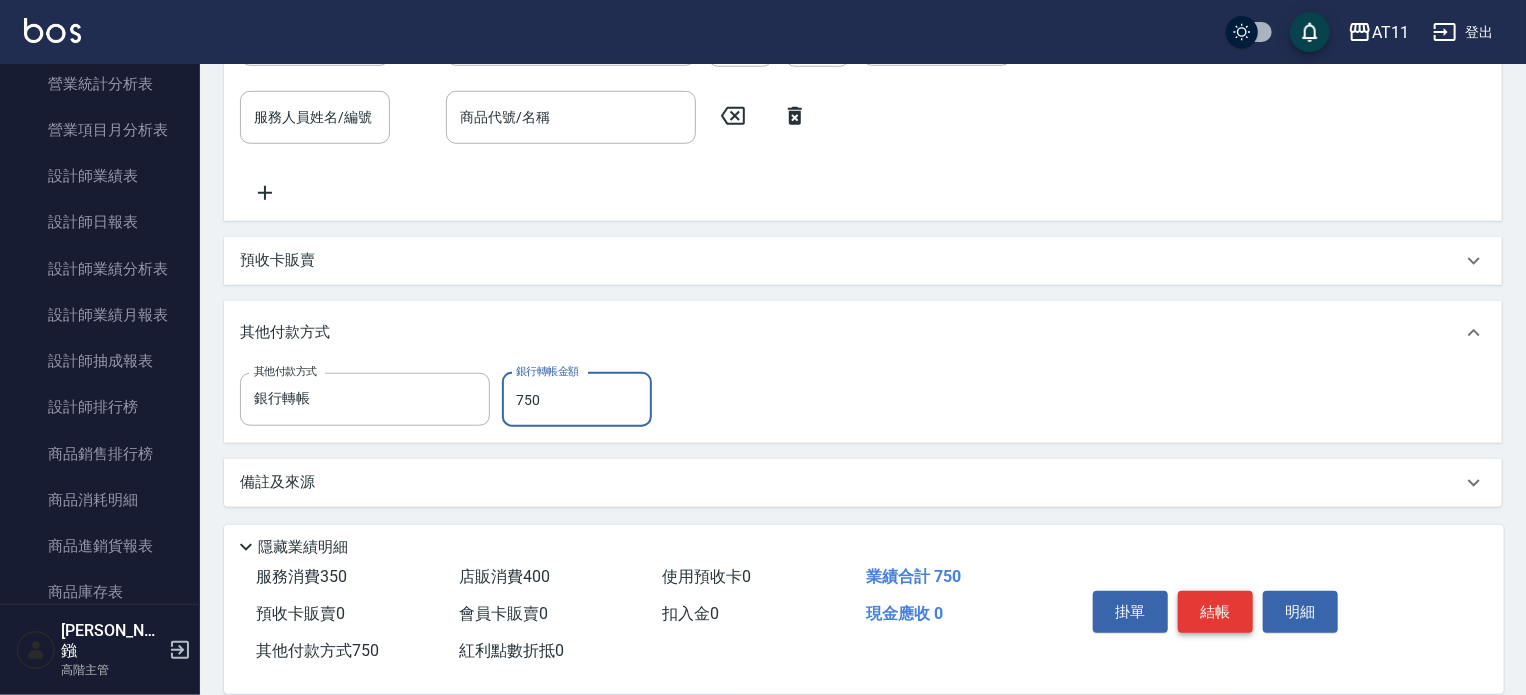 type on "750" 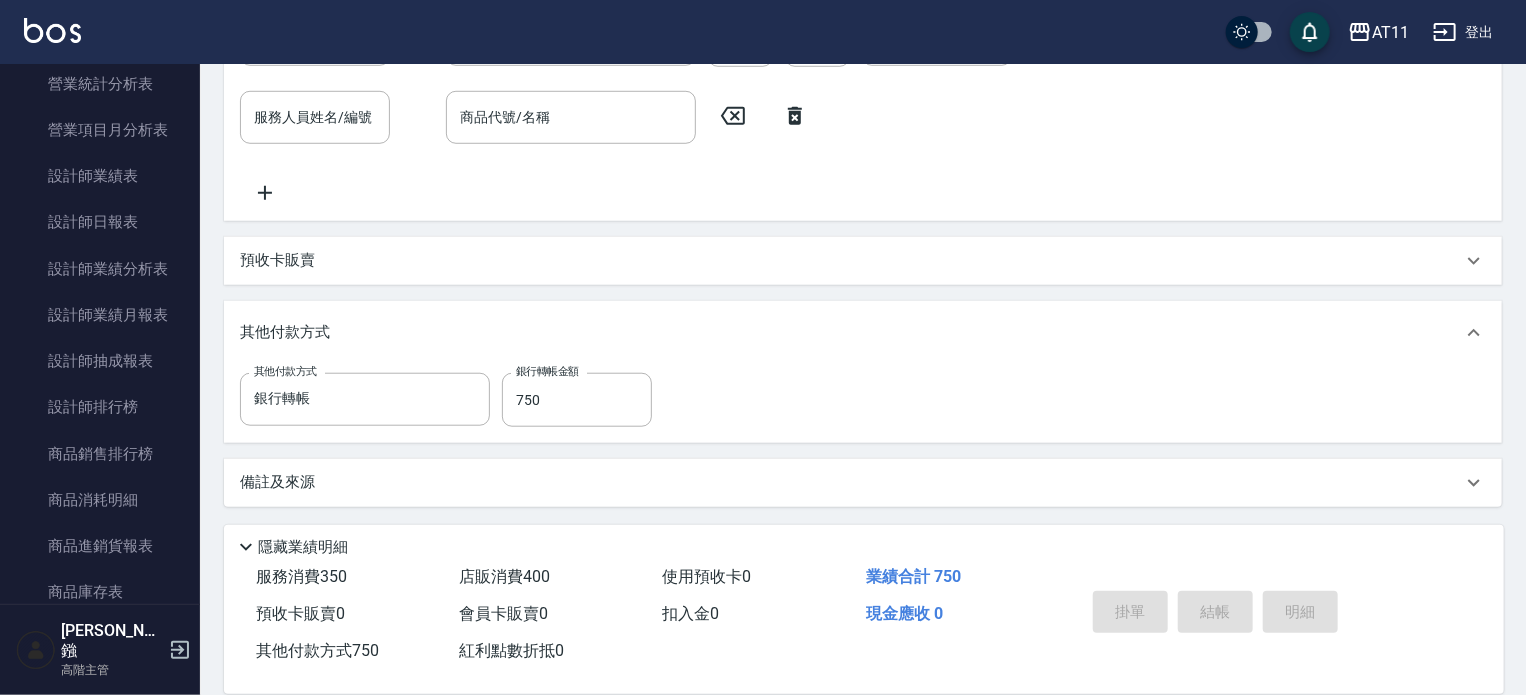 type on "[DATE] 19:53" 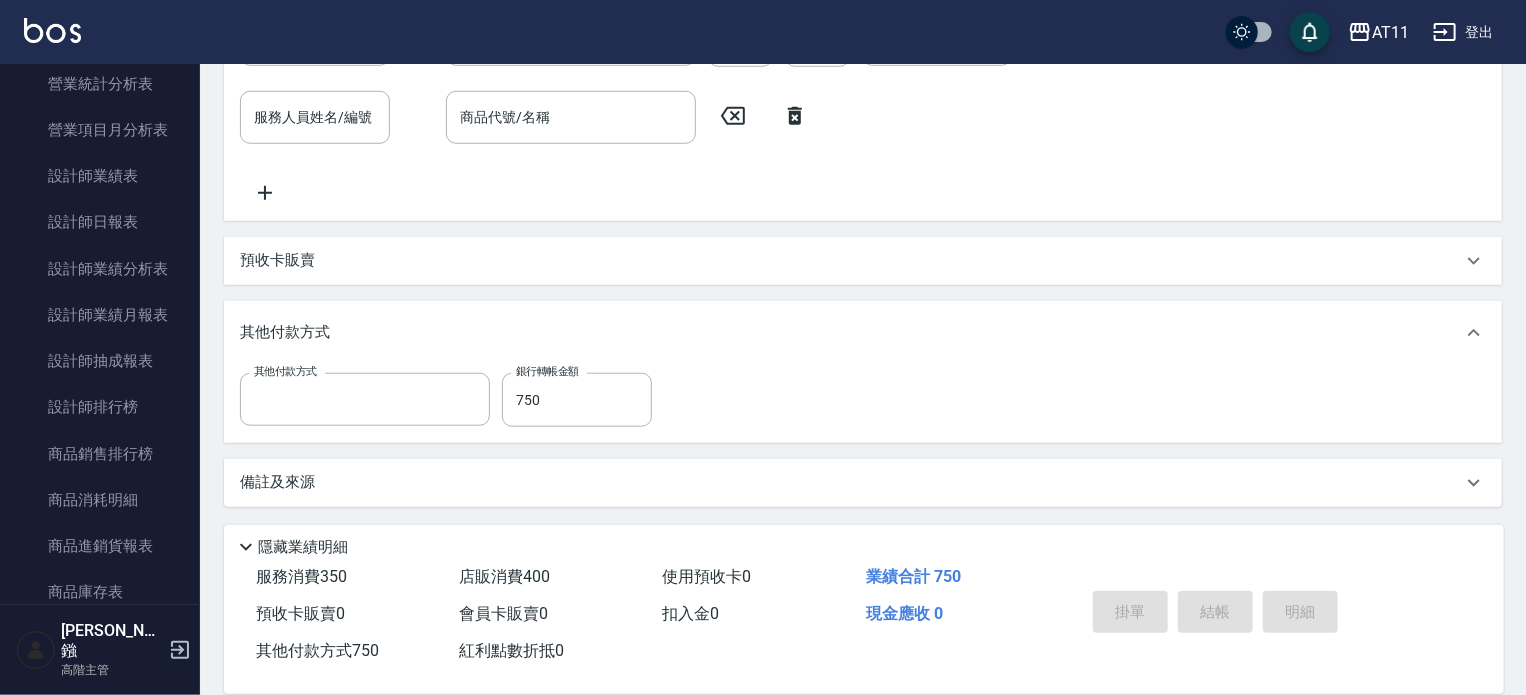 scroll, scrollTop: 0, scrollLeft: 0, axis: both 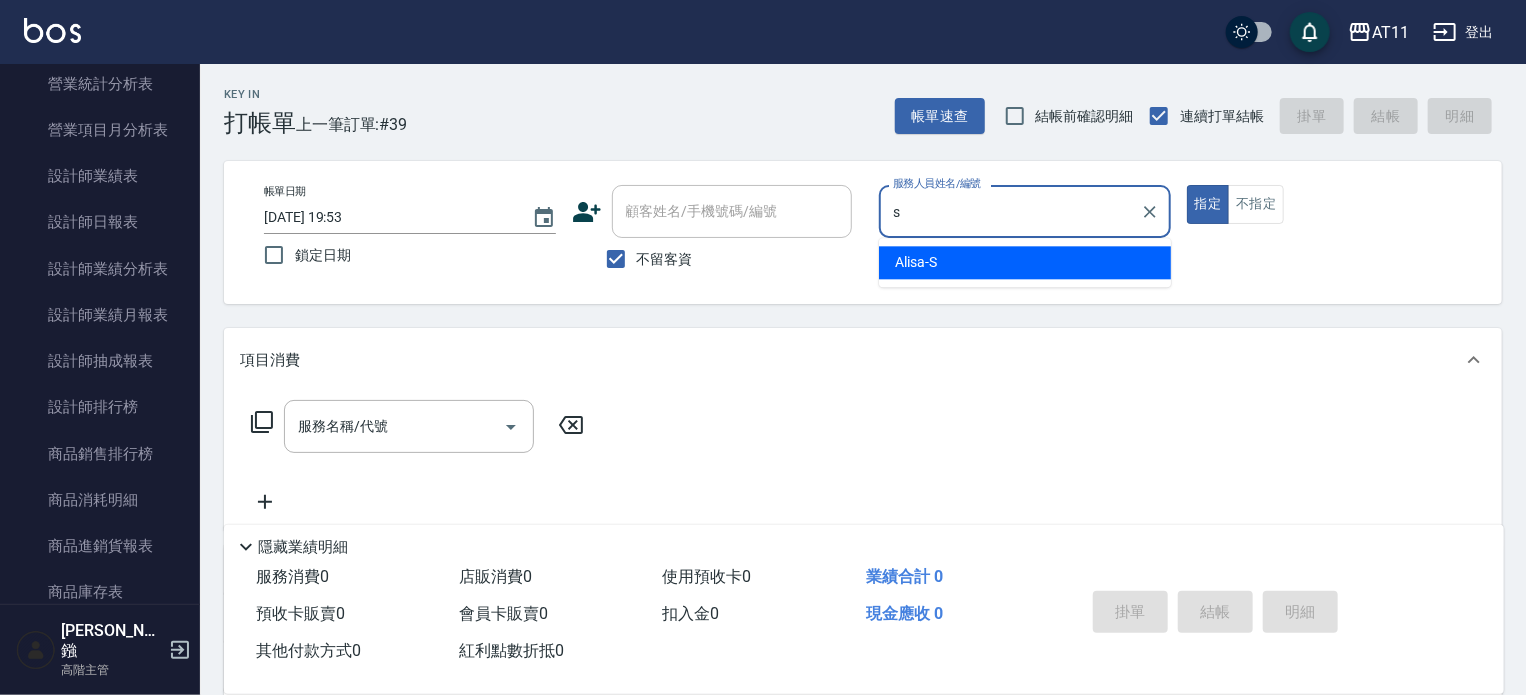 type on "Alisa-S" 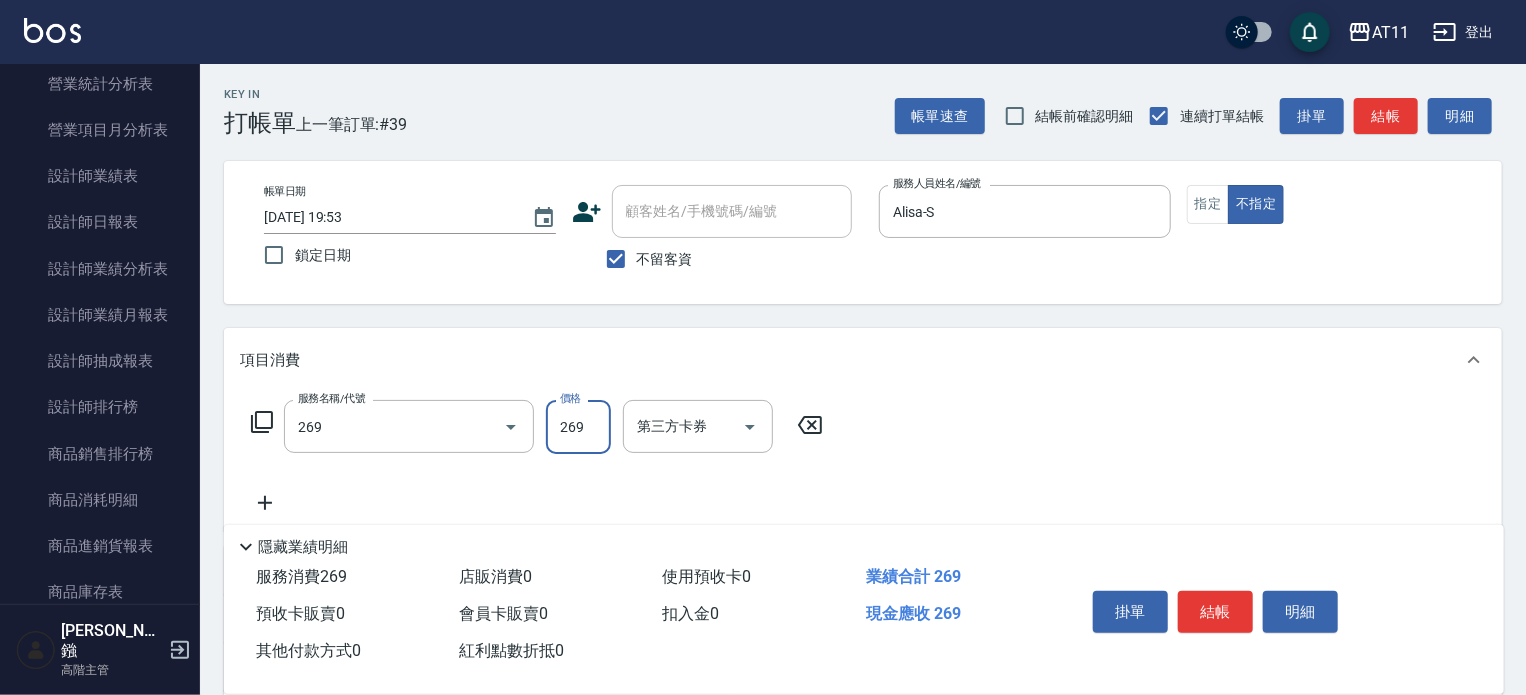 type on "一般洗剪(269)" 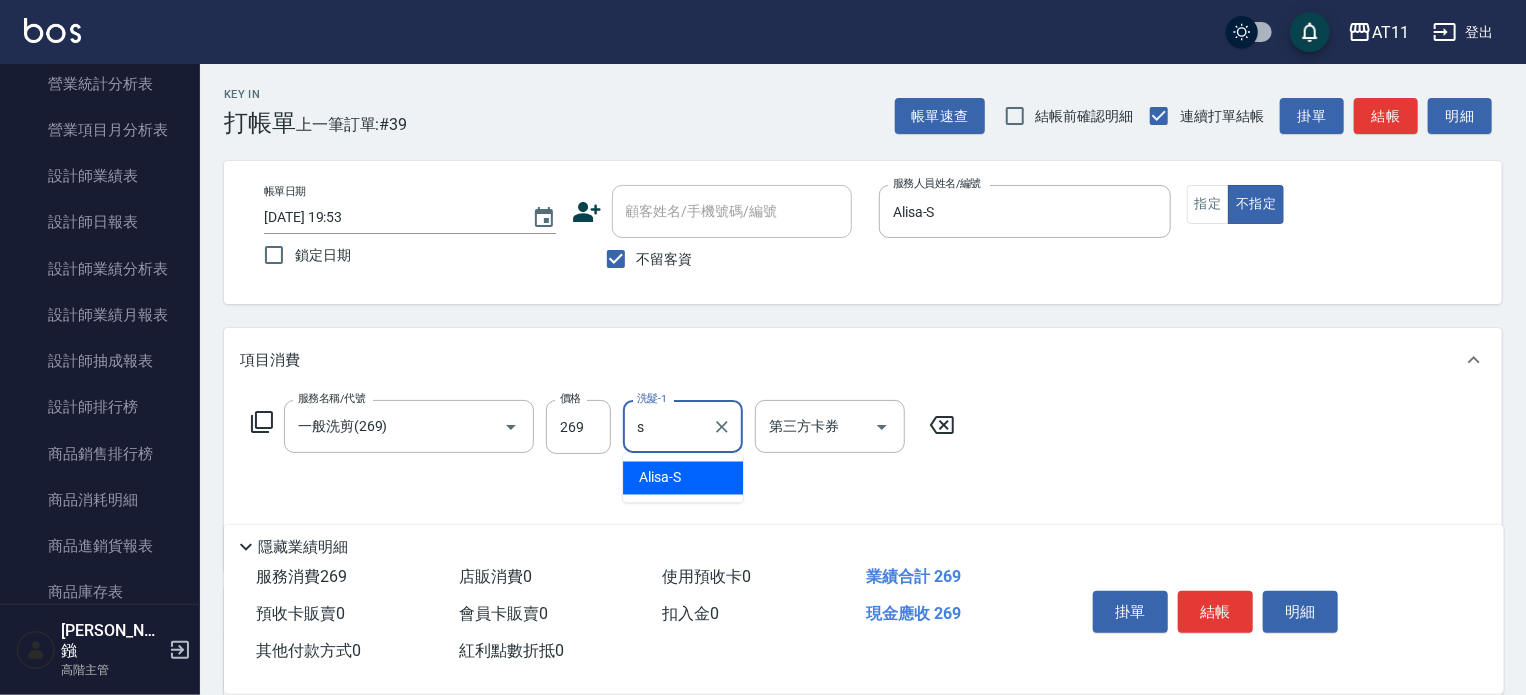 type on "Alisa-S" 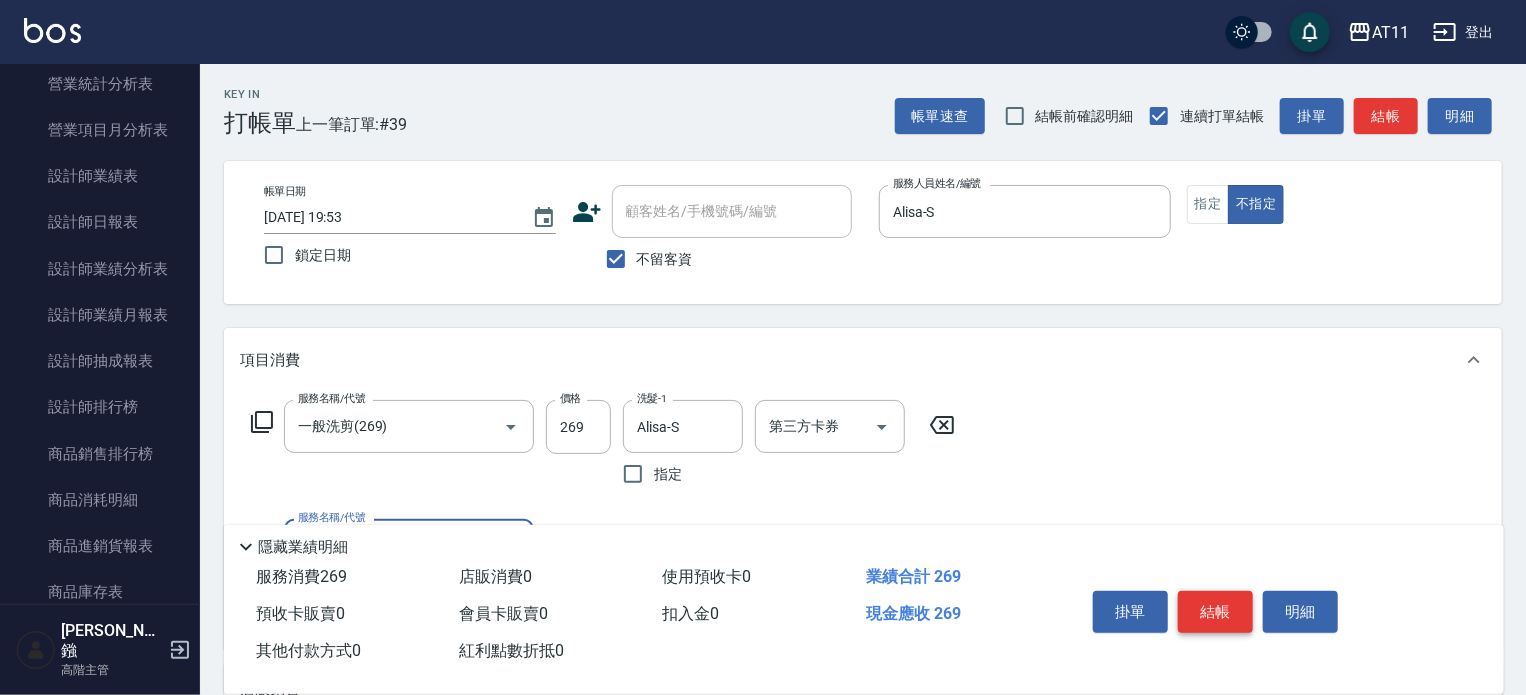 click on "結帳" at bounding box center (1215, 612) 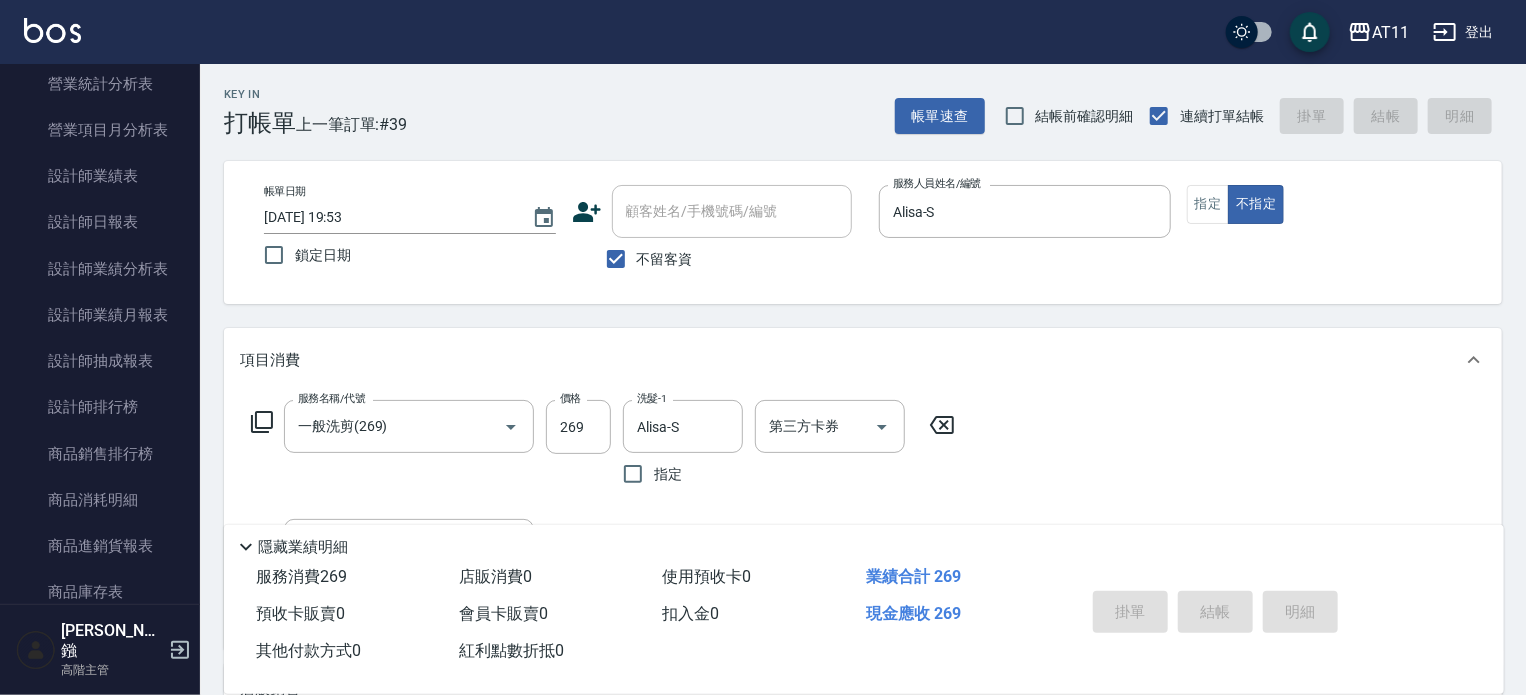 type 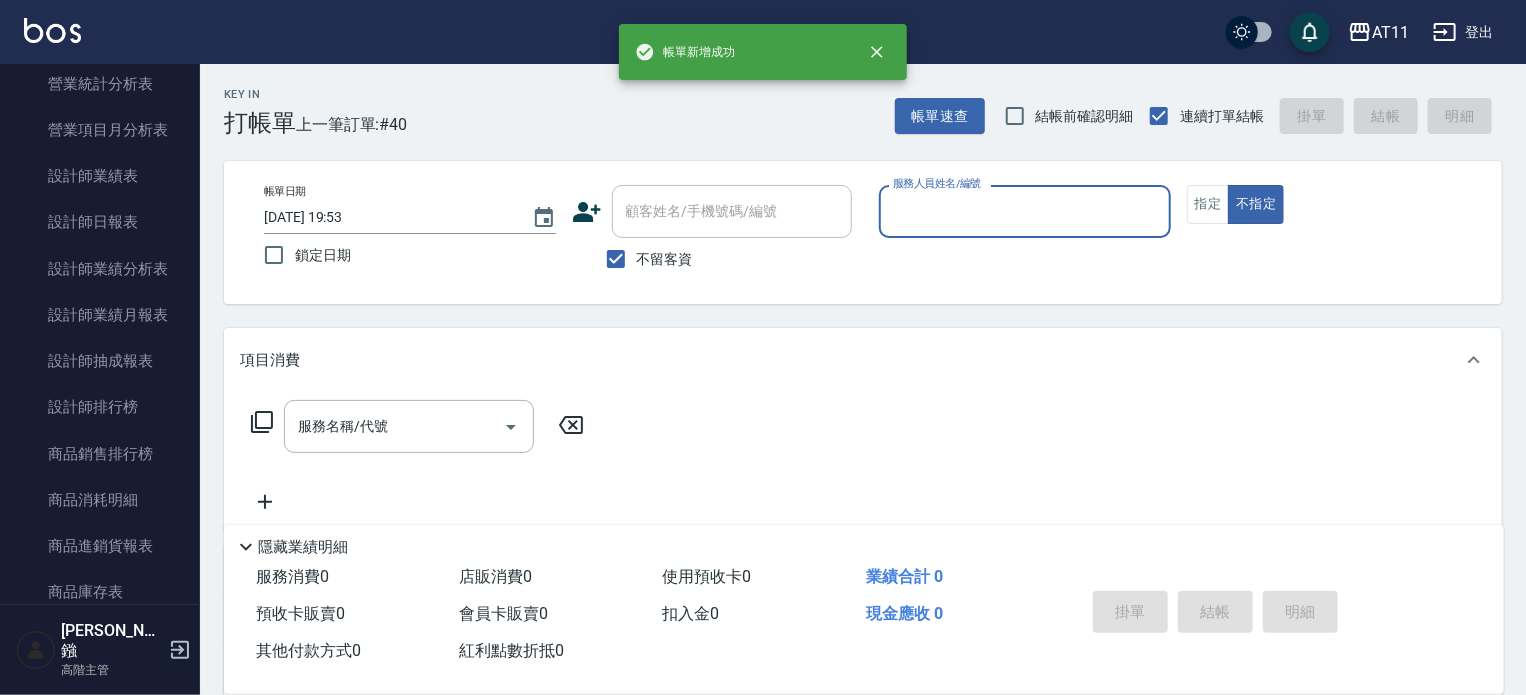 click on "掛單 結帳 明細" at bounding box center (1215, 614) 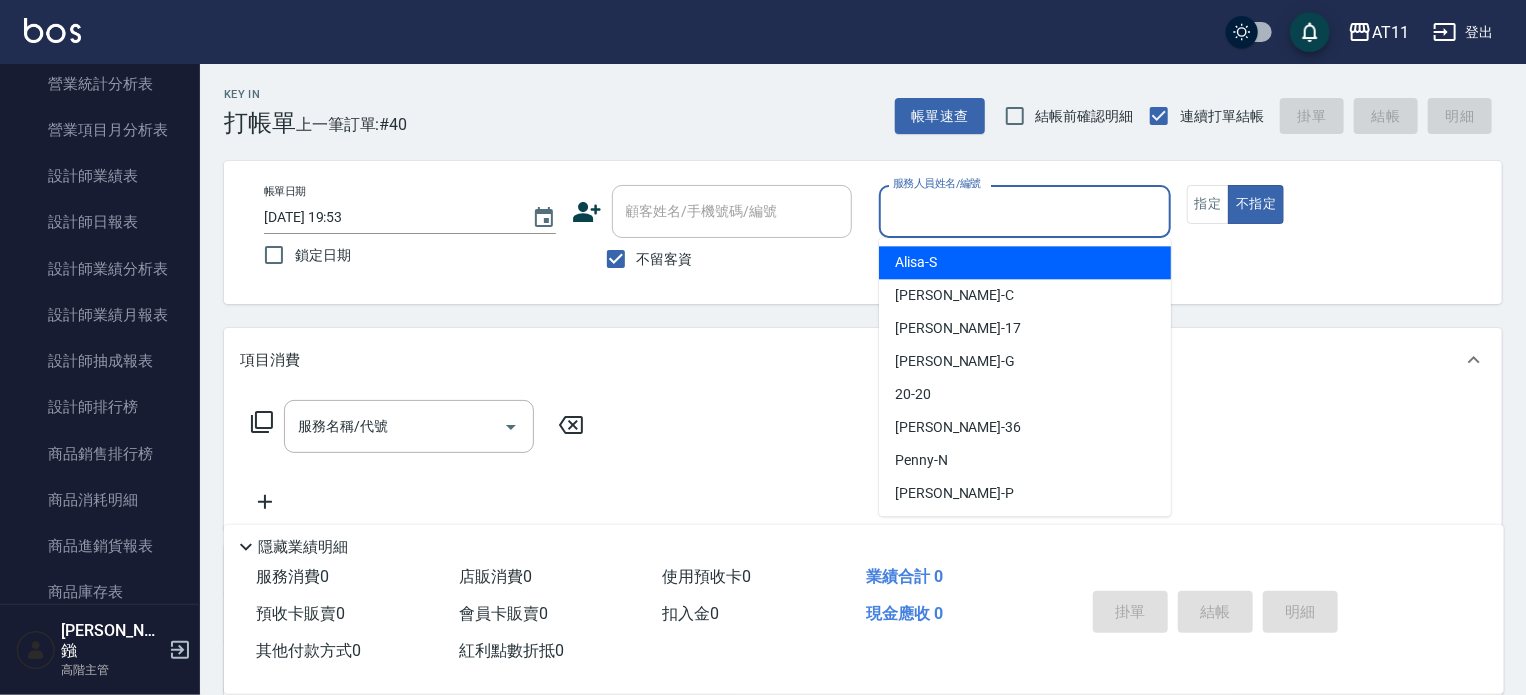 click on "服務人員姓名/編號" at bounding box center (1025, 211) 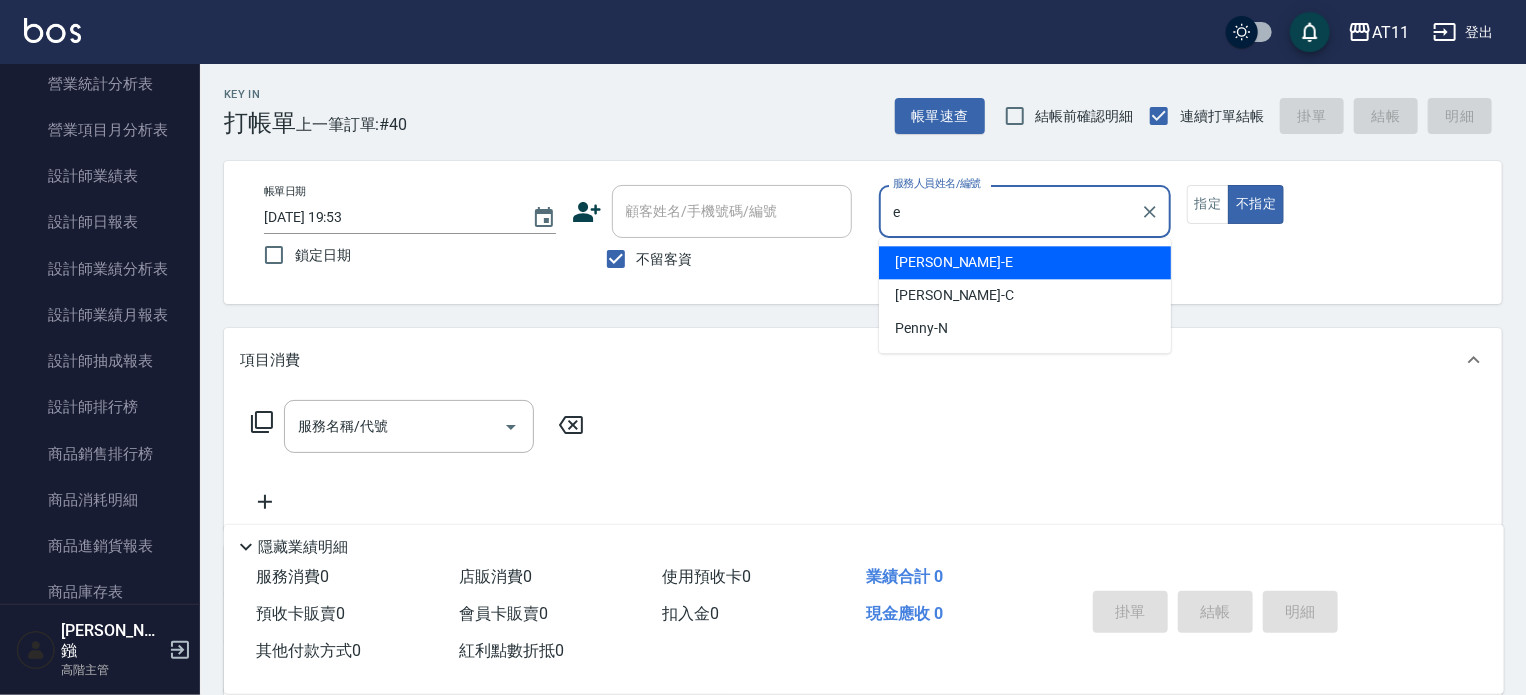 type on "[PERSON_NAME]-E" 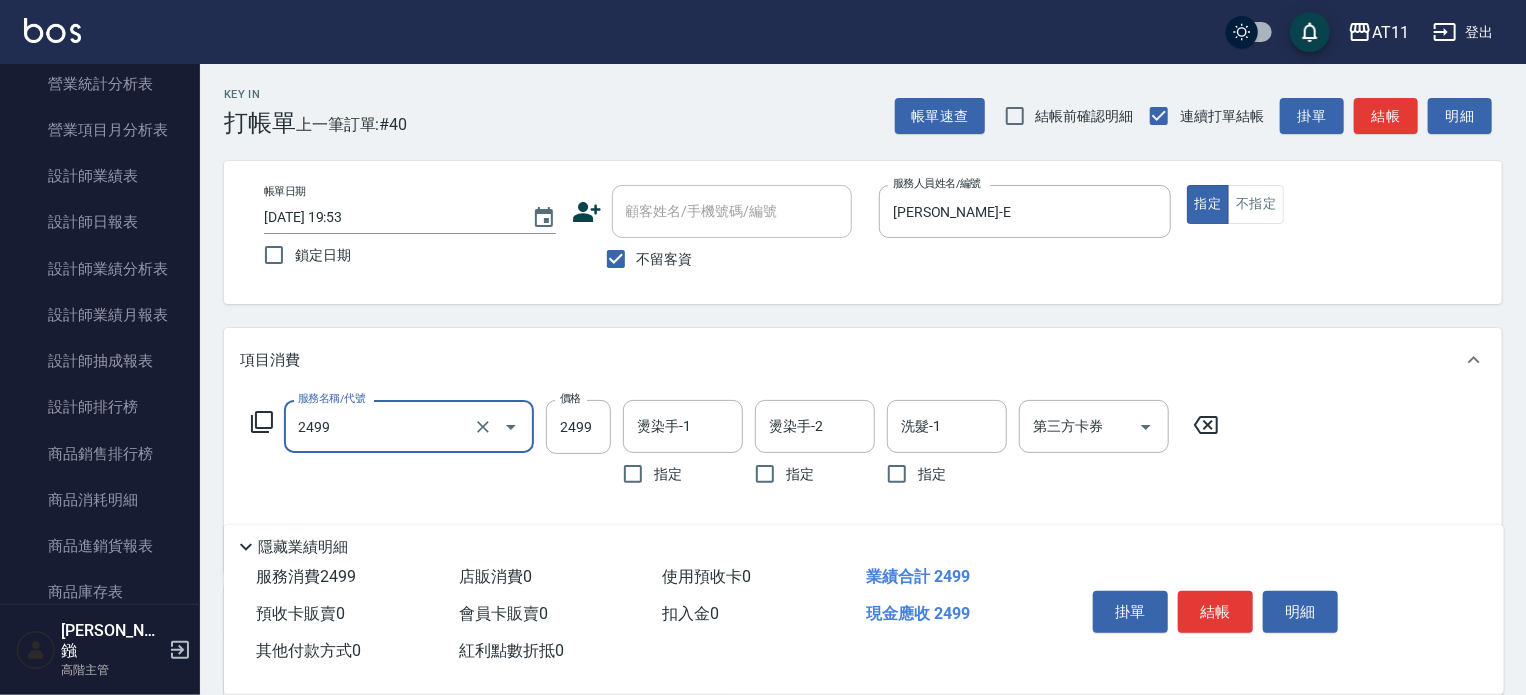 type on "染髮套餐(2499)" 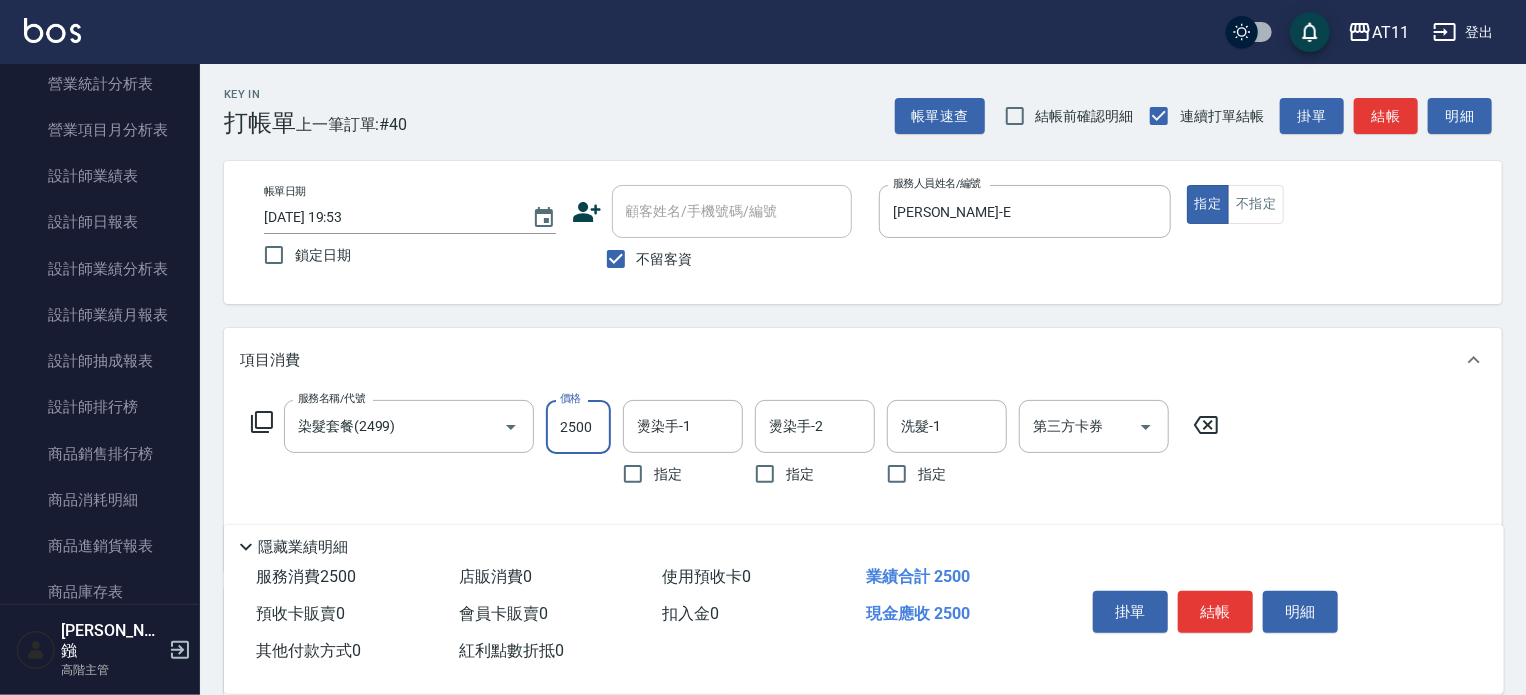 type on "2500" 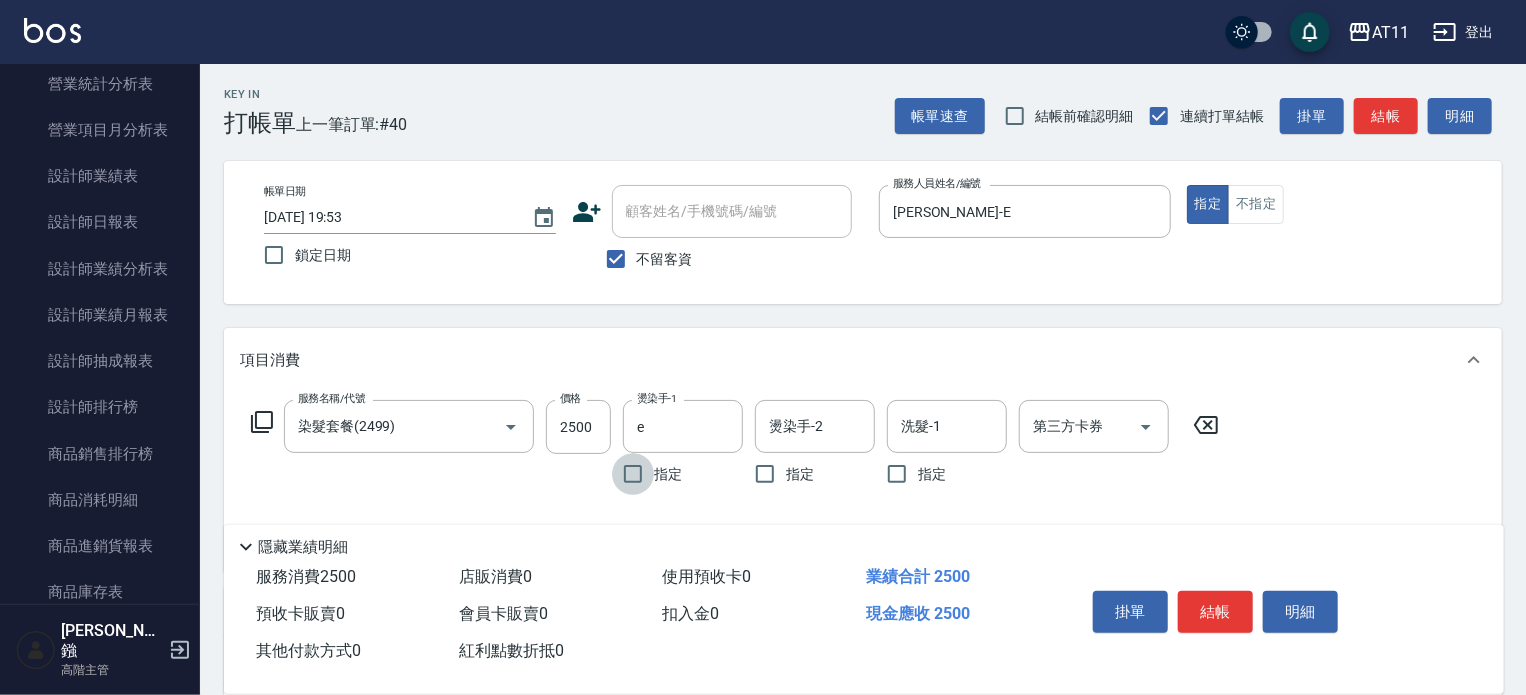 type on "[PERSON_NAME]-E" 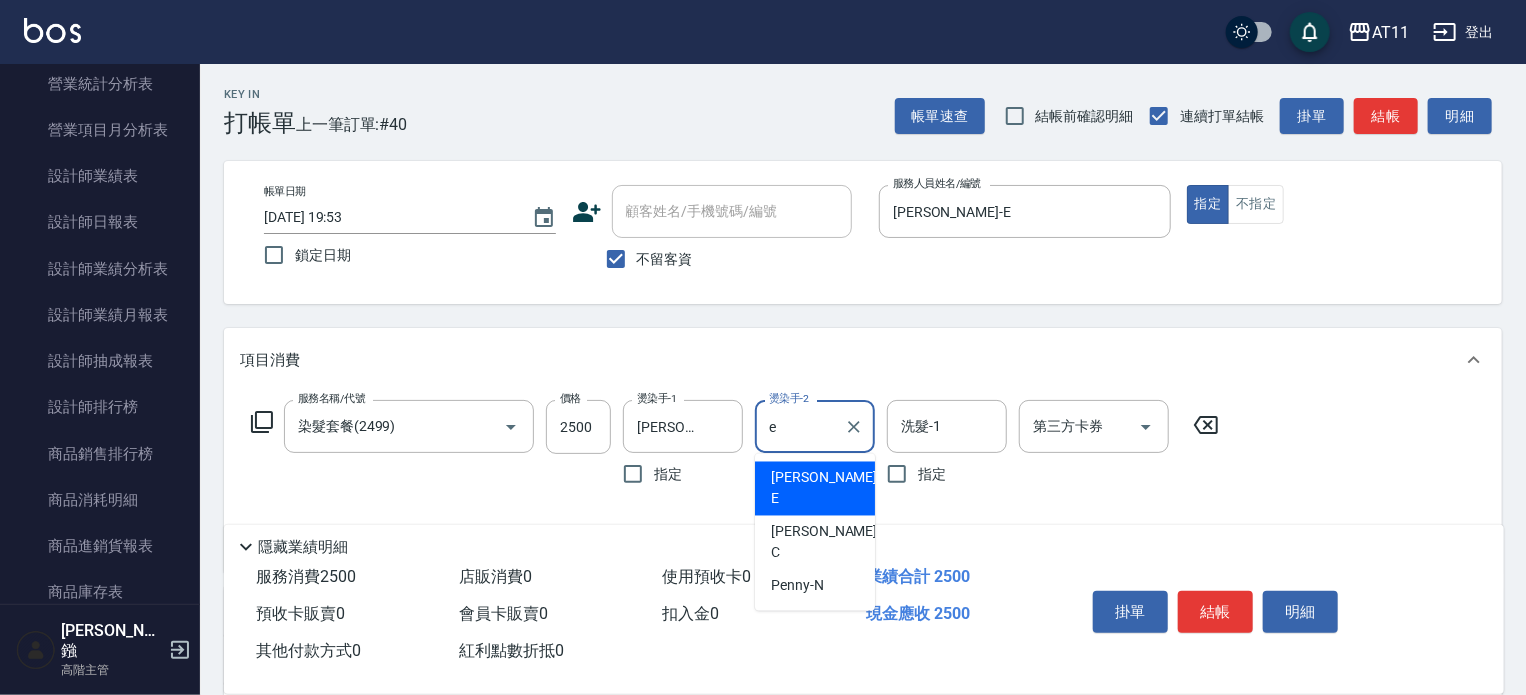 type on "[PERSON_NAME]-E" 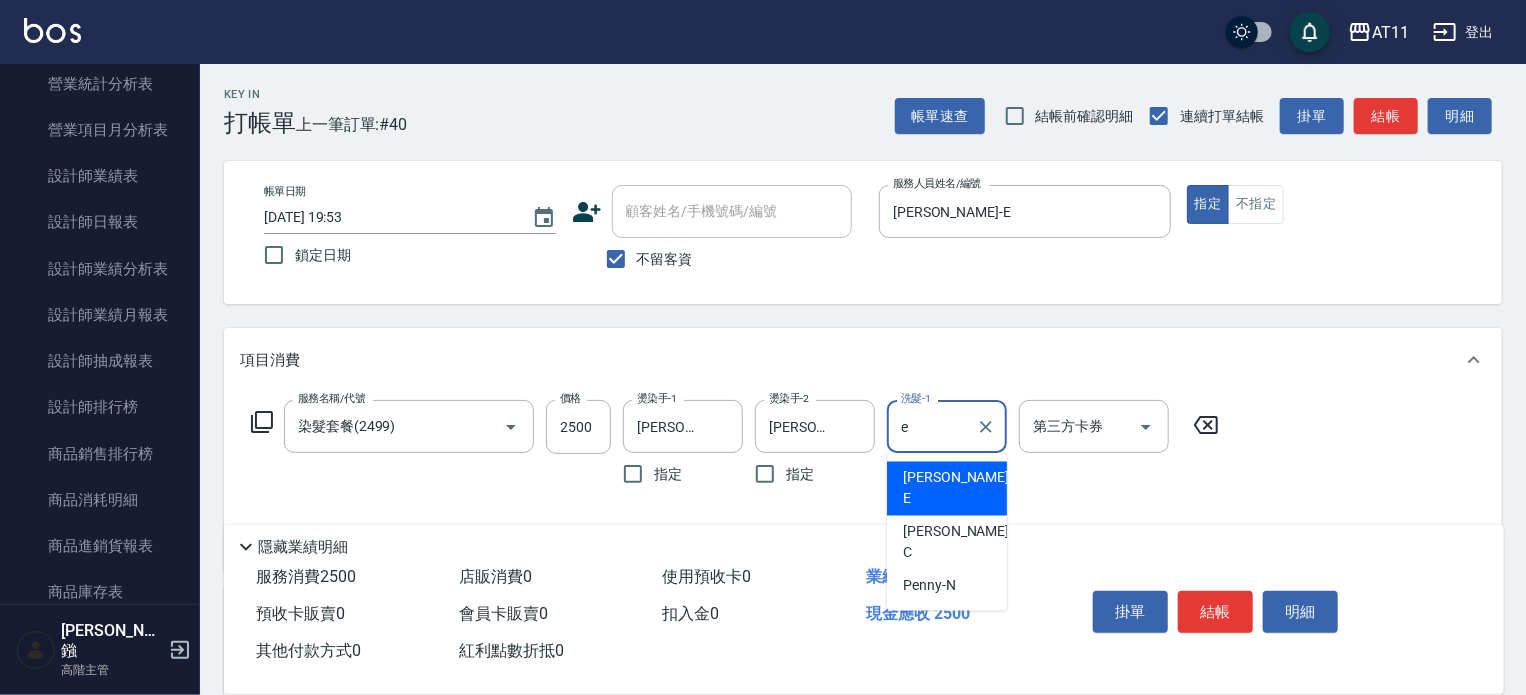 type on "[PERSON_NAME]-E" 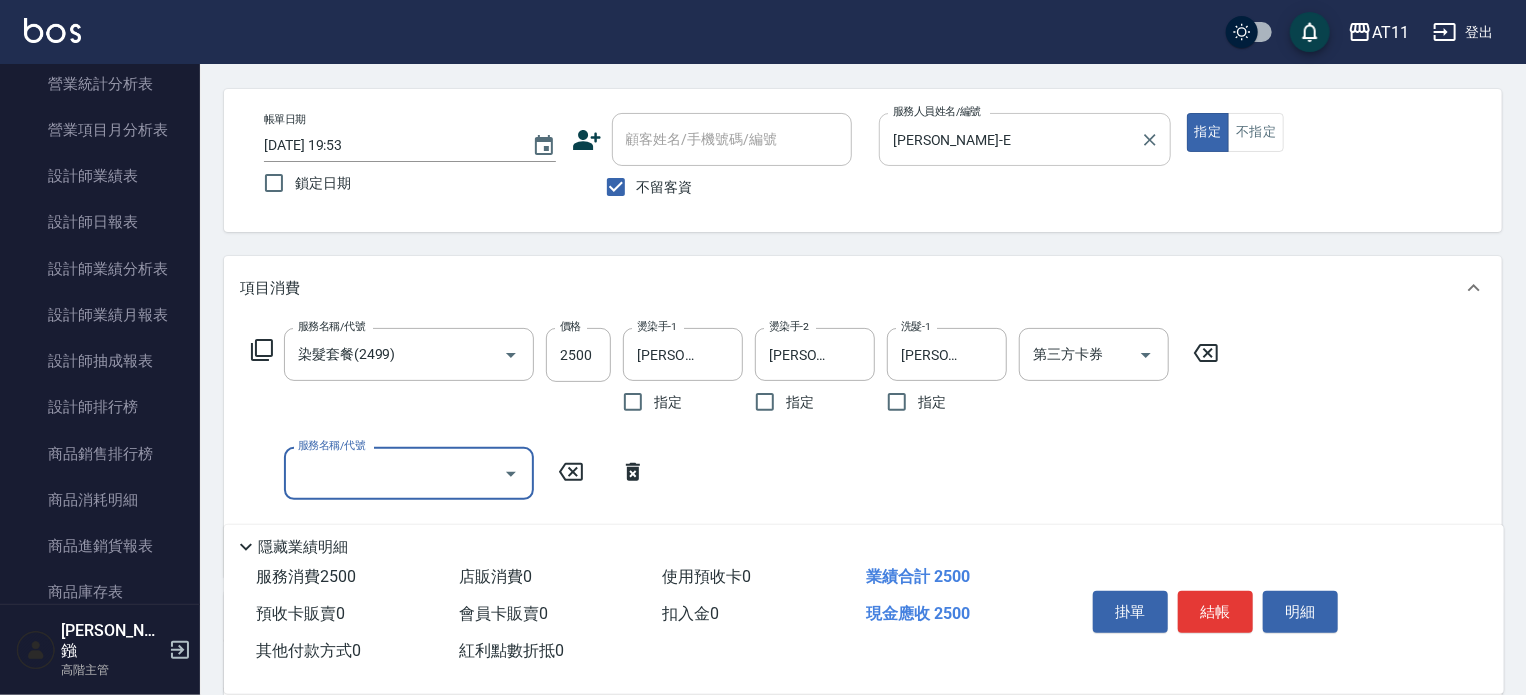 scroll, scrollTop: 200, scrollLeft: 0, axis: vertical 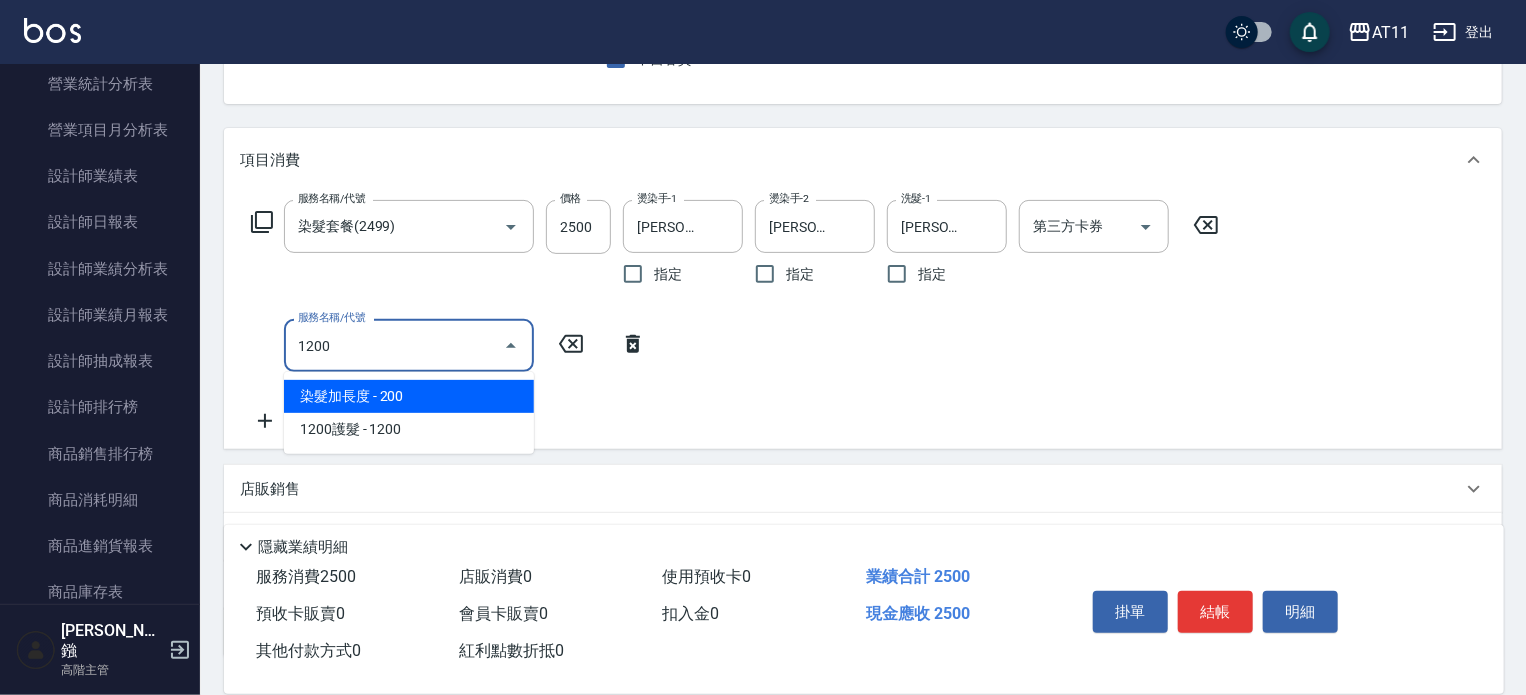 type on "1200" 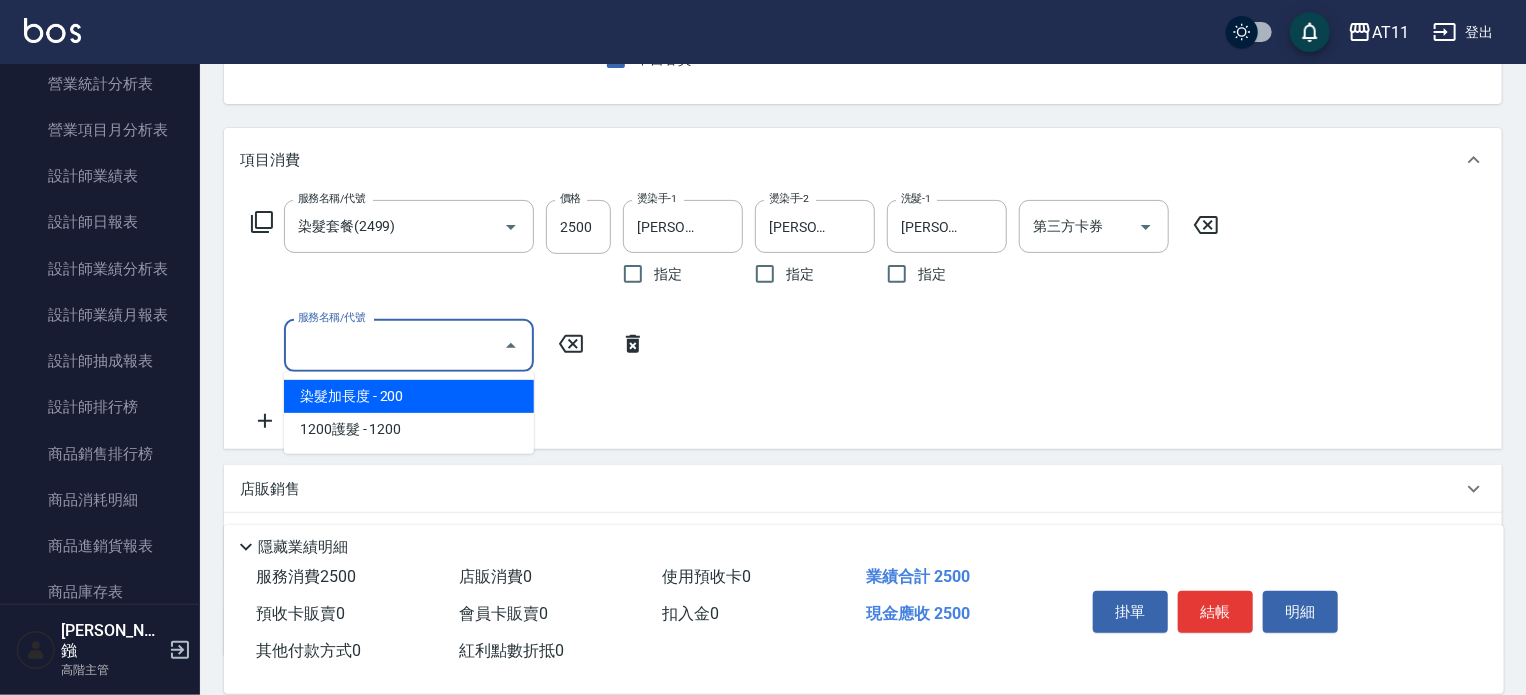 click 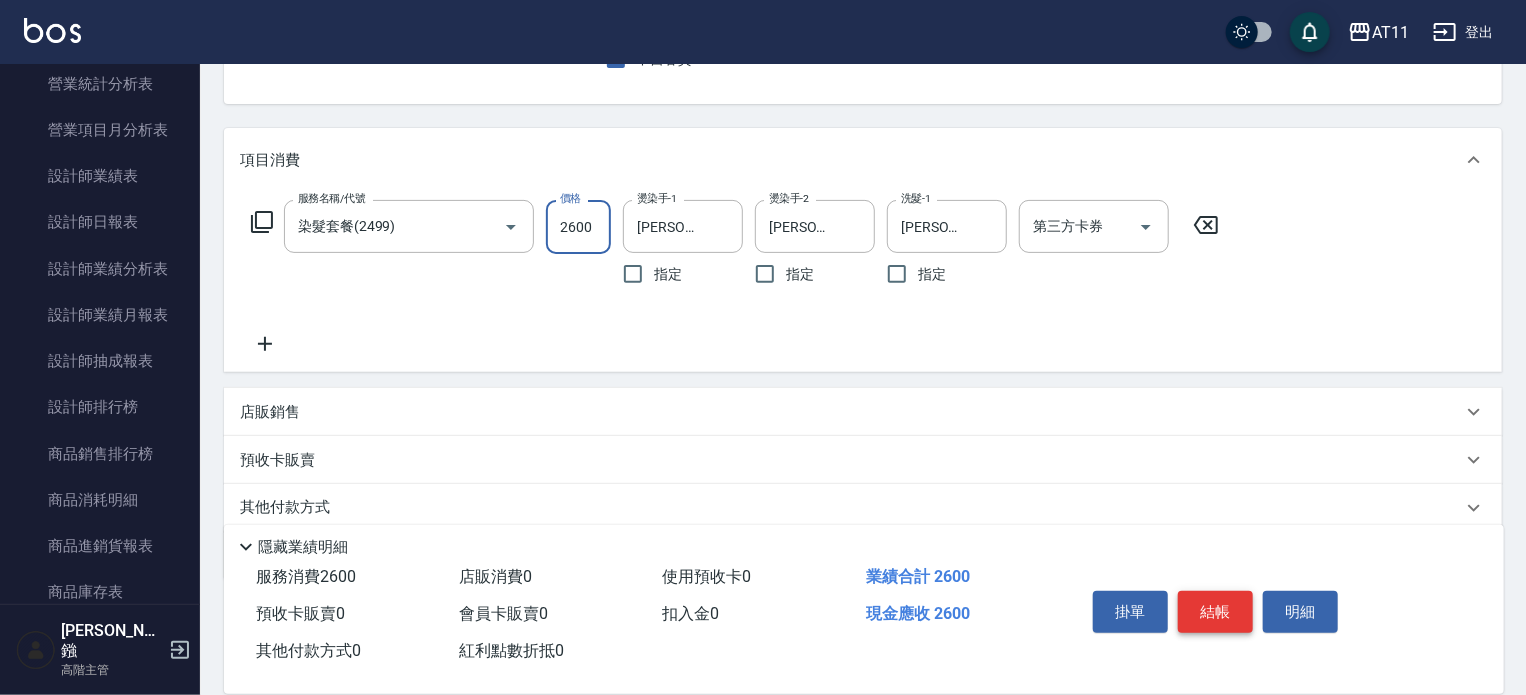 type on "2600" 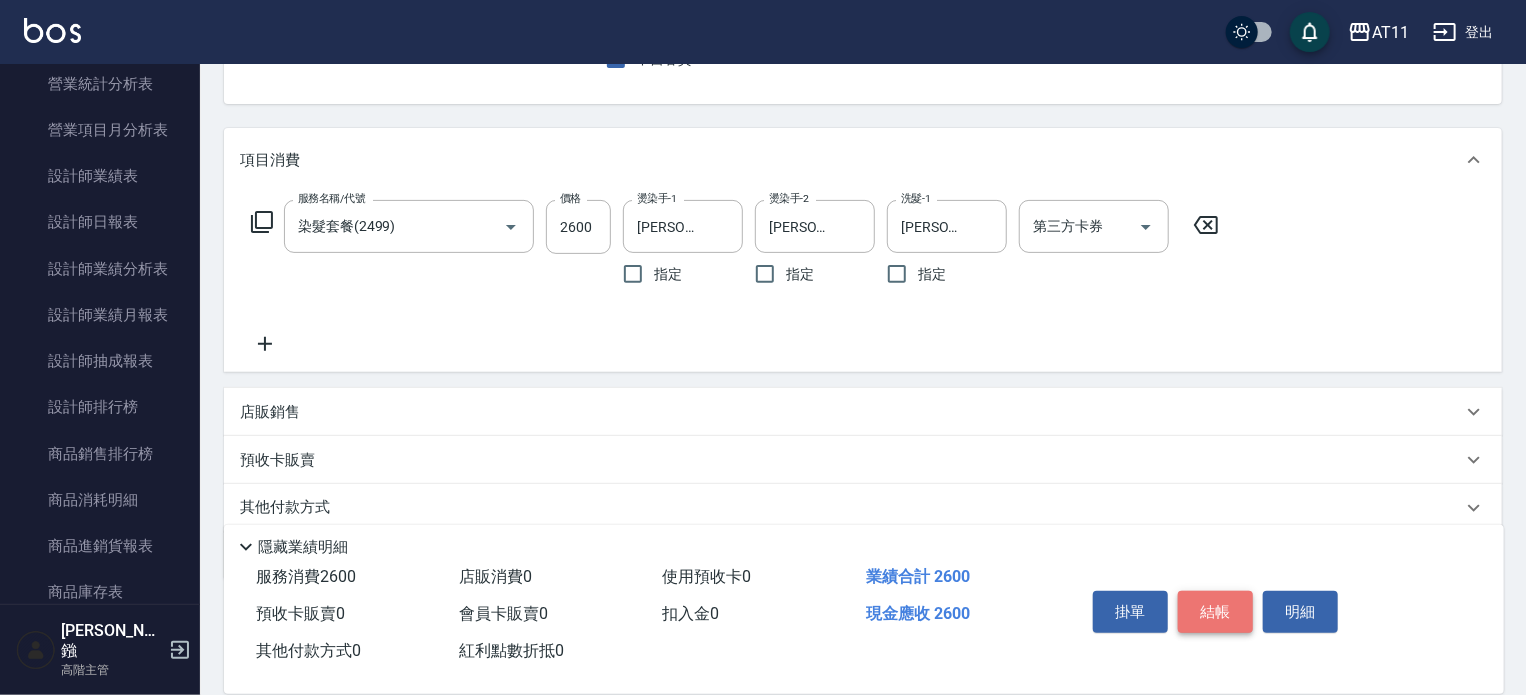 click on "結帳" at bounding box center (1215, 612) 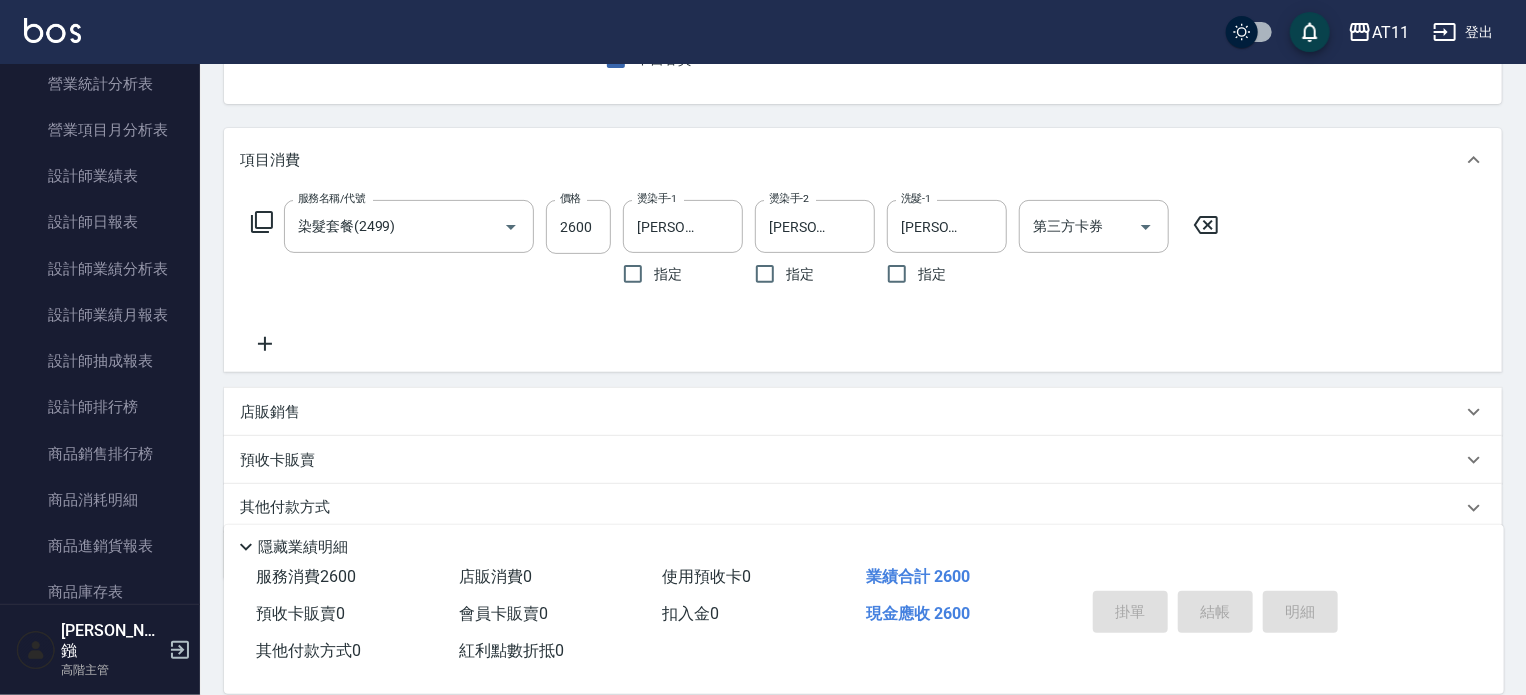 type on "[DATE] 19:54" 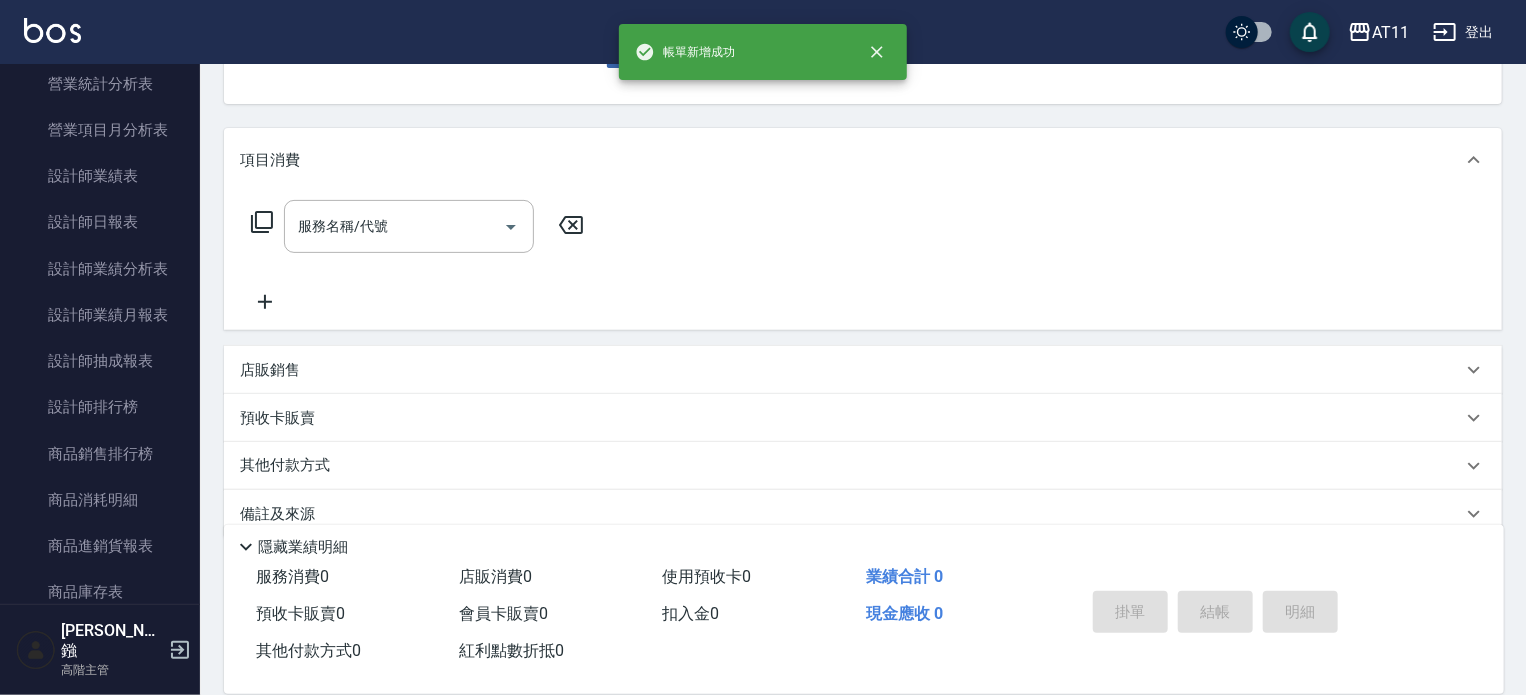 scroll, scrollTop: 194, scrollLeft: 0, axis: vertical 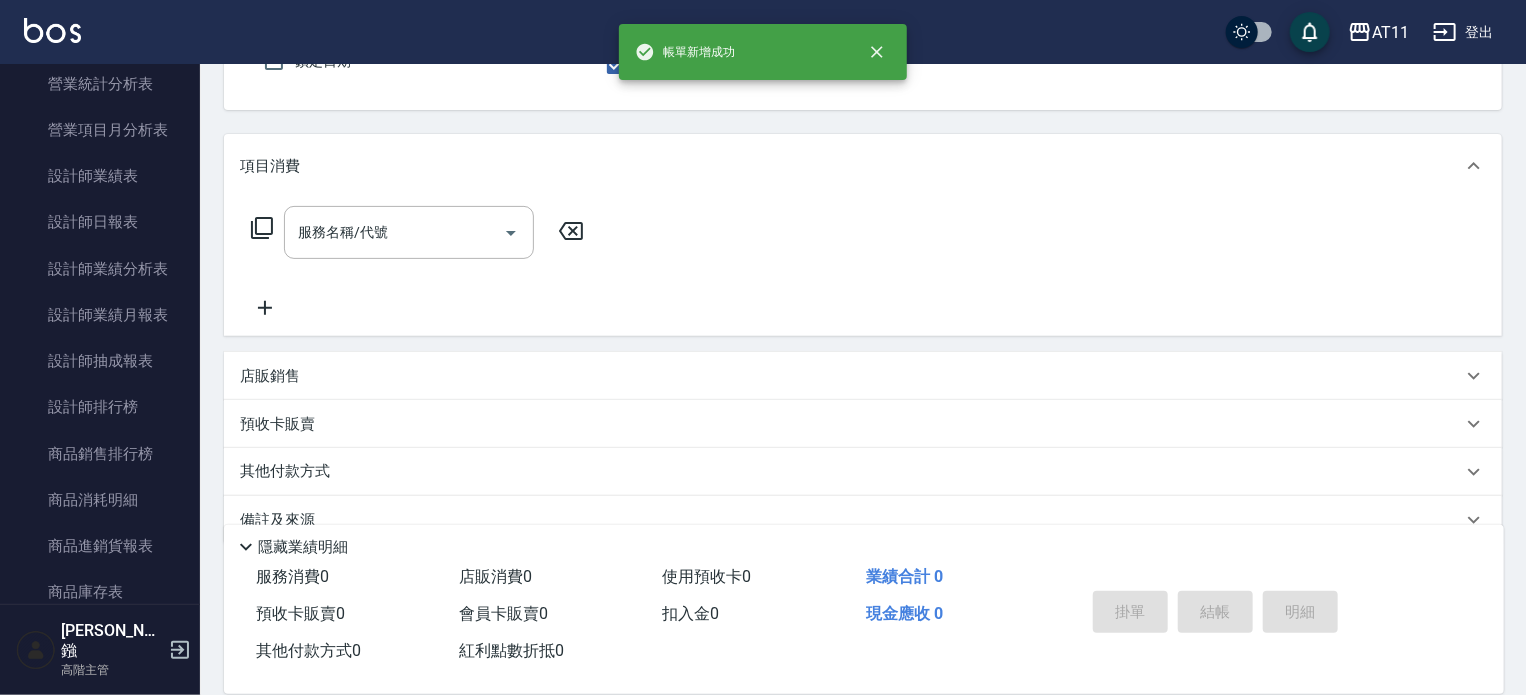 click on "掛單 結帳 明細" at bounding box center (1215, 614) 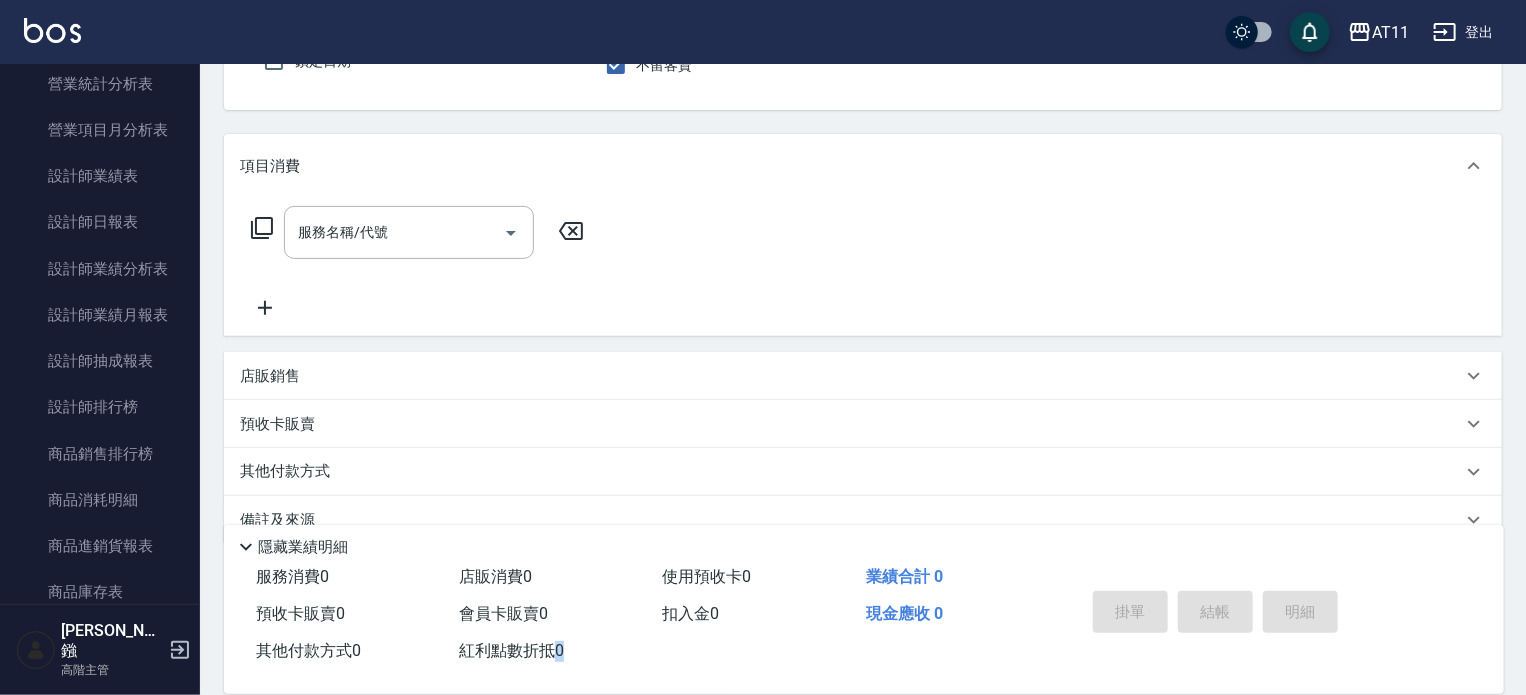 click on "掛單 結帳 明細" at bounding box center (1215, 614) 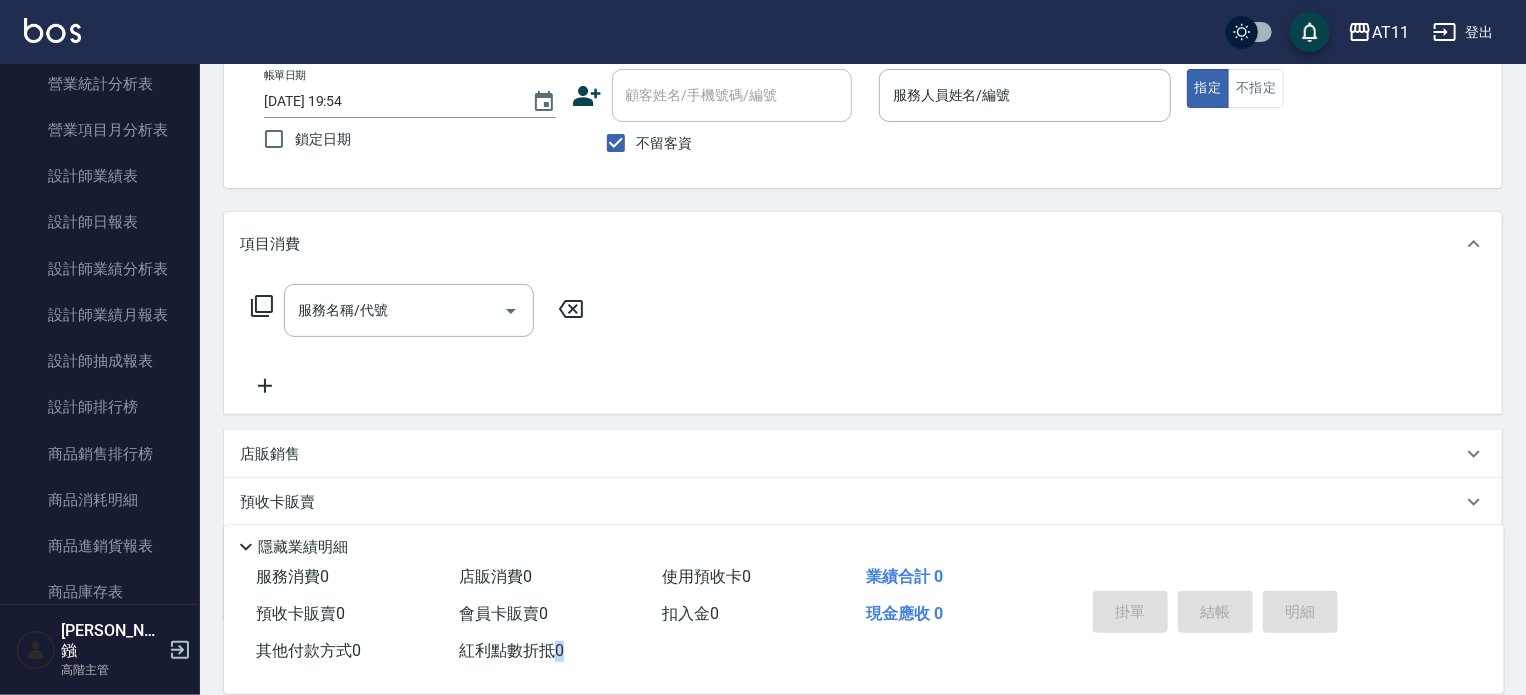 scroll, scrollTop: 0, scrollLeft: 0, axis: both 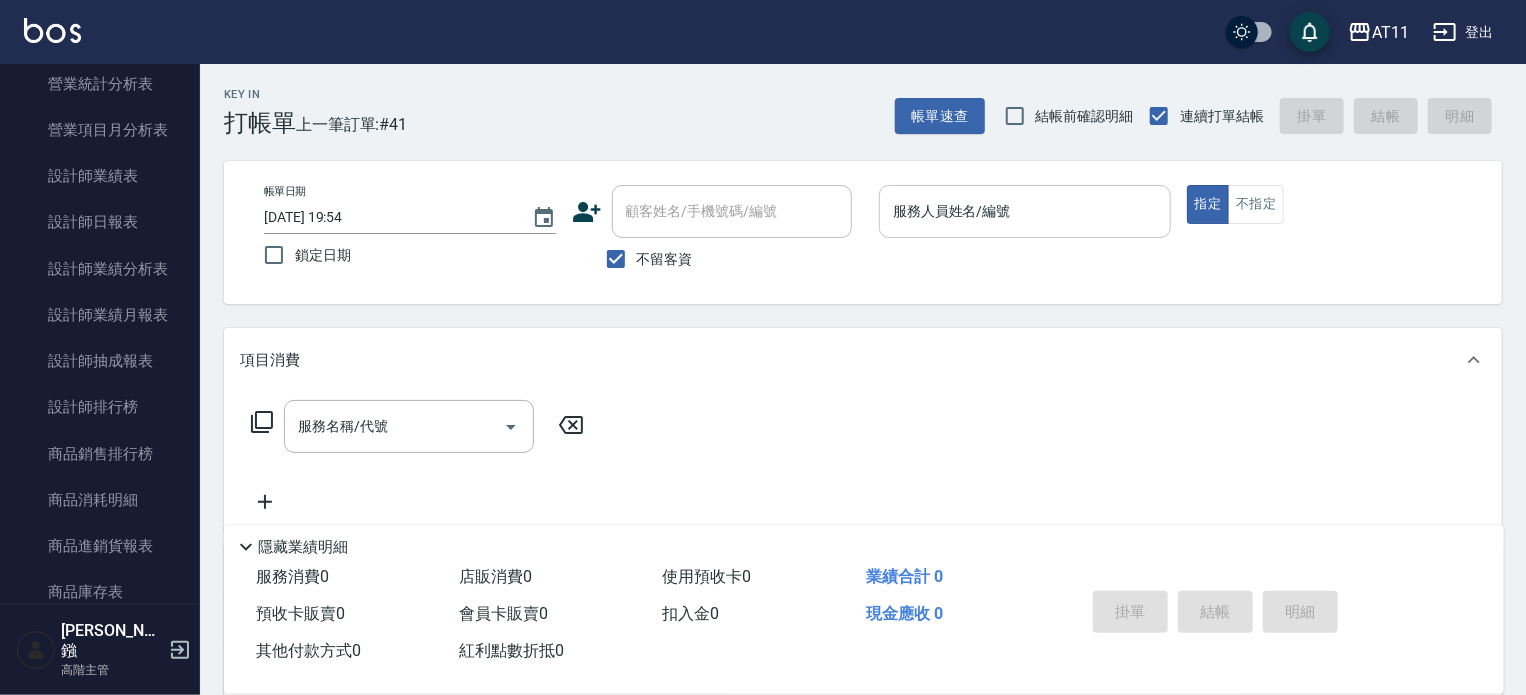 click on "服務人員姓名/編號" at bounding box center [1025, 211] 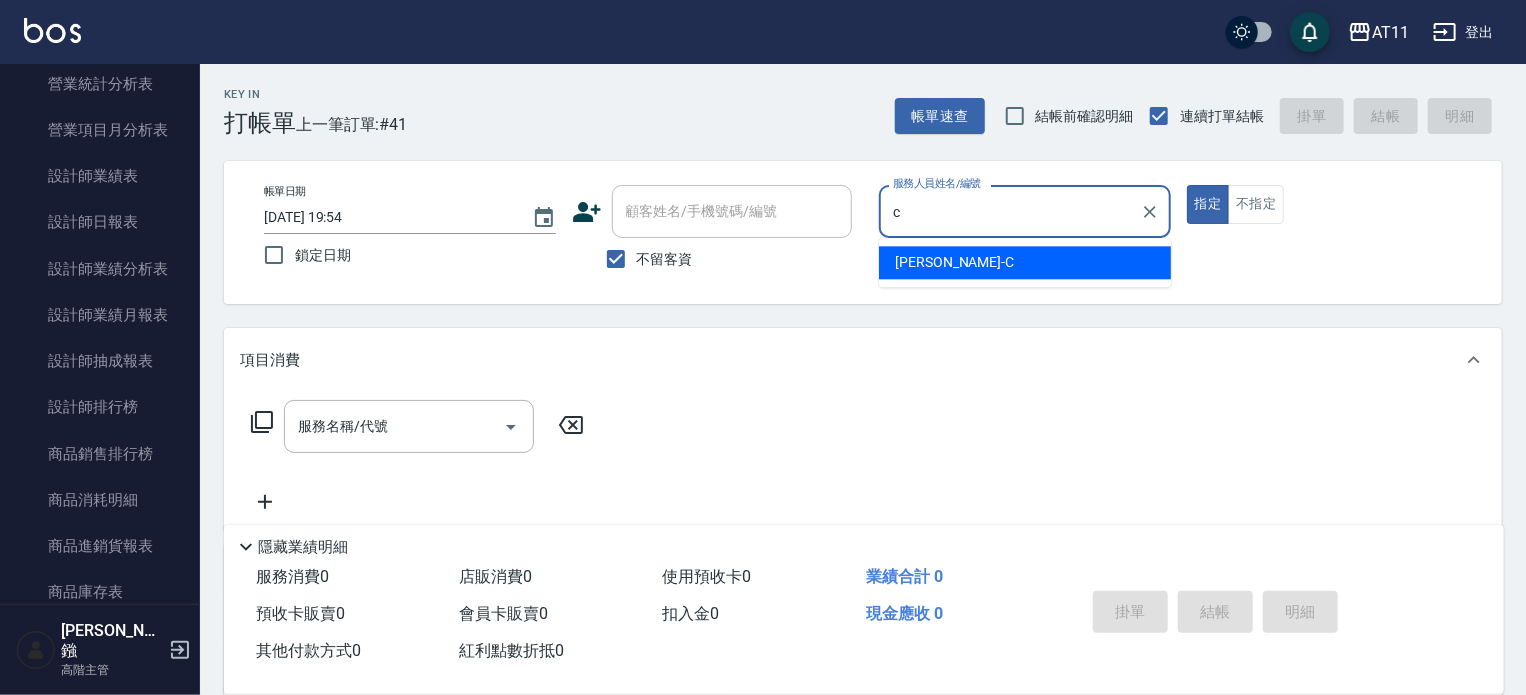 type on "[PERSON_NAME]" 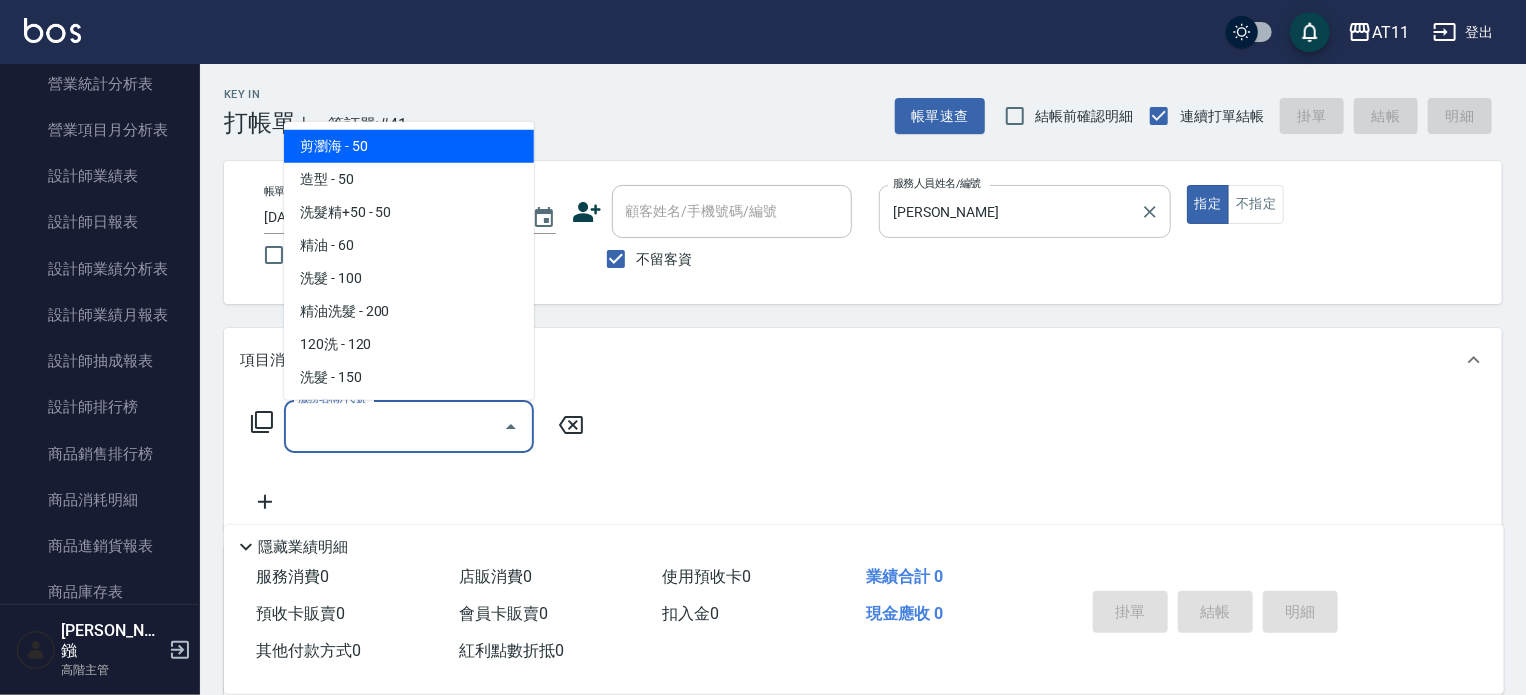type on "剪瀏海(0050)" 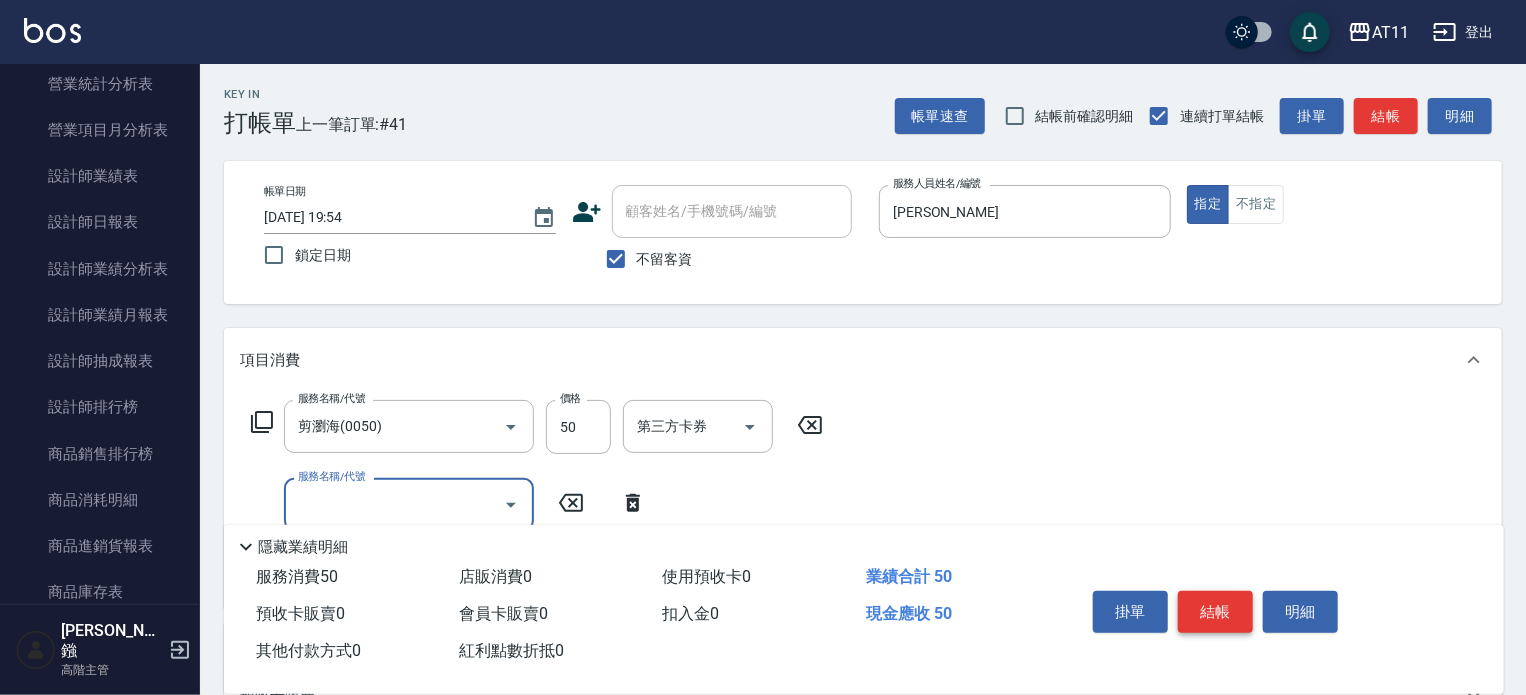 click on "結帳" at bounding box center (1215, 612) 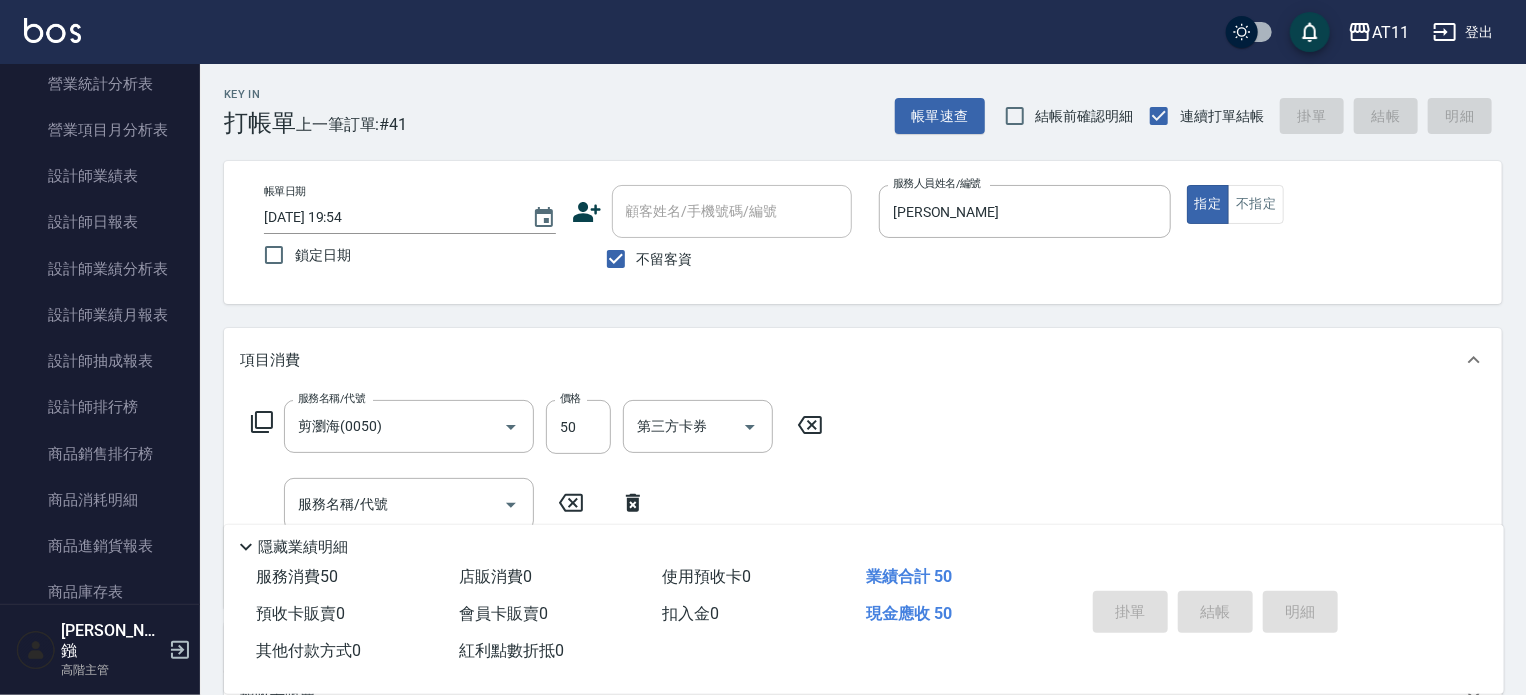 type 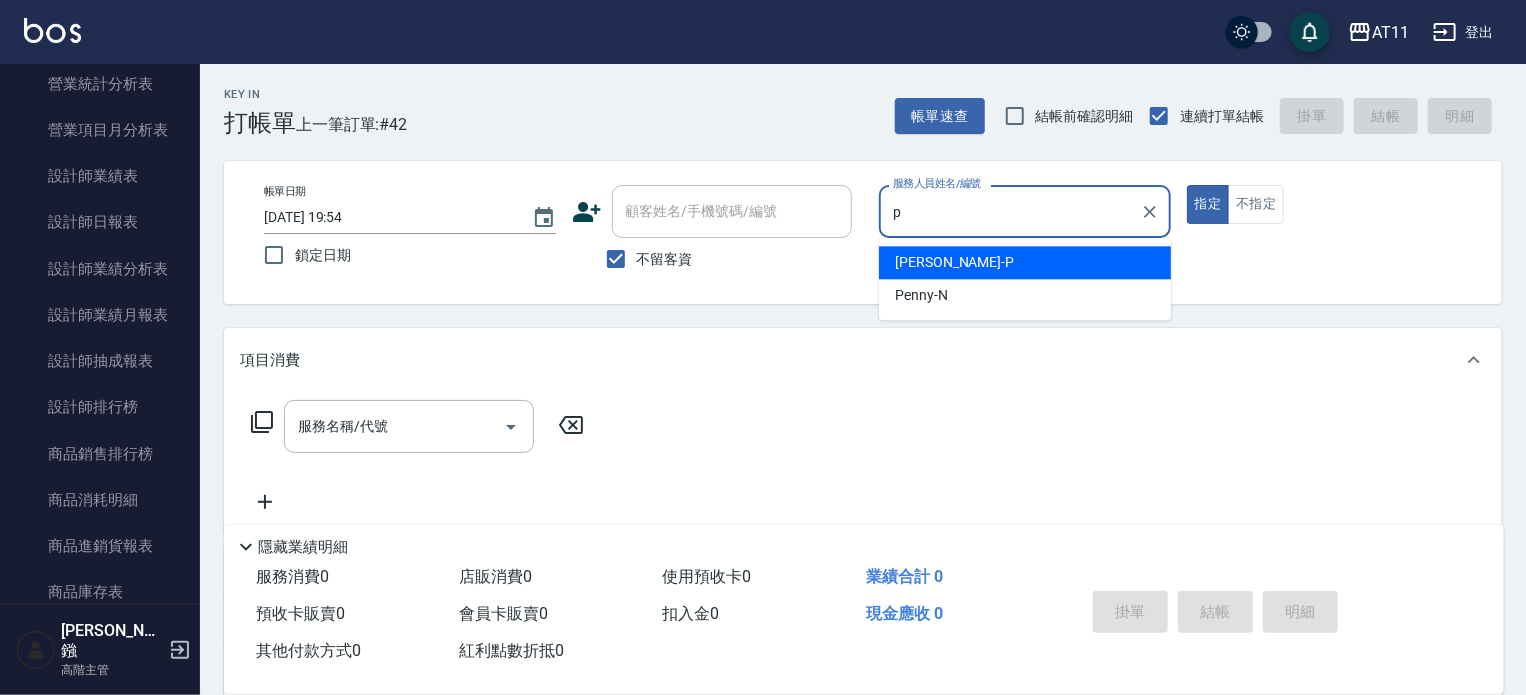 type on "[PERSON_NAME]-P" 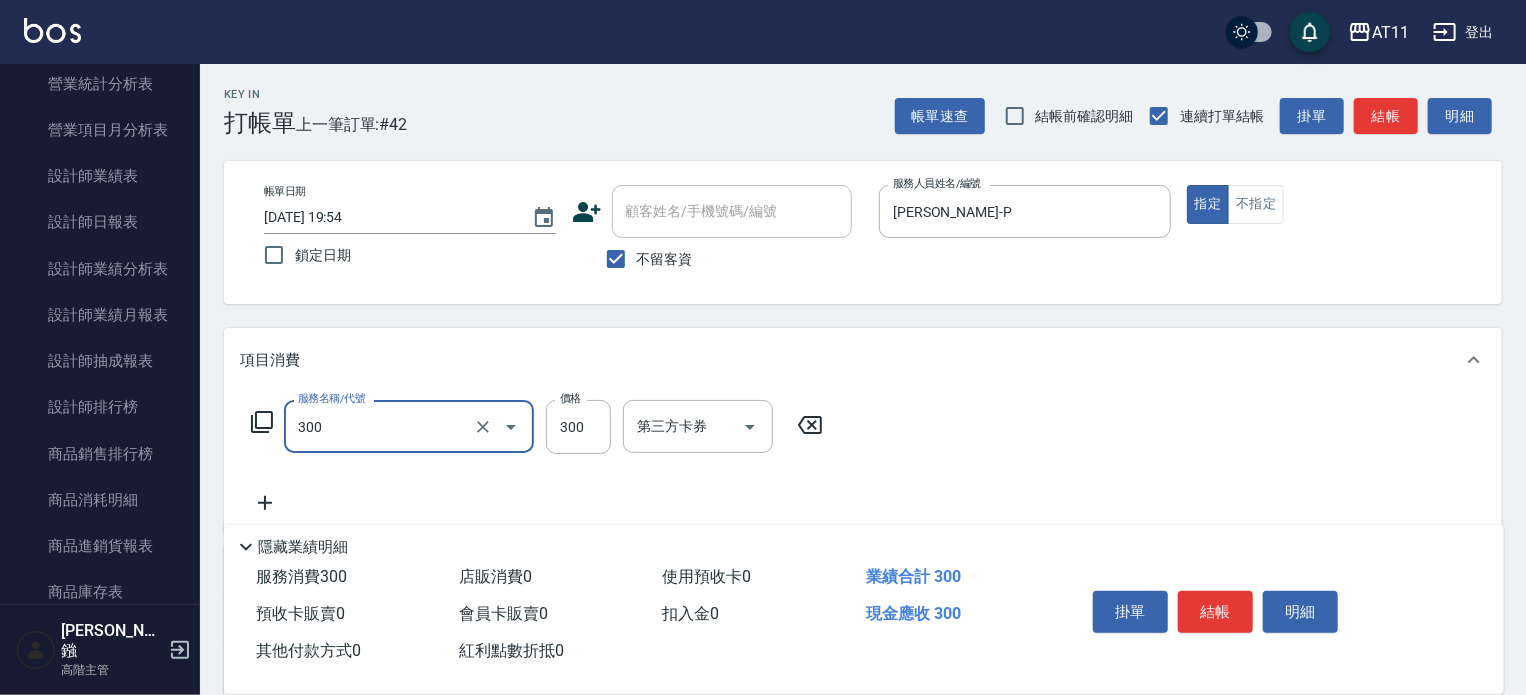 type on "A級剪髮(300)" 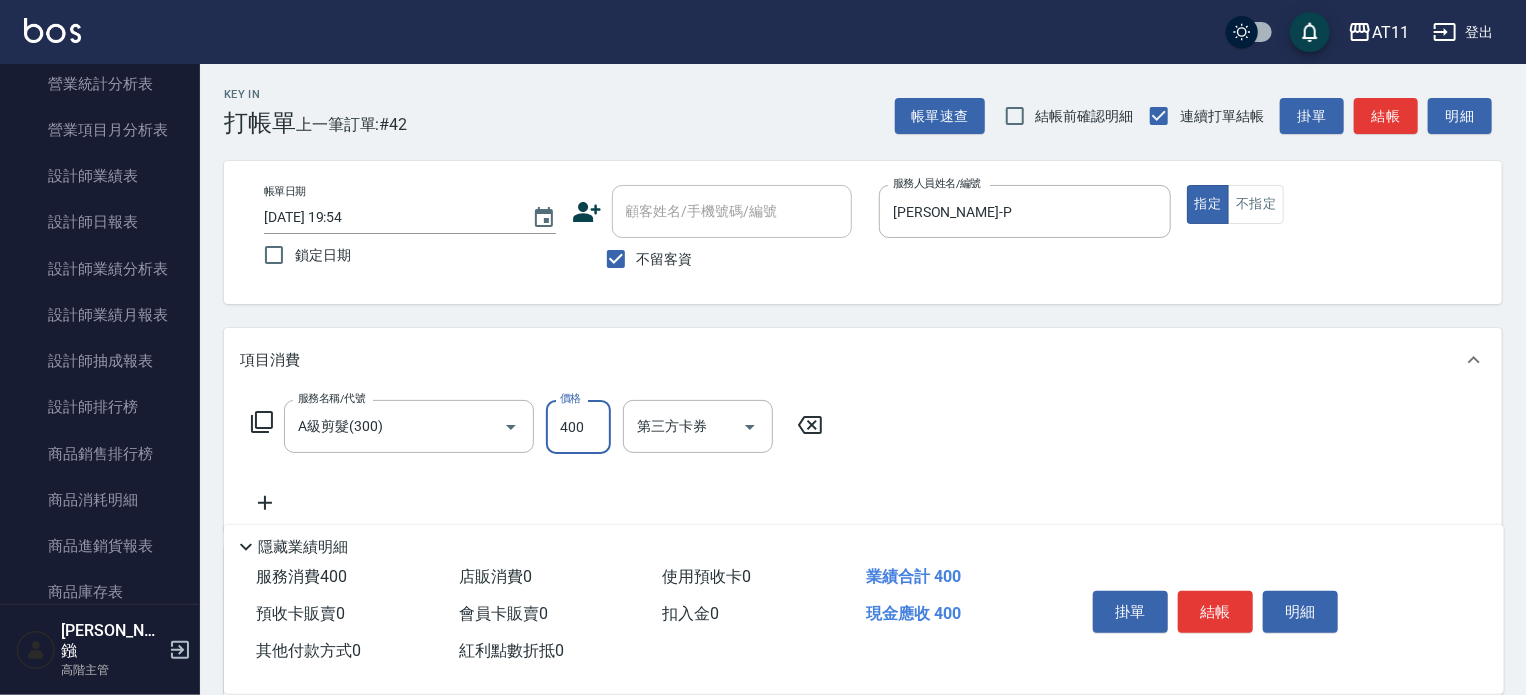type on "400" 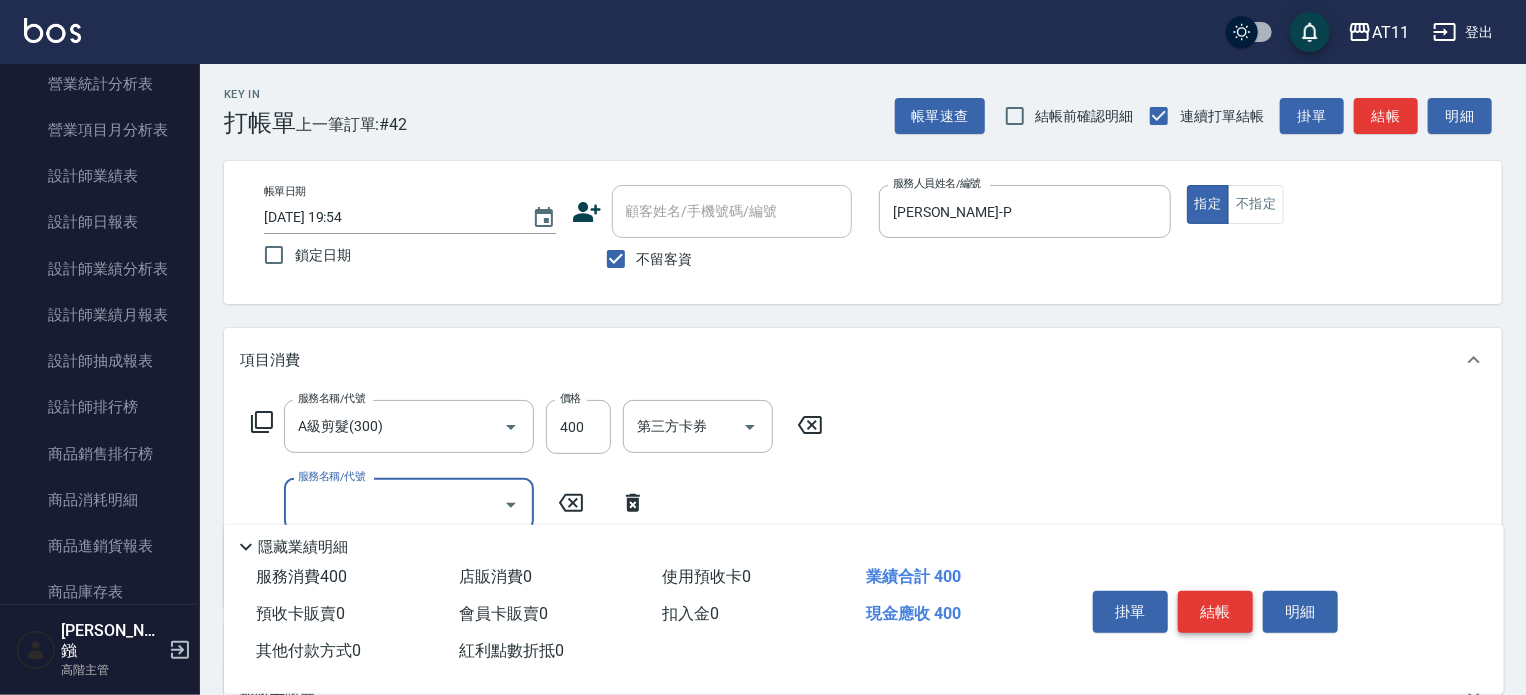 click on "結帳" at bounding box center [1215, 612] 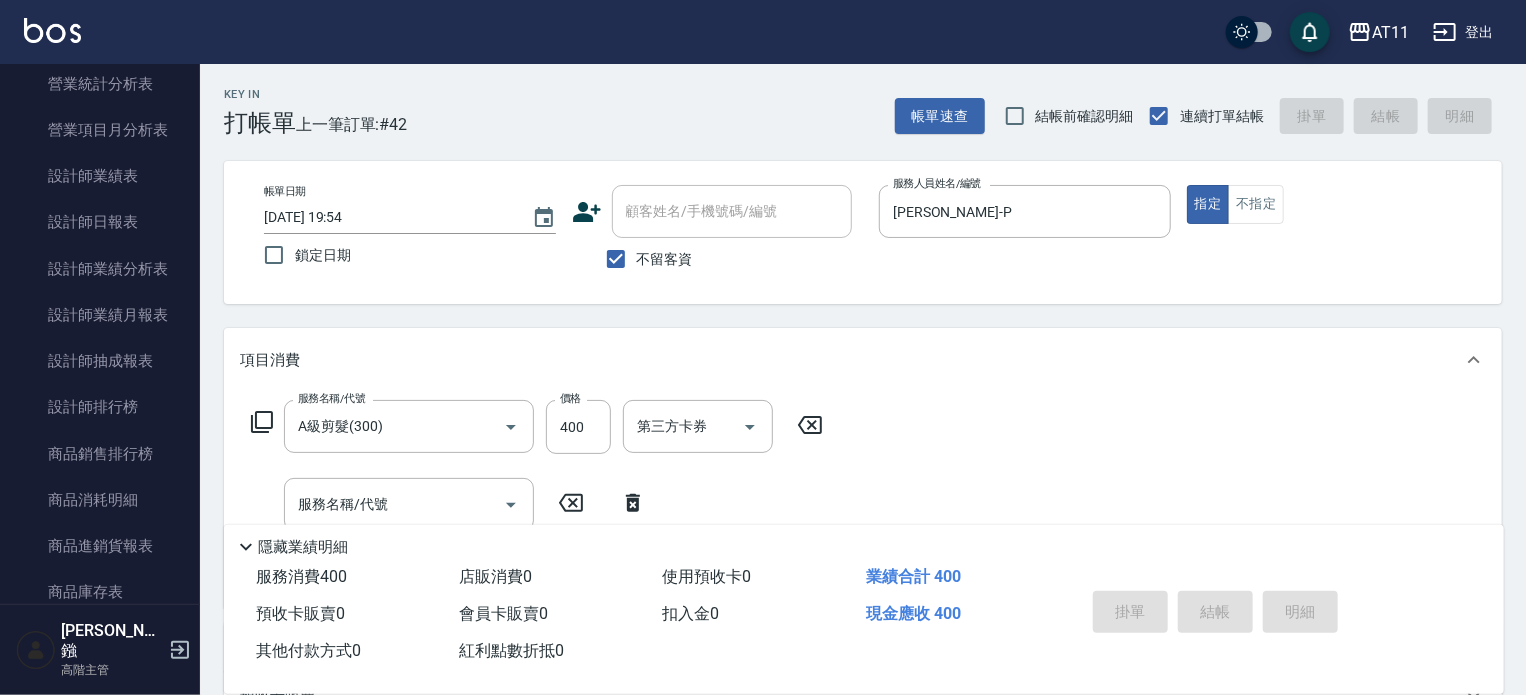 type 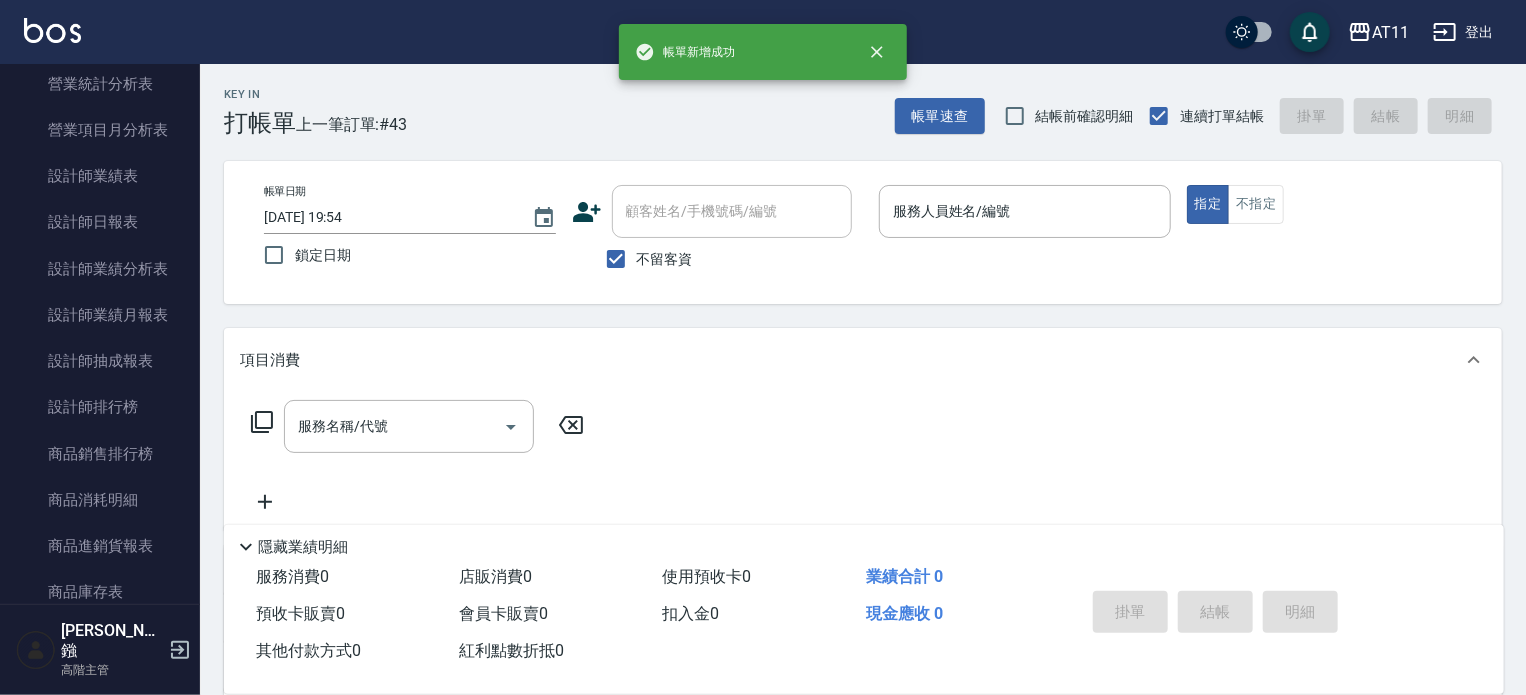 click on "服務消費  0 店販消費  0 使用預收卡  0 業績合計   0 預收卡販賣  0 會員卡販賣  0 扣入金  0 現金應收   0 其他付款方式  0 紅利點數折抵  0" at bounding box center (642, 614) 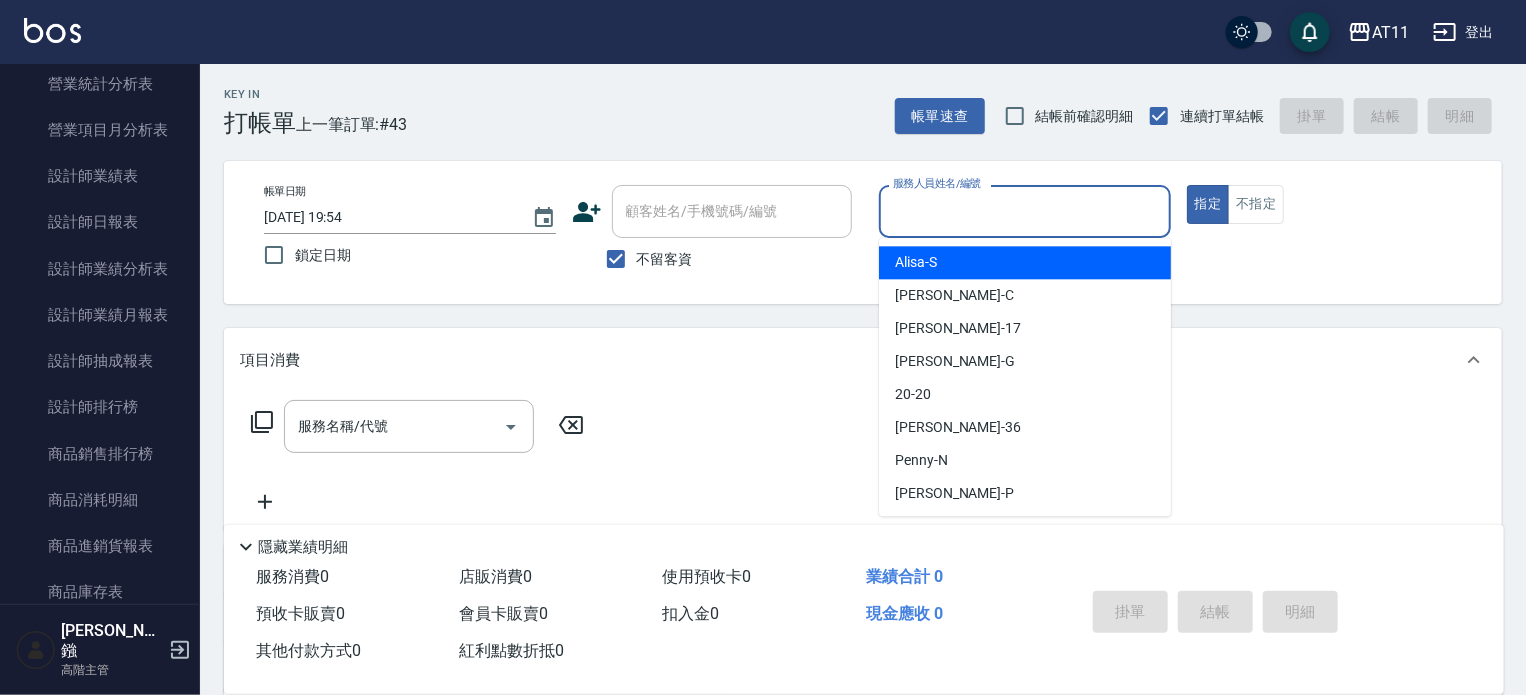 click on "服務人員姓名/編號" at bounding box center (1025, 211) 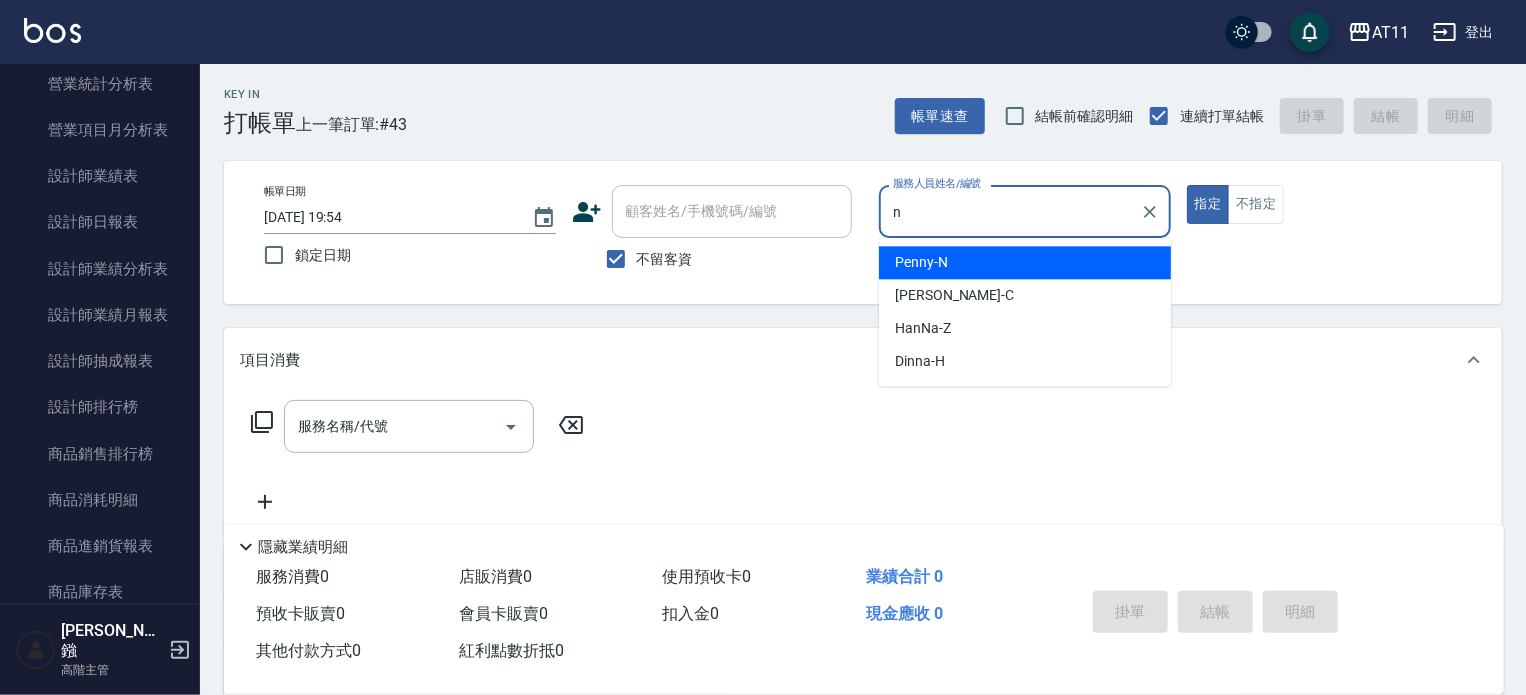 type on "Penny-N" 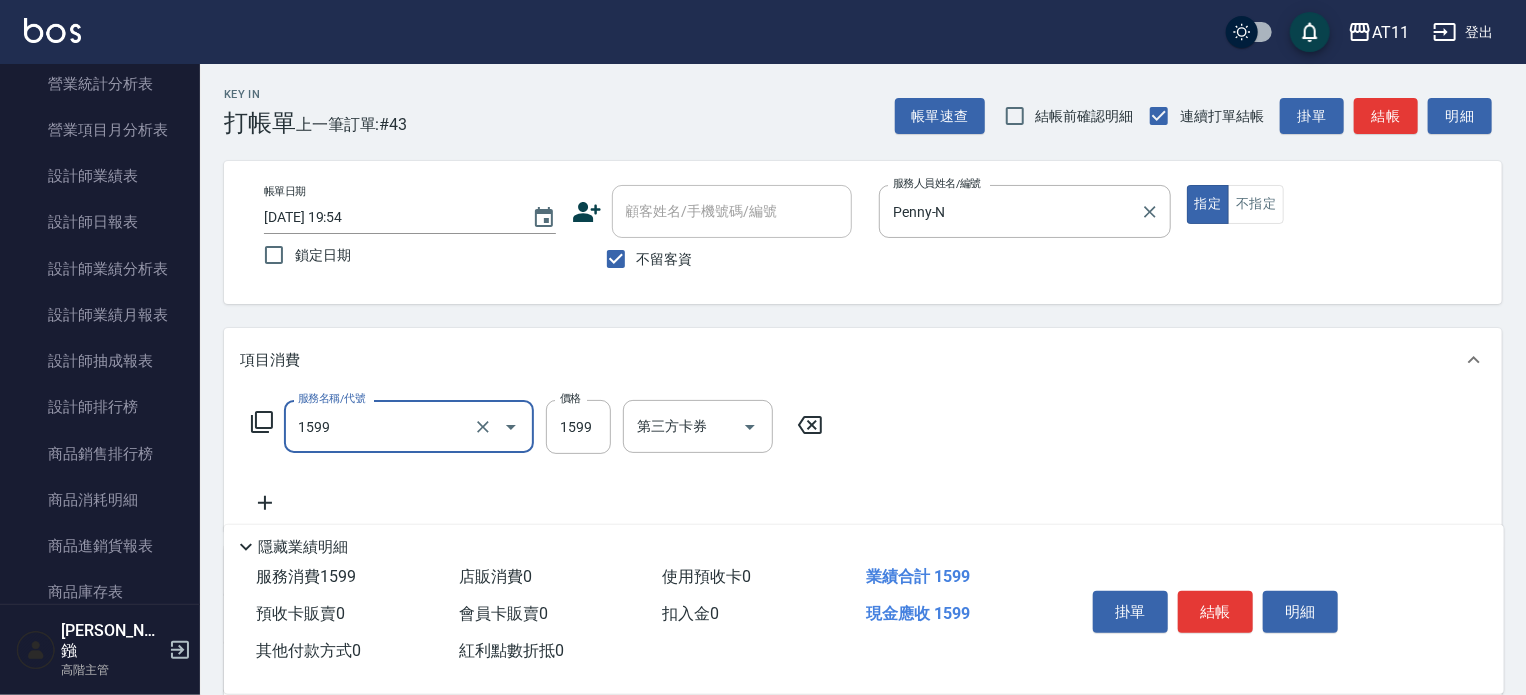 type on "染髮套餐(1599)" 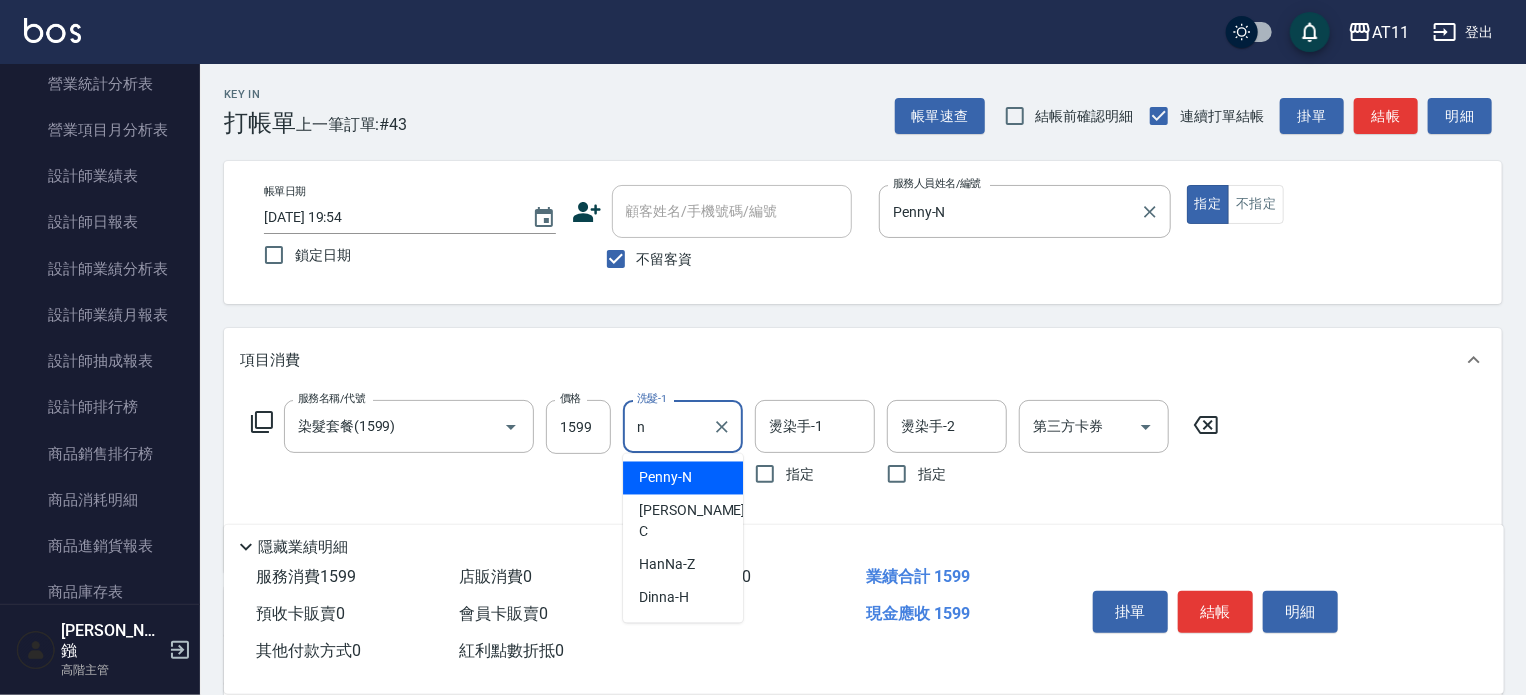 type on "Penny-N" 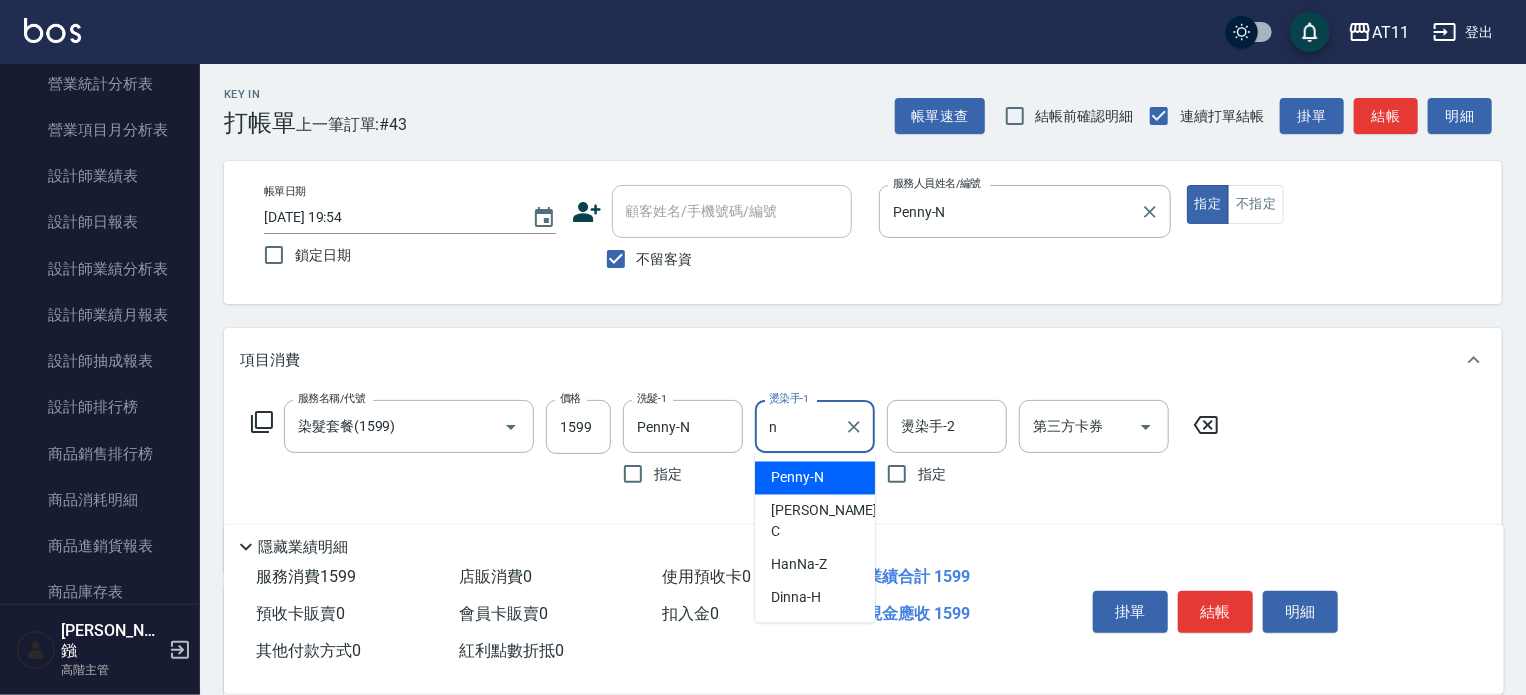type on "Penny-N" 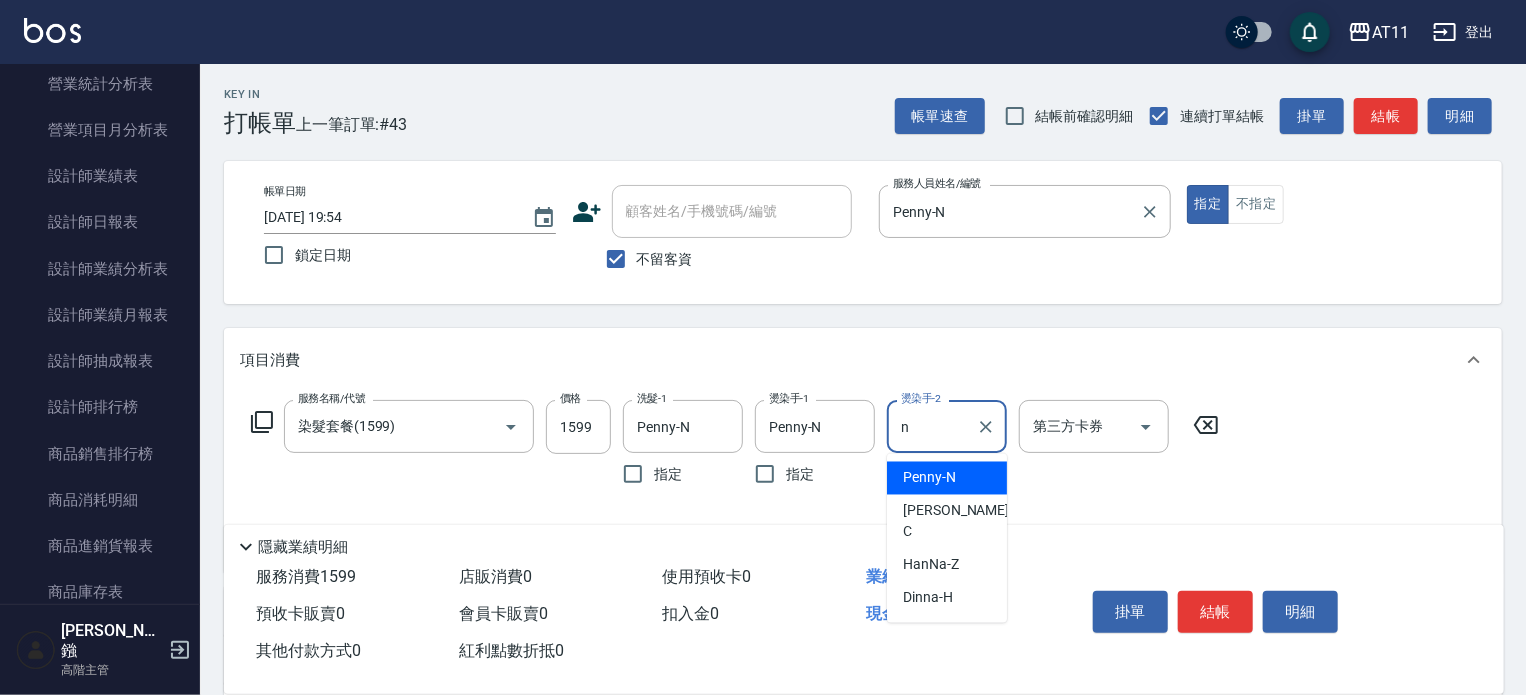 type on "Penny-N" 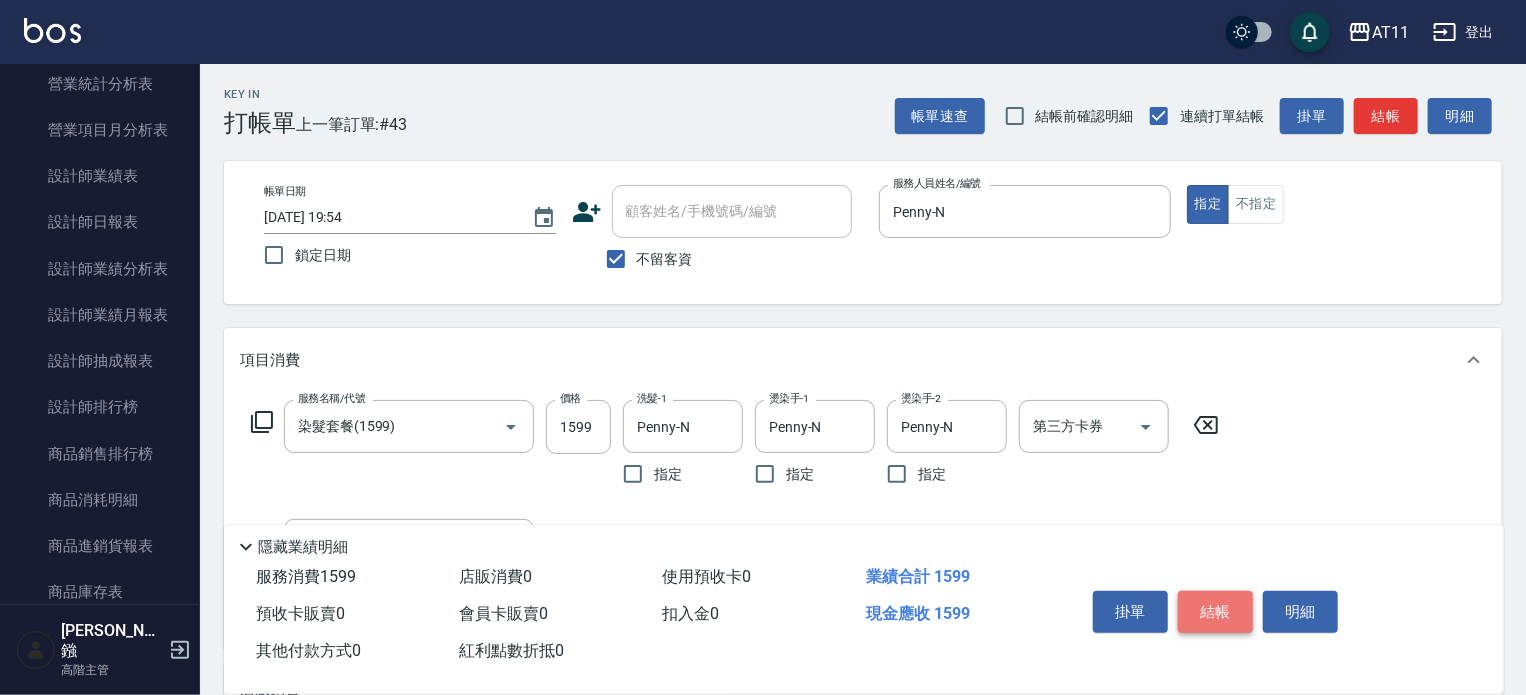 click on "結帳" at bounding box center [1215, 612] 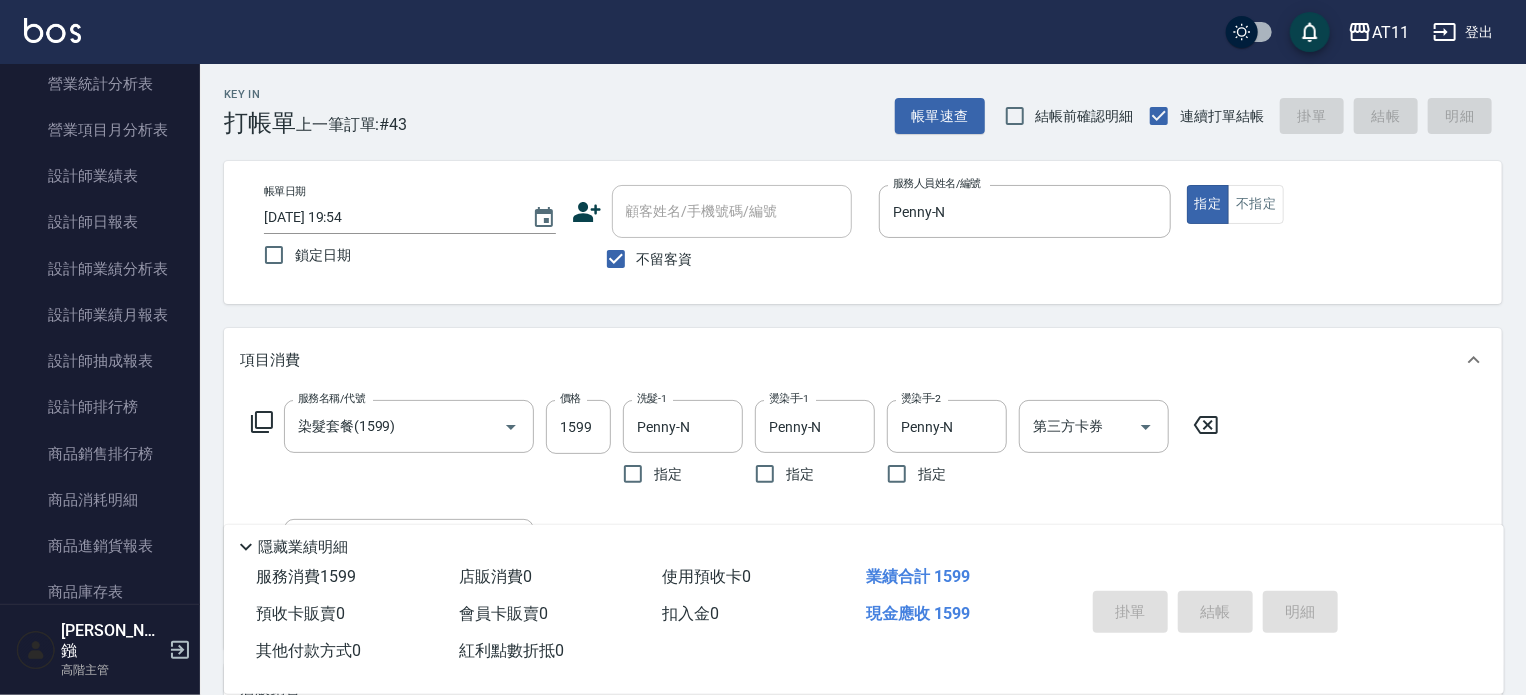 type 